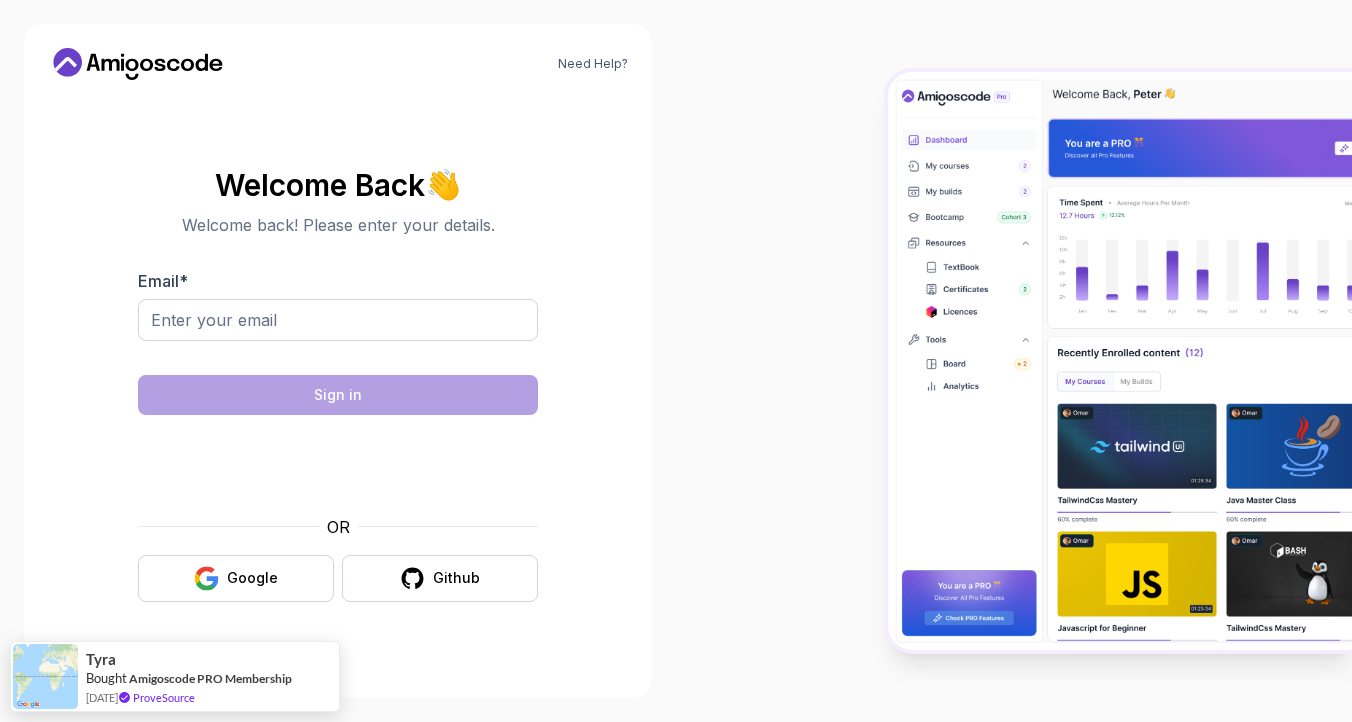 scroll, scrollTop: 0, scrollLeft: 0, axis: both 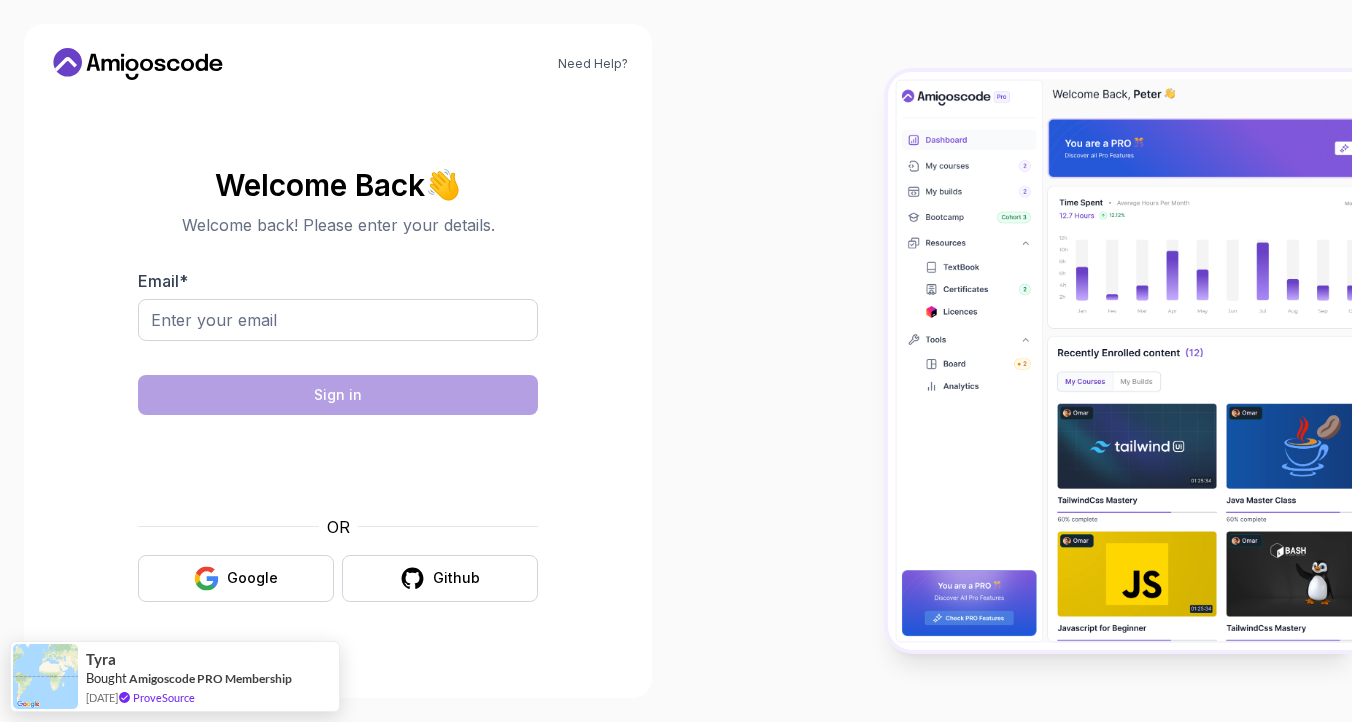 click at bounding box center (1014, 361) 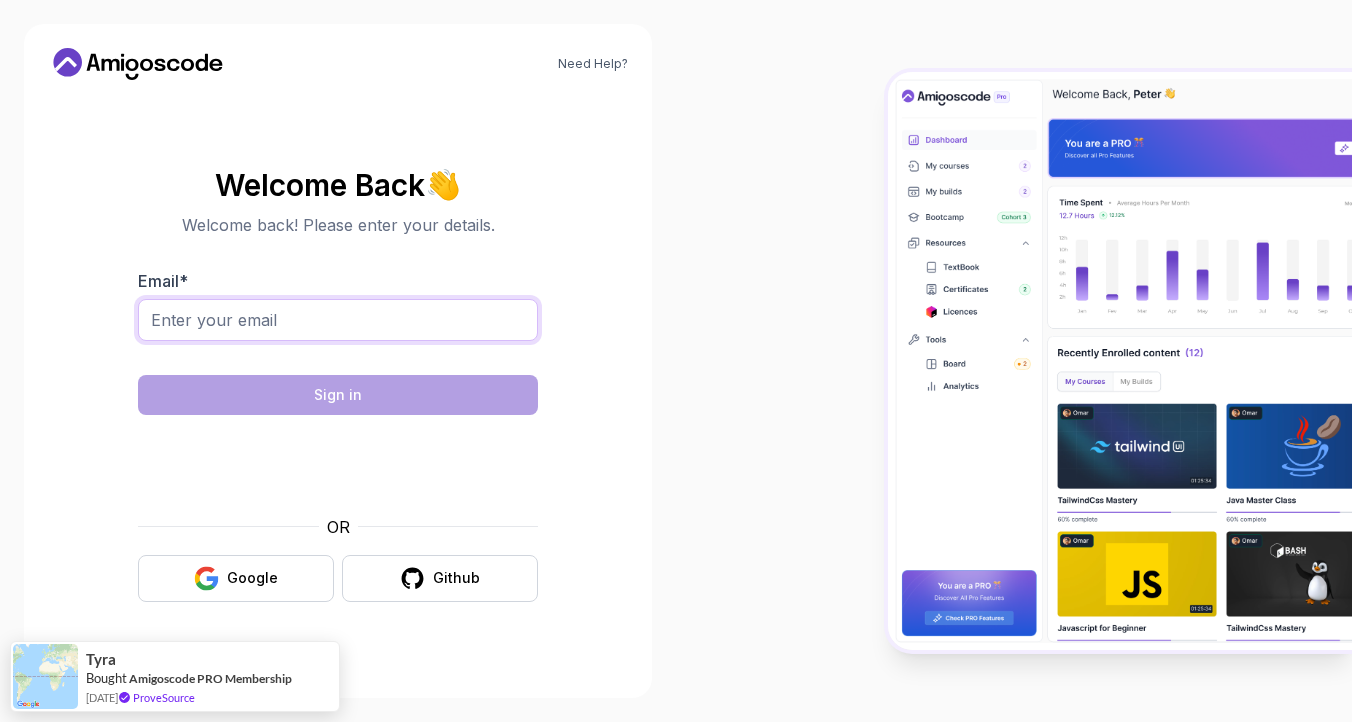 click on "Email *" at bounding box center (338, 320) 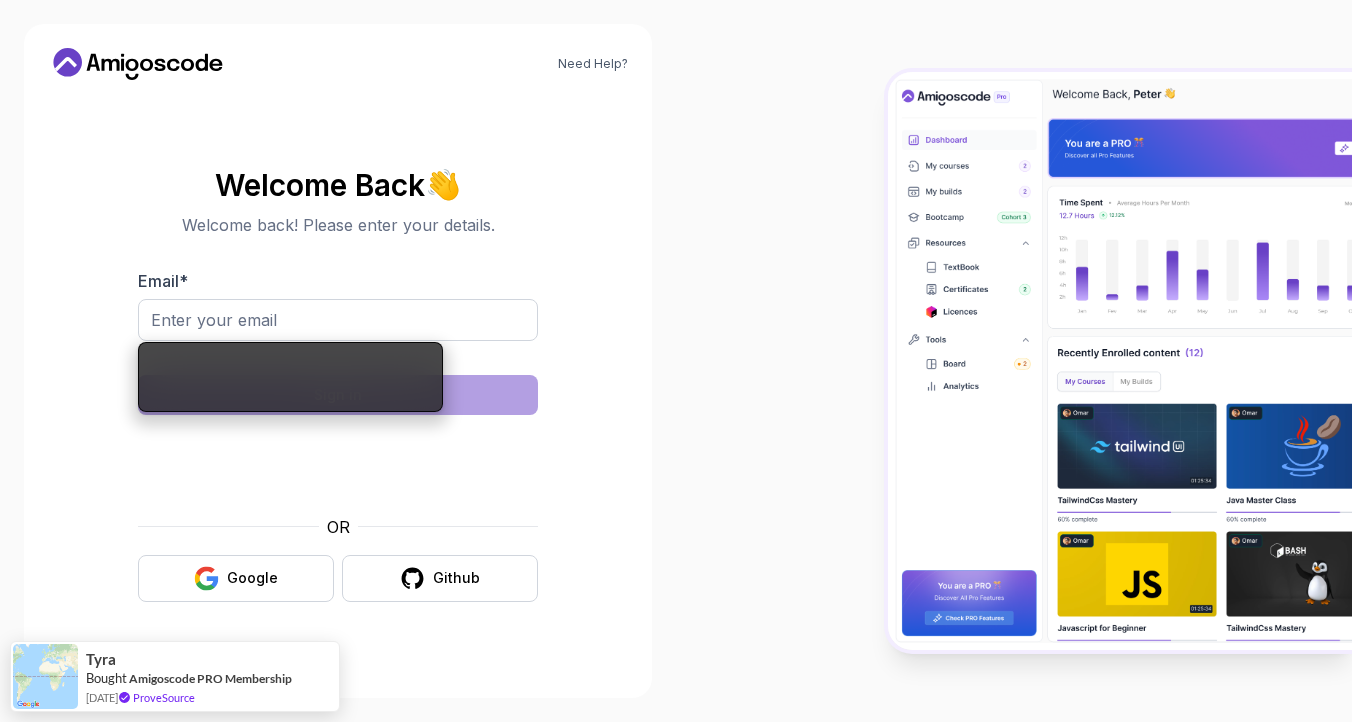 click on "Welcome Back 👋 Welcome back! Please enter your details. Email * Sign in OR Google Github" at bounding box center (338, 385) 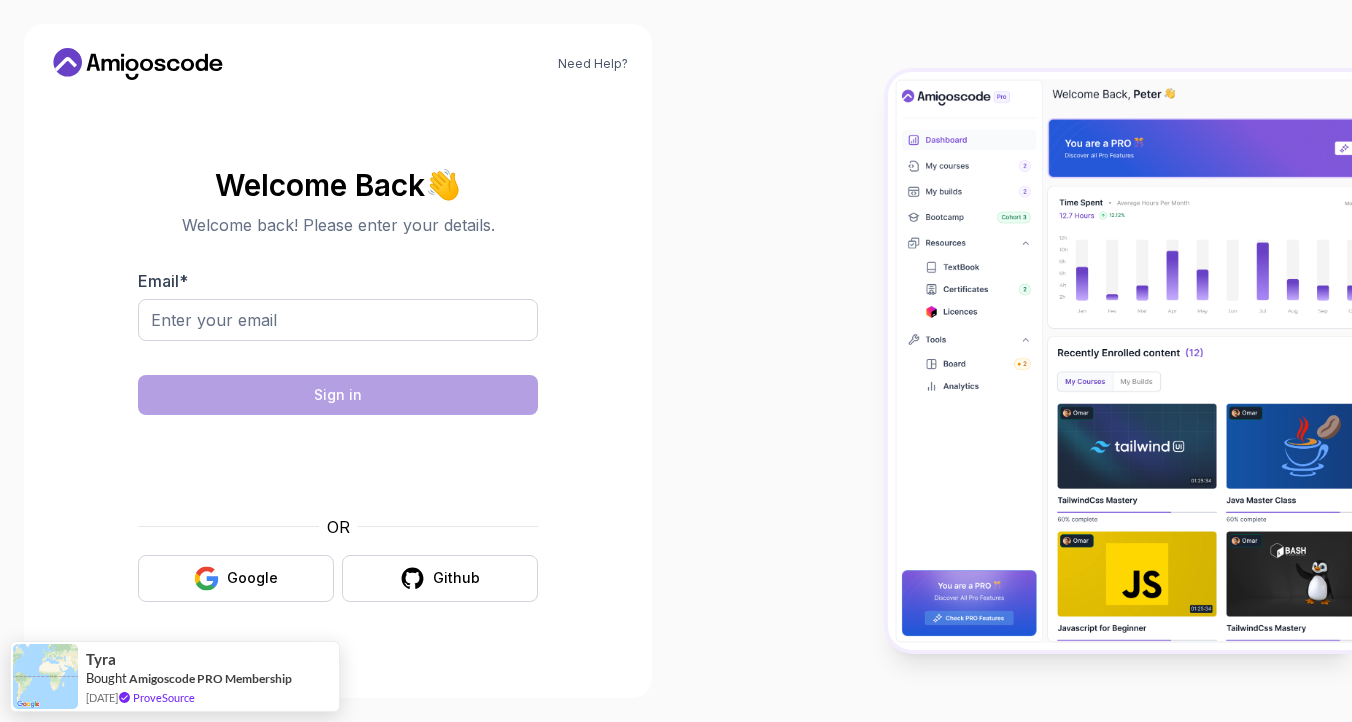 click at bounding box center (338, 331) 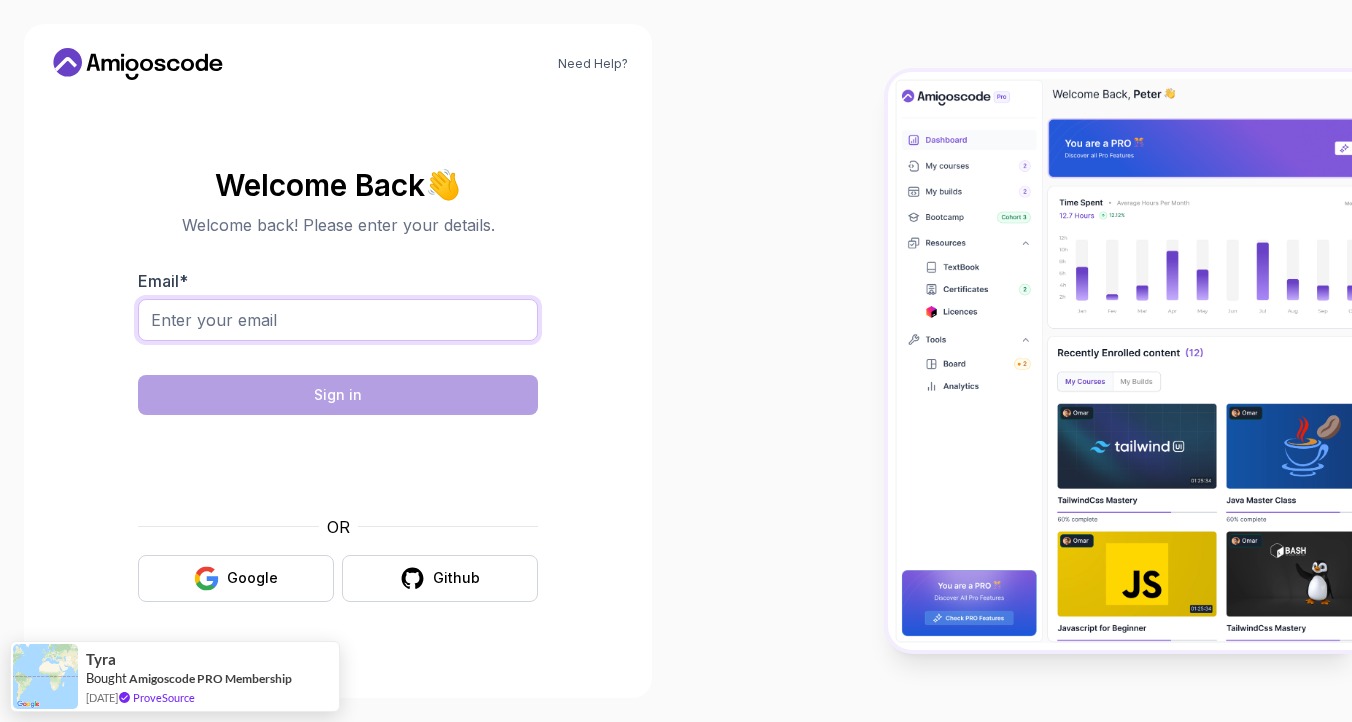 click on "Email *" at bounding box center (338, 320) 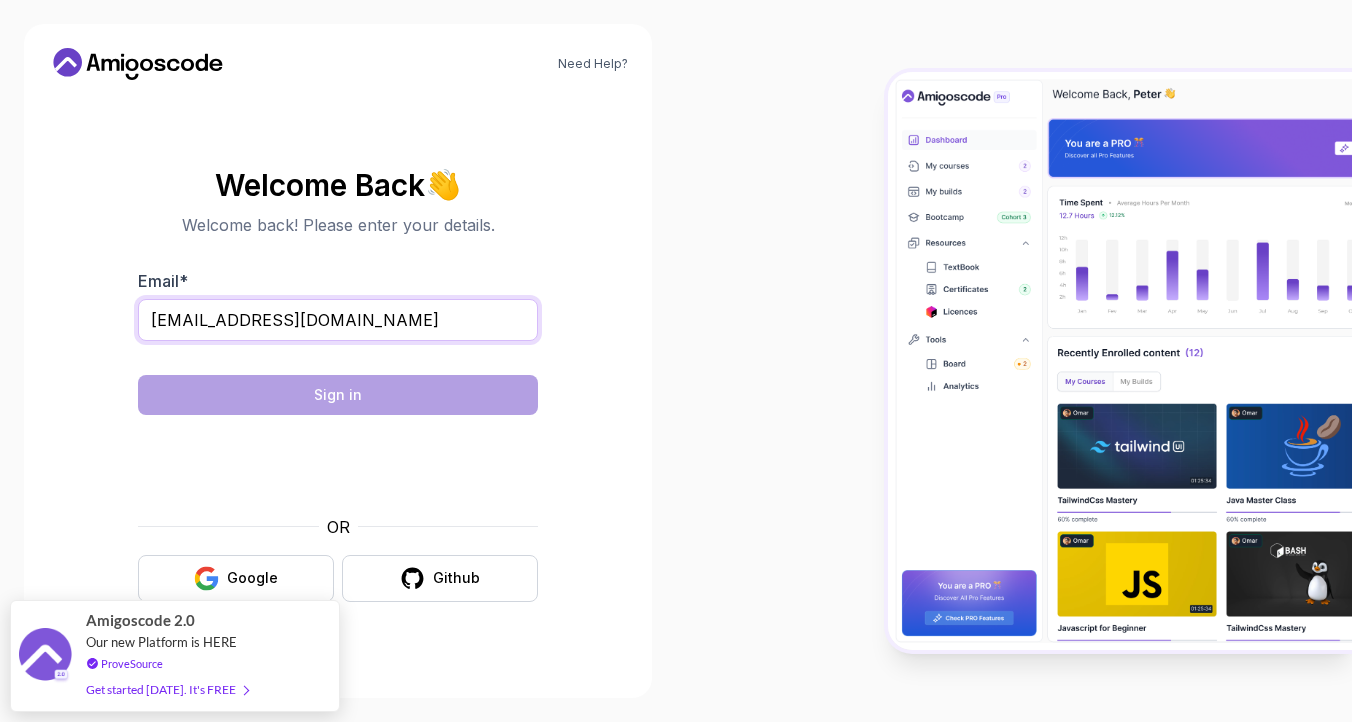 type on "ala_elska@yahoo.com" 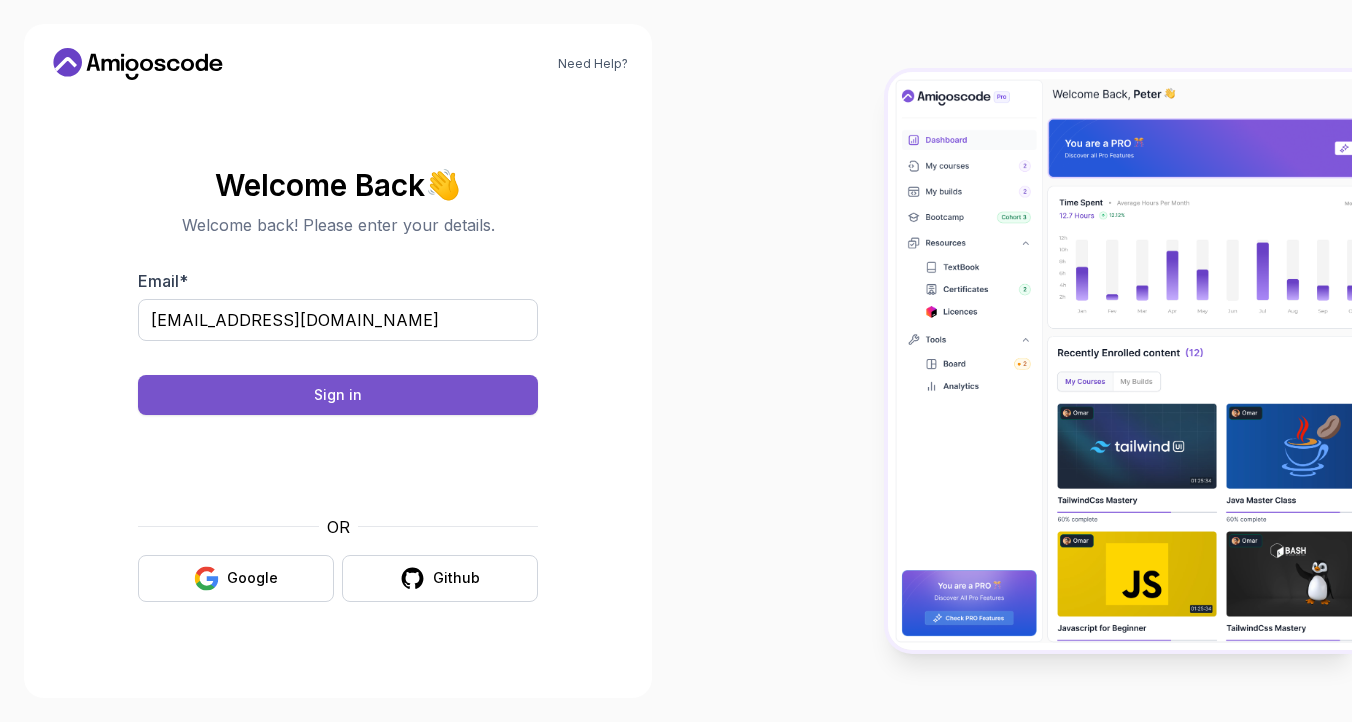 click on "Sign in" at bounding box center (338, 395) 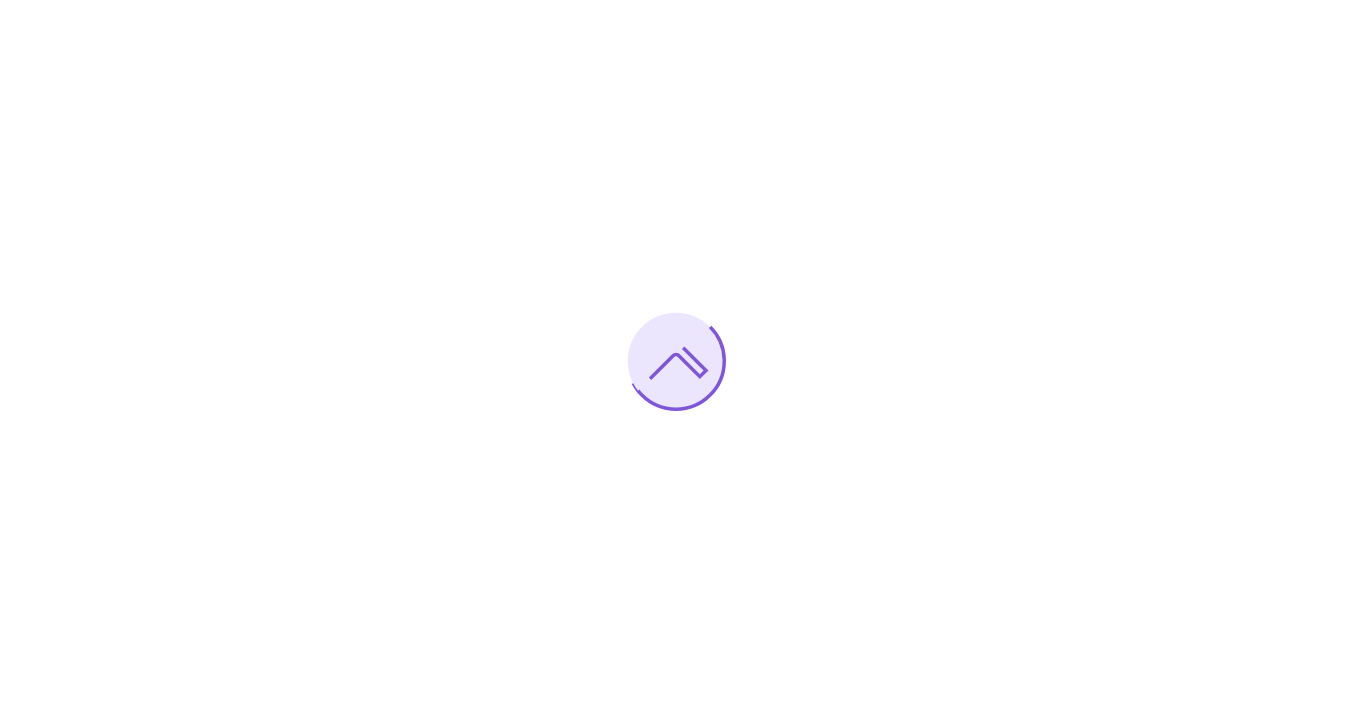 scroll, scrollTop: 0, scrollLeft: 0, axis: both 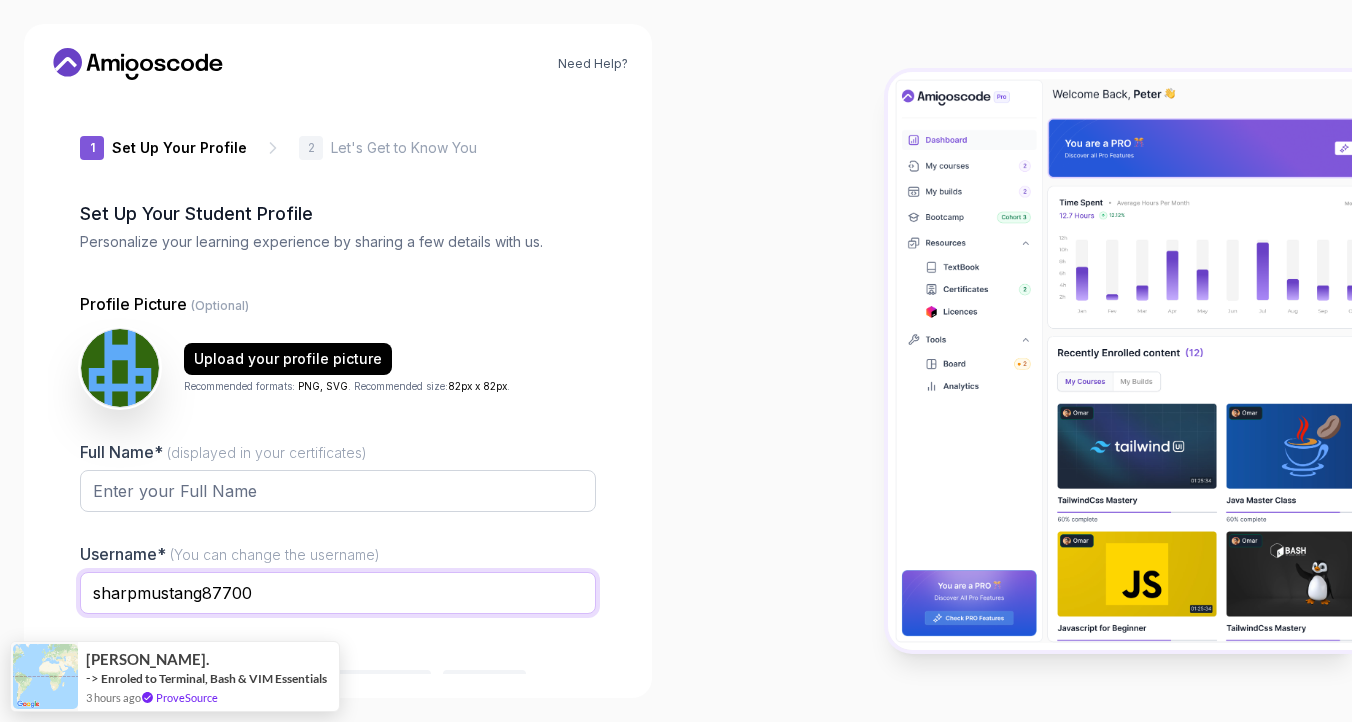 click on "sharpmustang87700" at bounding box center (338, 593) 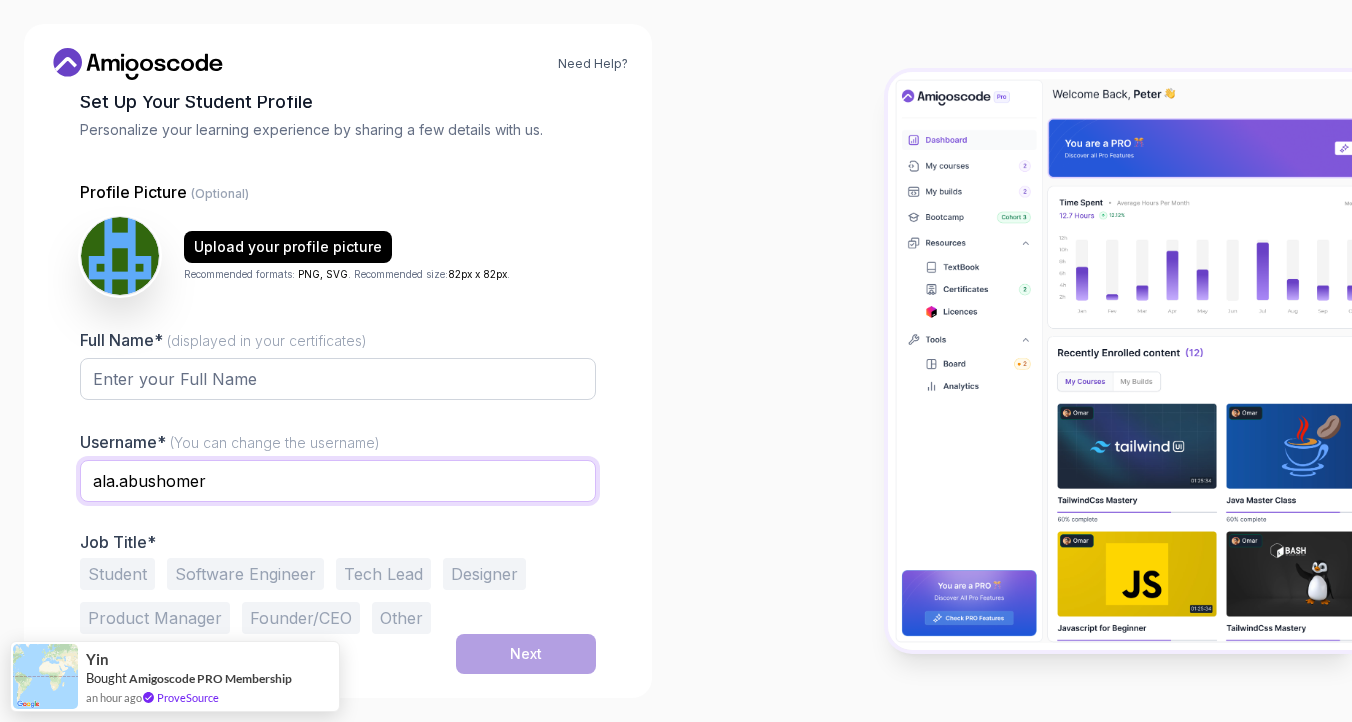 scroll, scrollTop: 0, scrollLeft: 0, axis: both 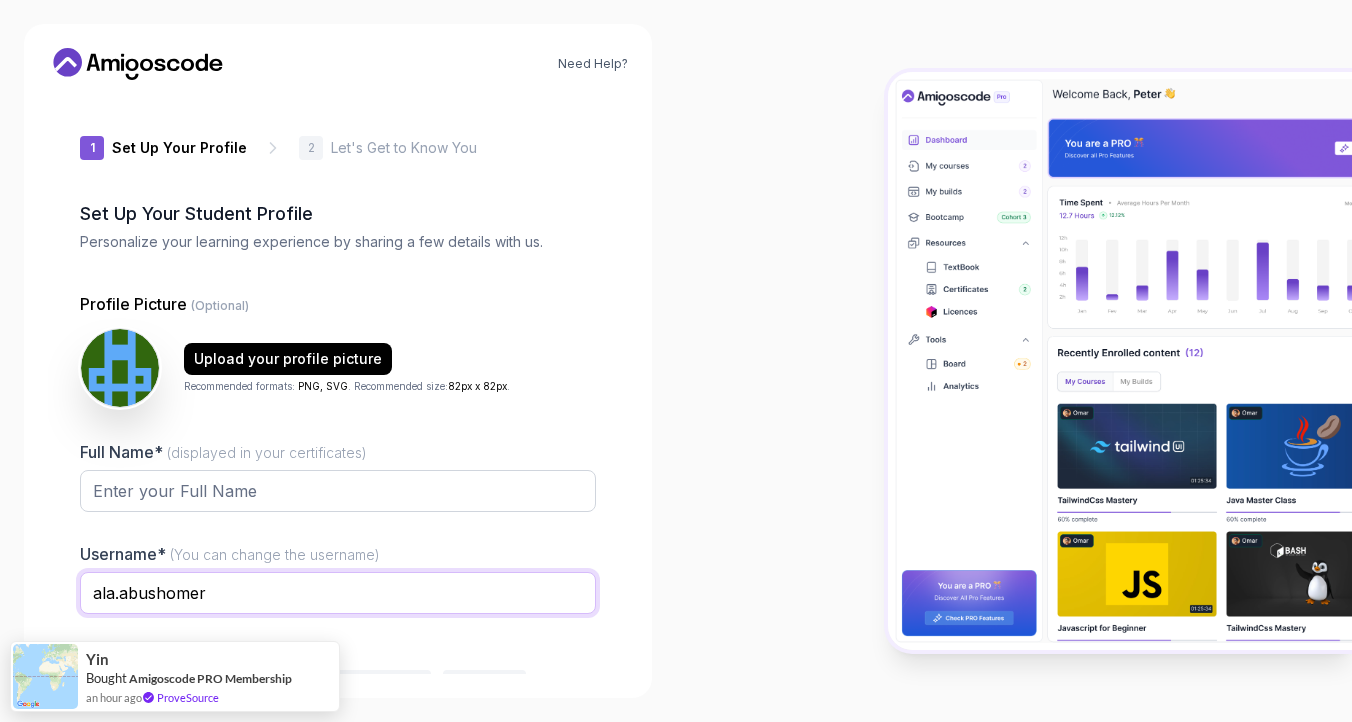 type on "ala.abushomer" 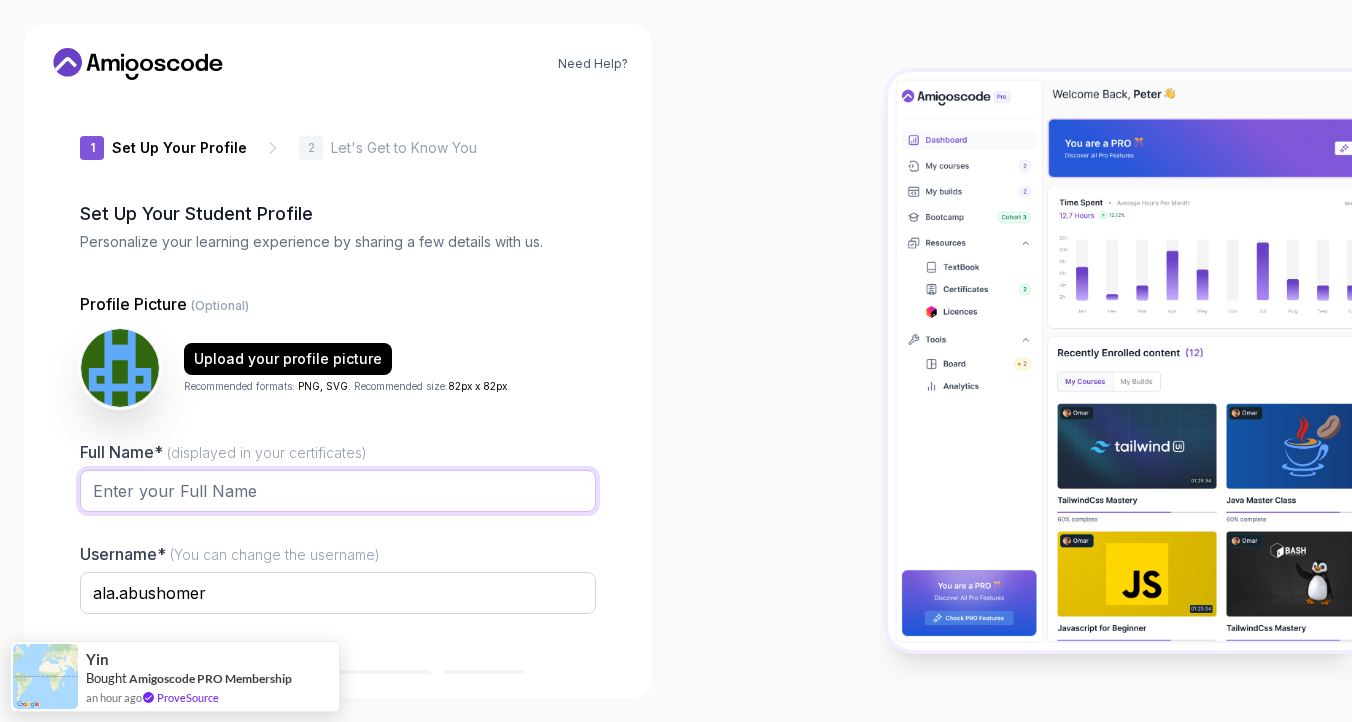 click on "Full Name*   (displayed in your certificates)" at bounding box center (338, 491) 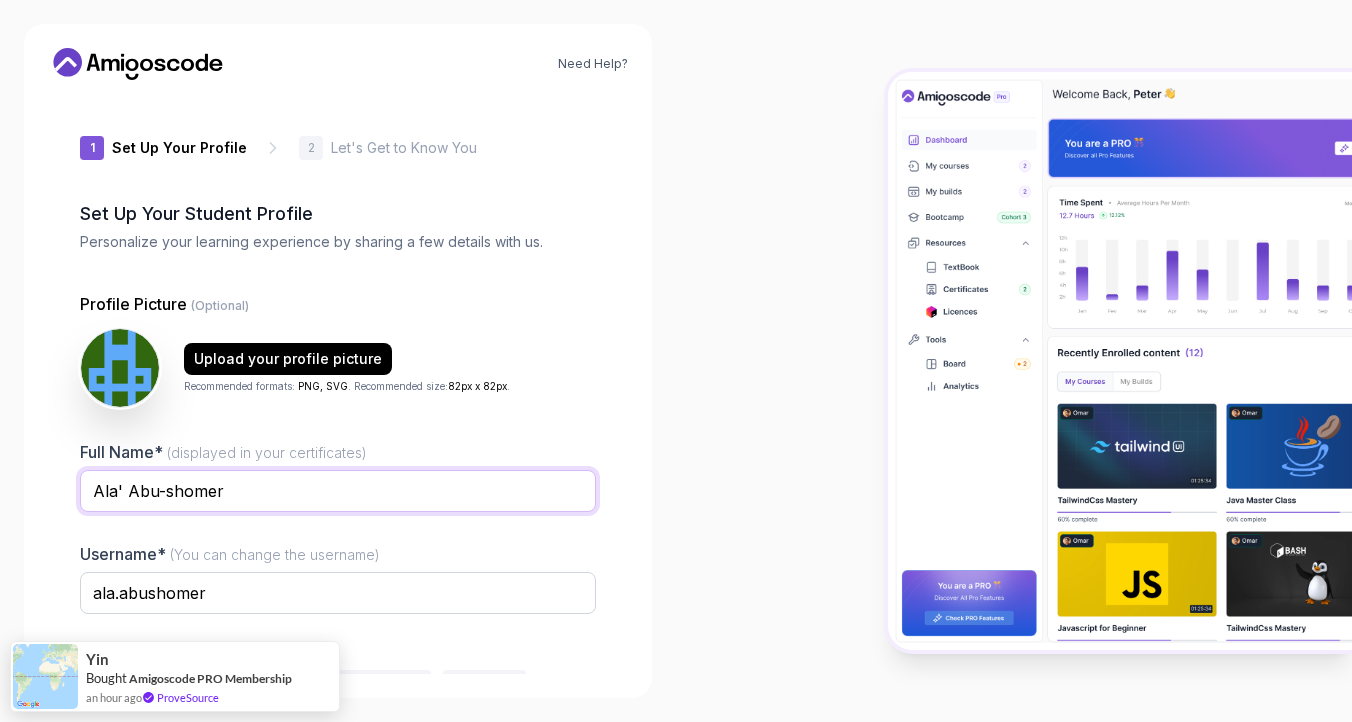 scroll, scrollTop: 112, scrollLeft: 0, axis: vertical 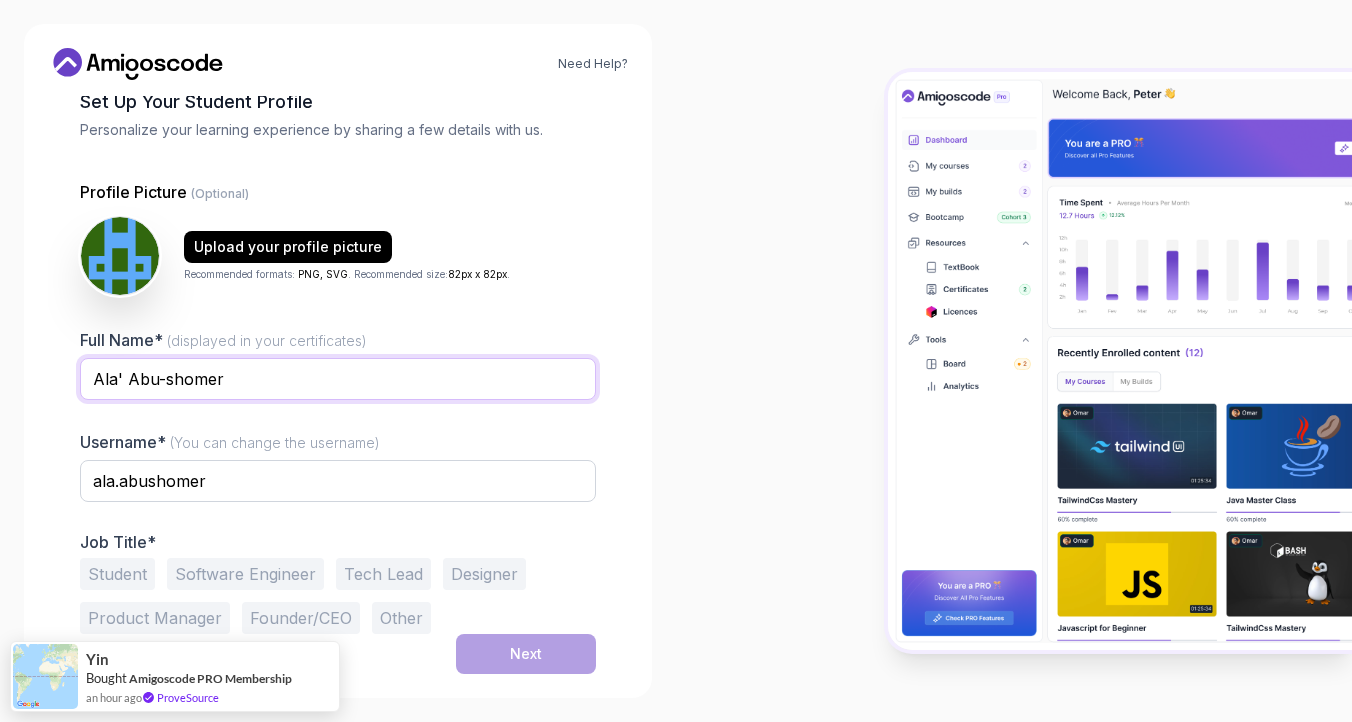 type on "Ala' Abu-shomer" 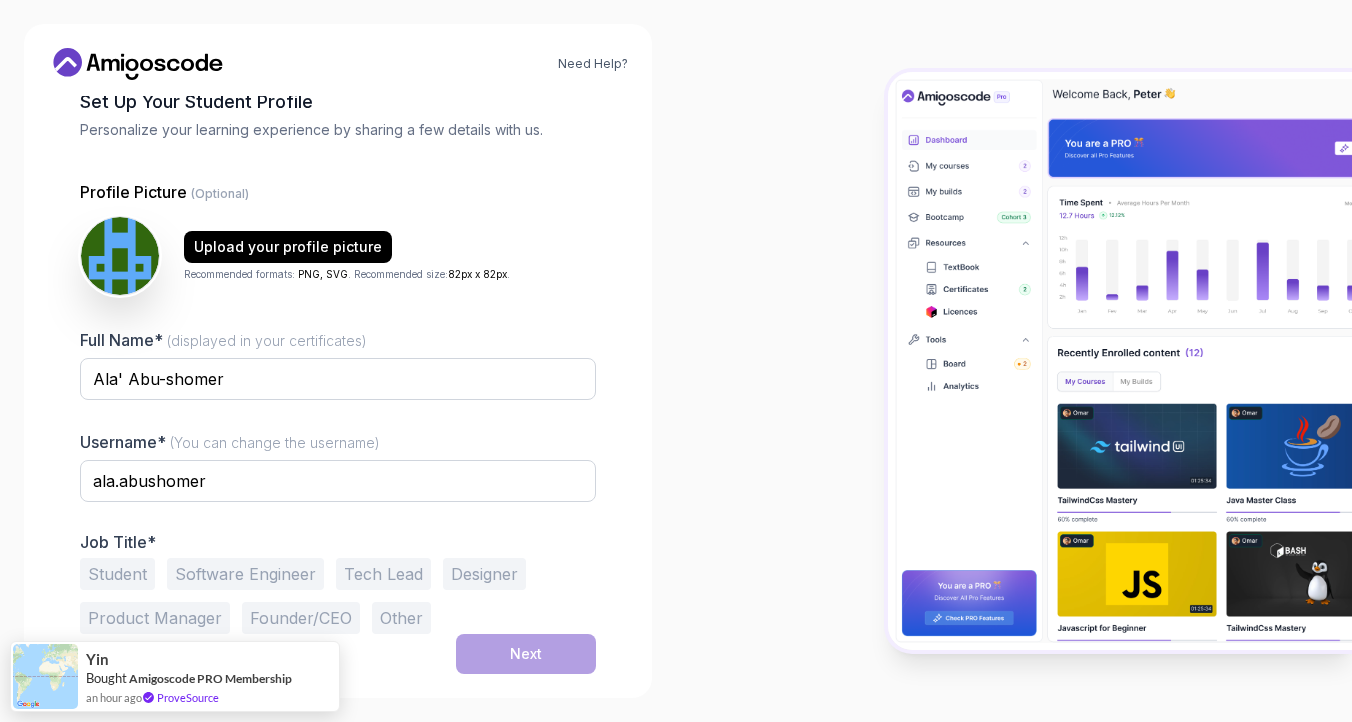 click on "Software Engineer" at bounding box center (245, 574) 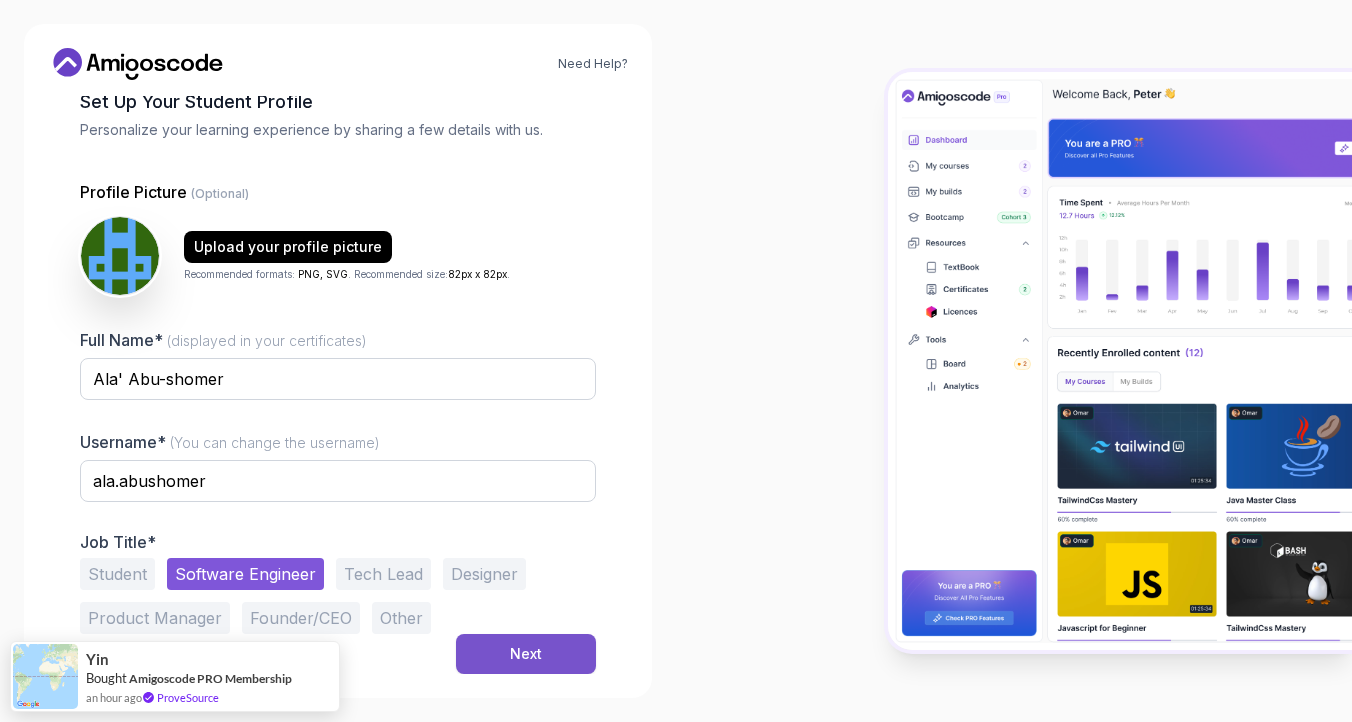 click on "Next" at bounding box center [526, 654] 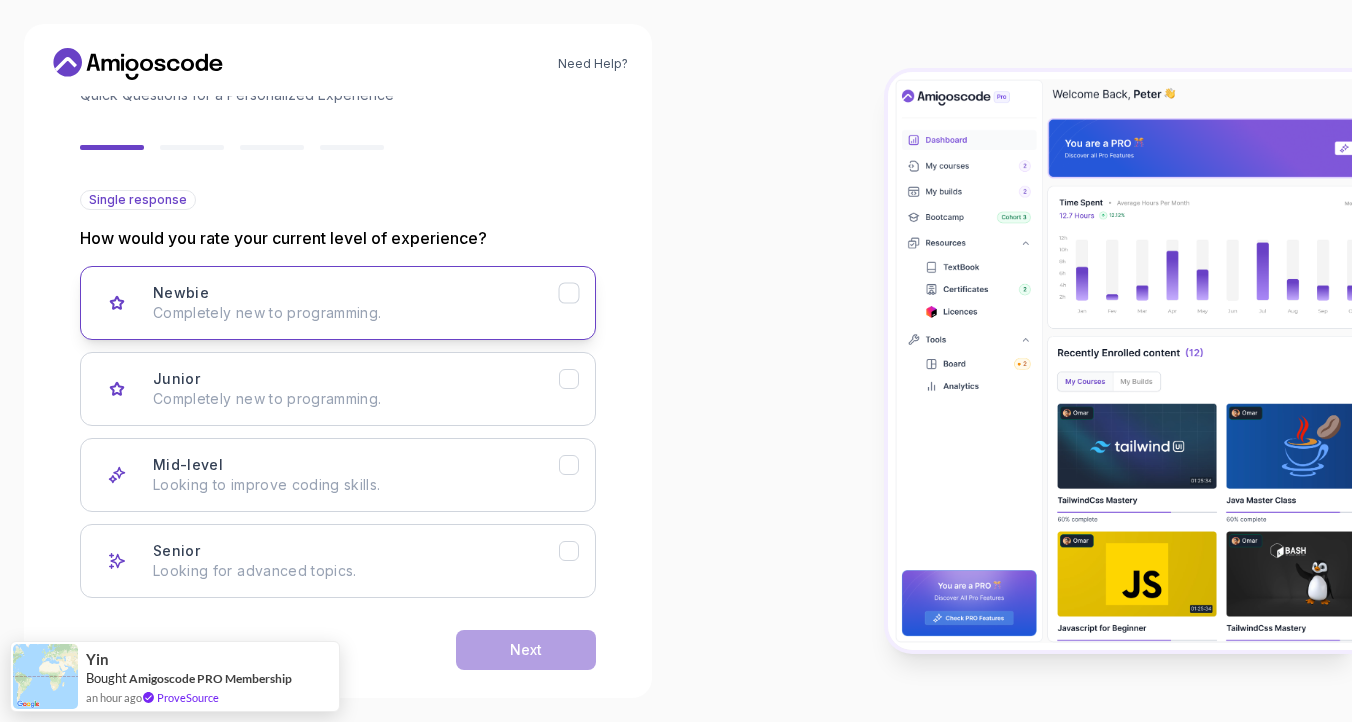 scroll, scrollTop: 175, scrollLeft: 0, axis: vertical 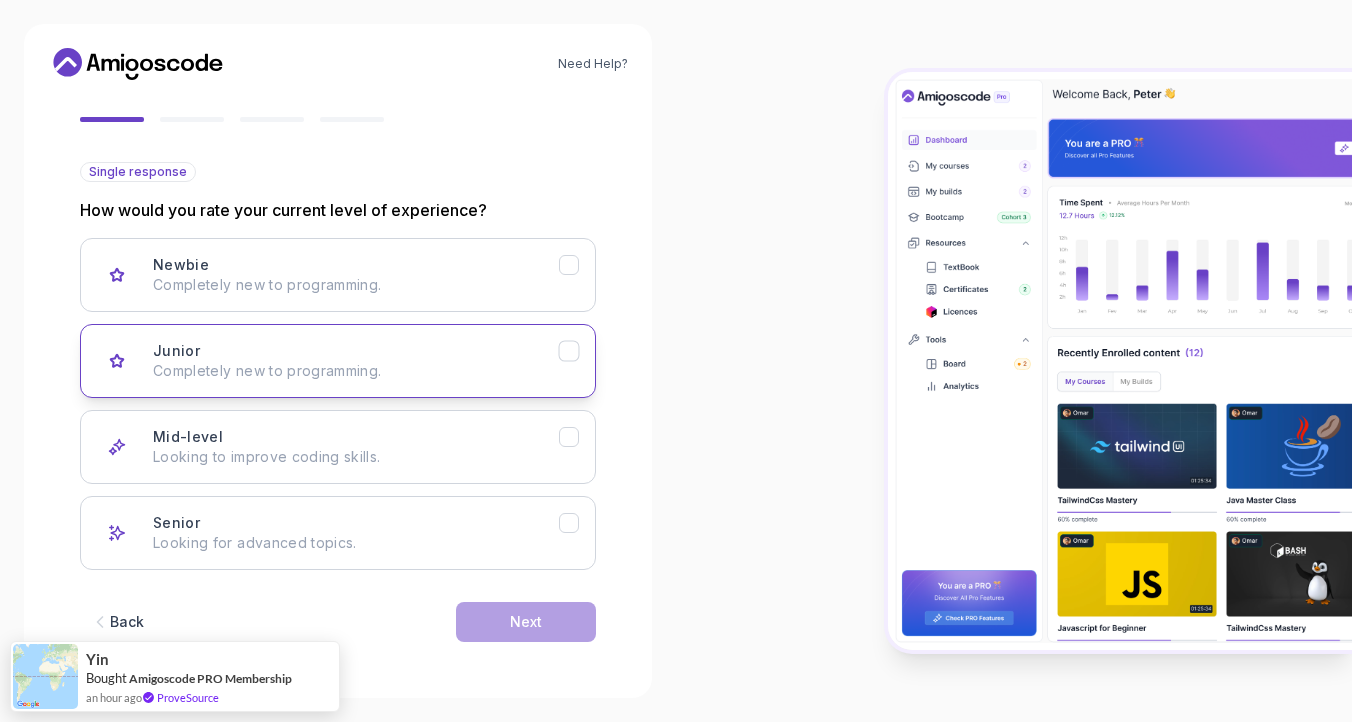 click on "Junior Completely new to programming." at bounding box center [356, 361] 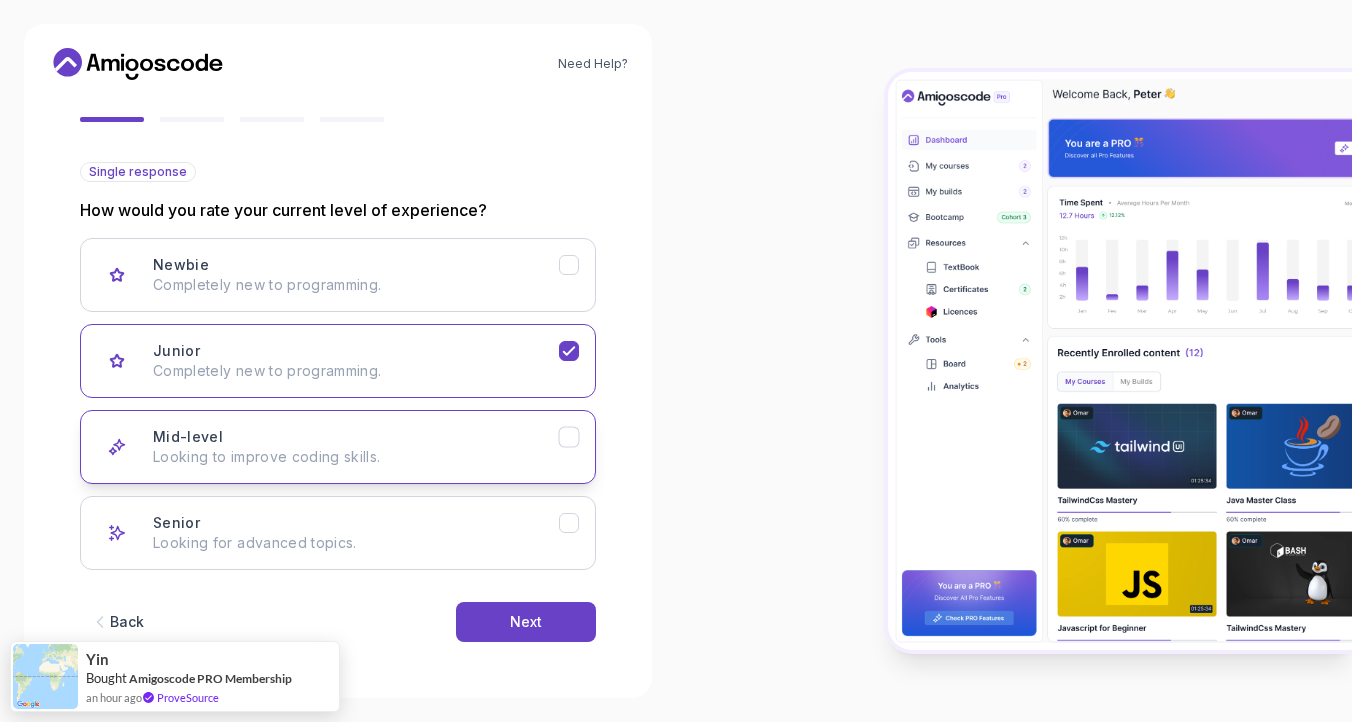 click 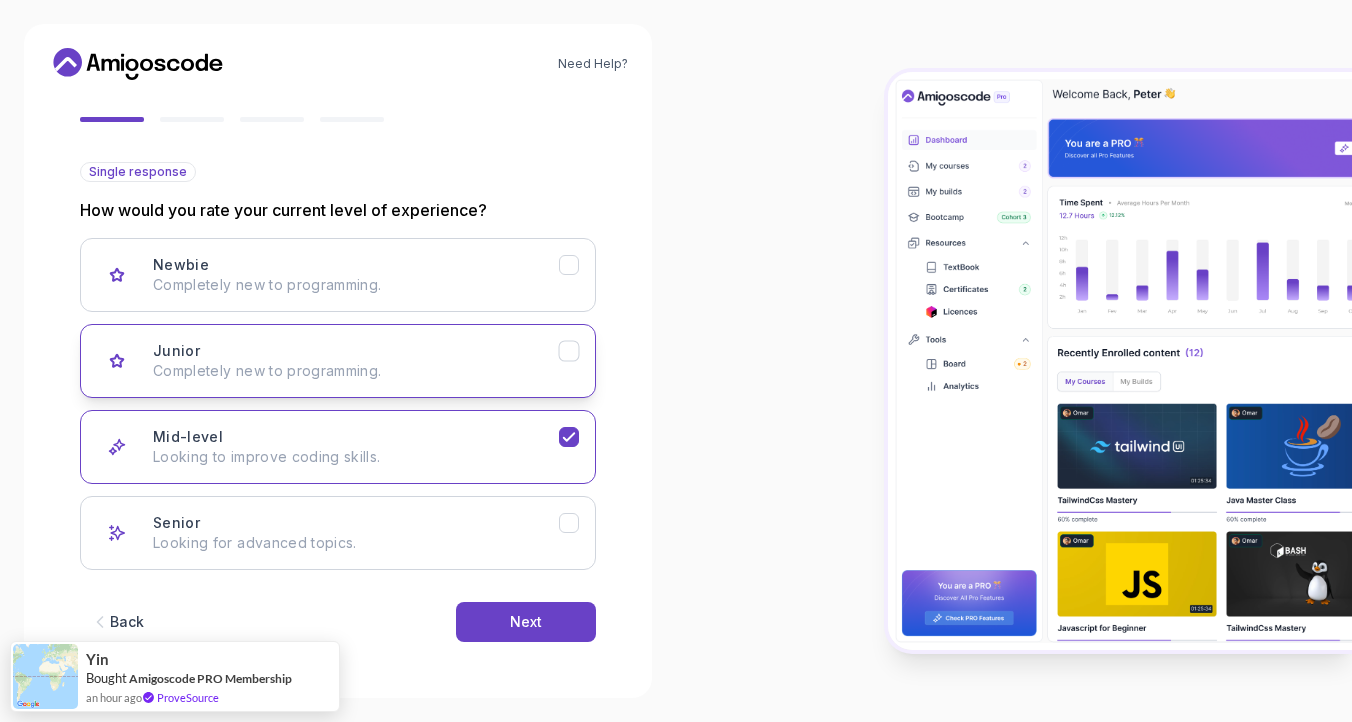 click on "Junior Completely new to programming." at bounding box center [338, 361] 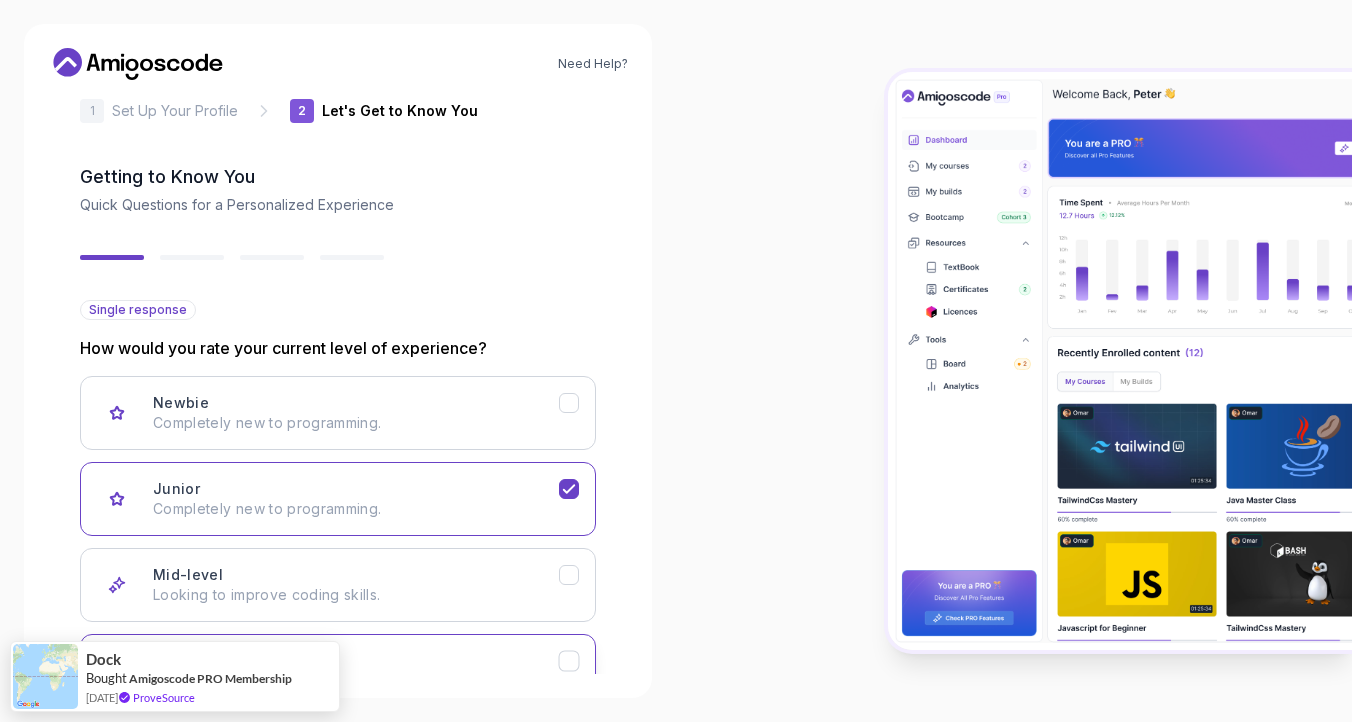 scroll, scrollTop: 0, scrollLeft: 0, axis: both 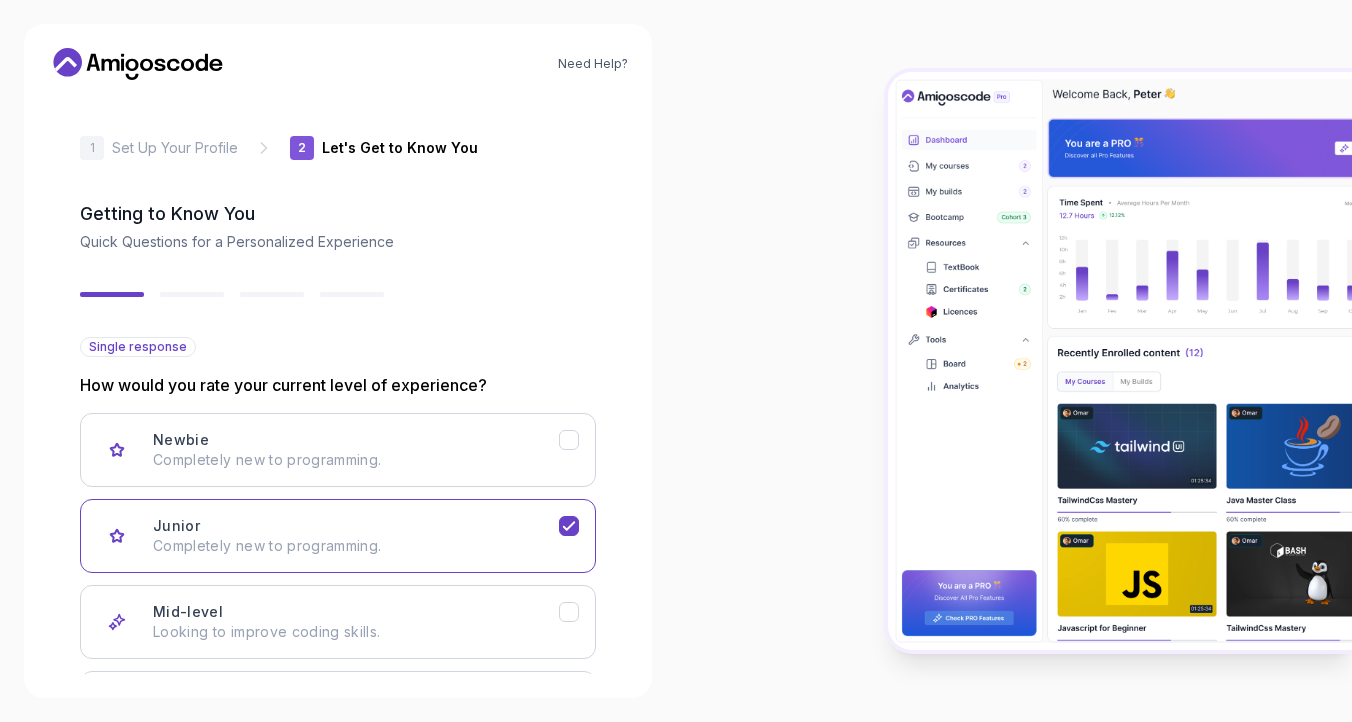 type 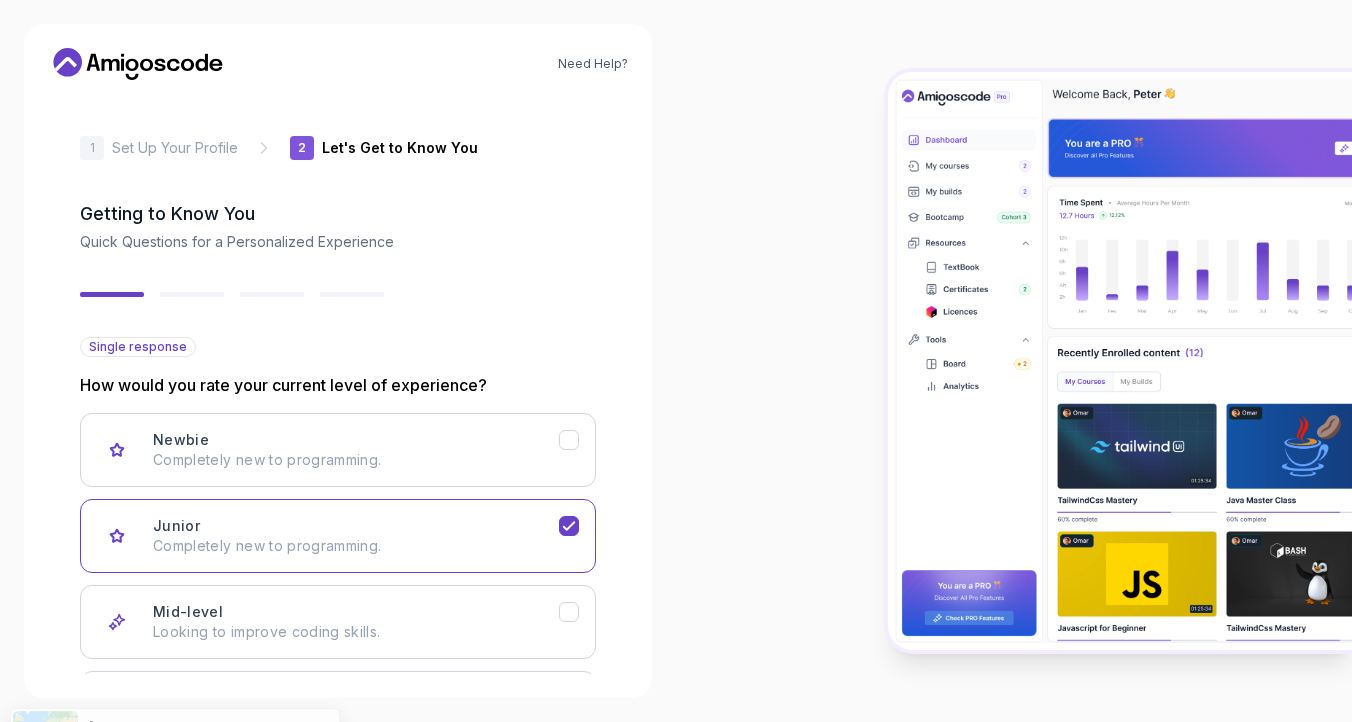 scroll, scrollTop: 175, scrollLeft: 0, axis: vertical 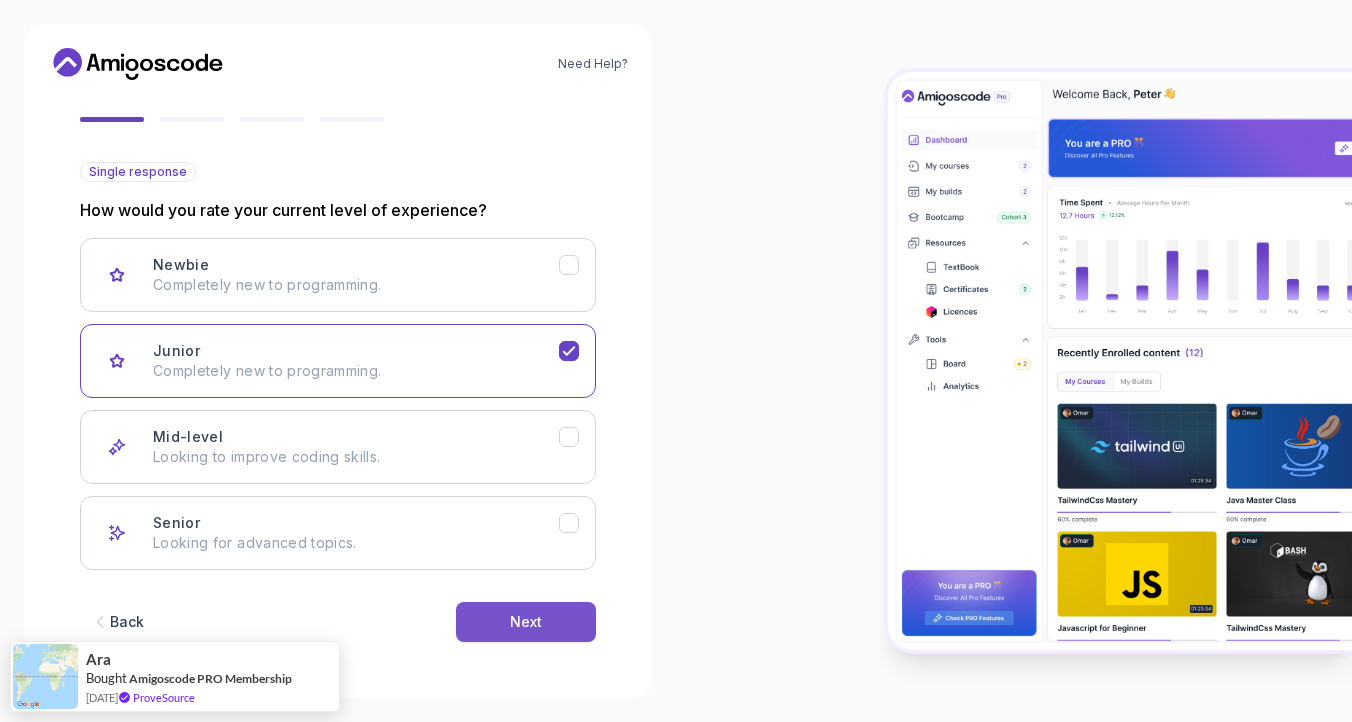 click on "Next" at bounding box center [526, 622] 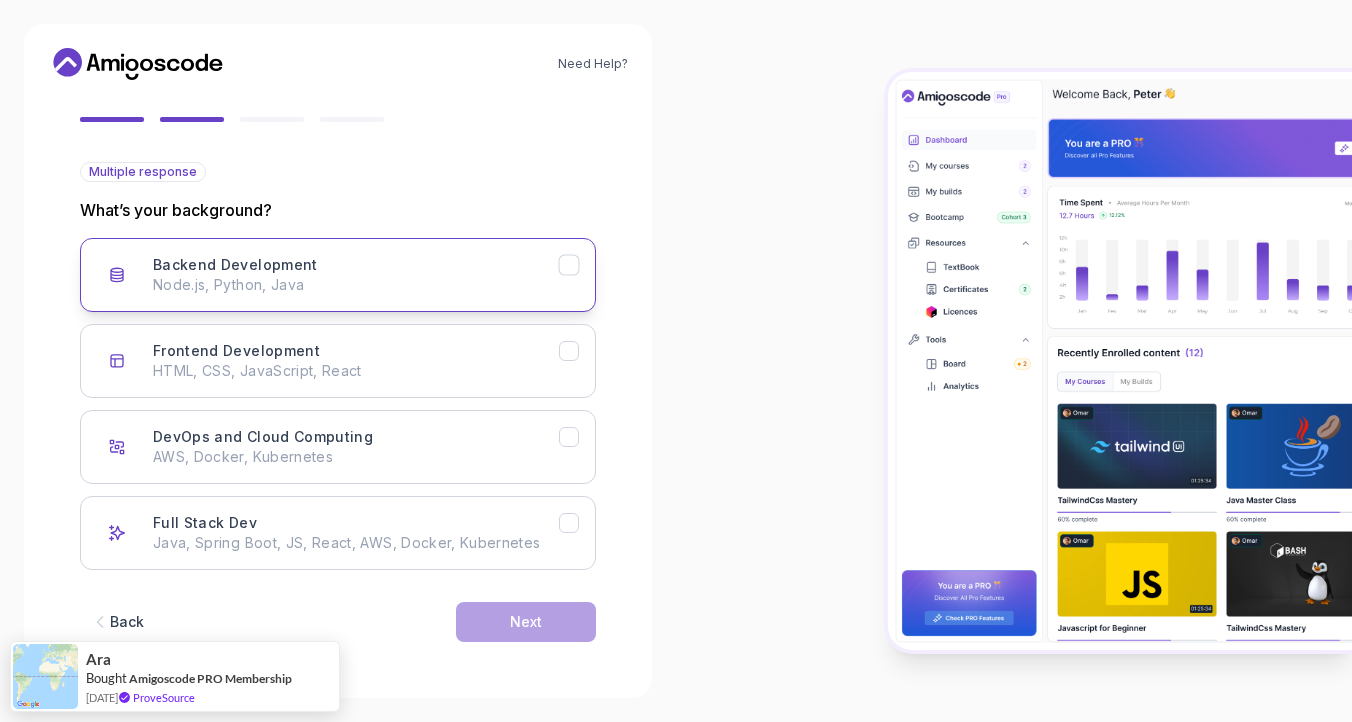 click 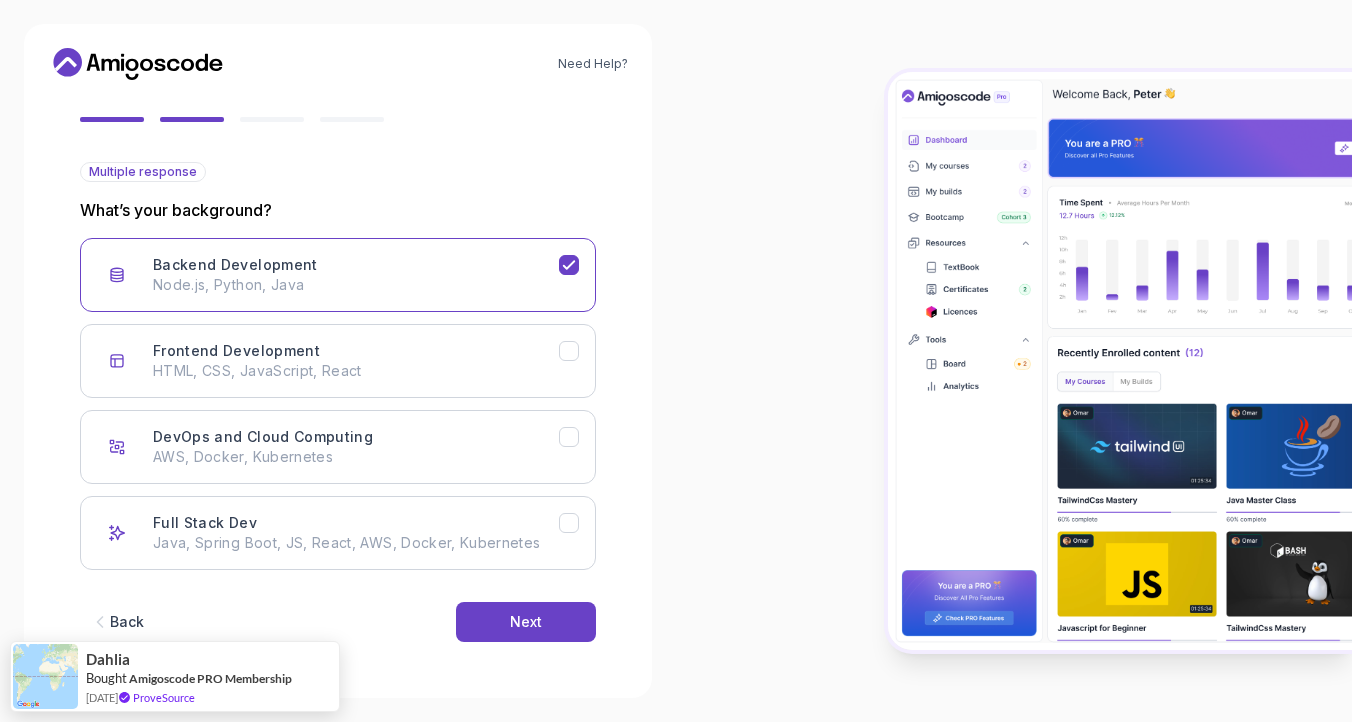 click at bounding box center [1014, 361] 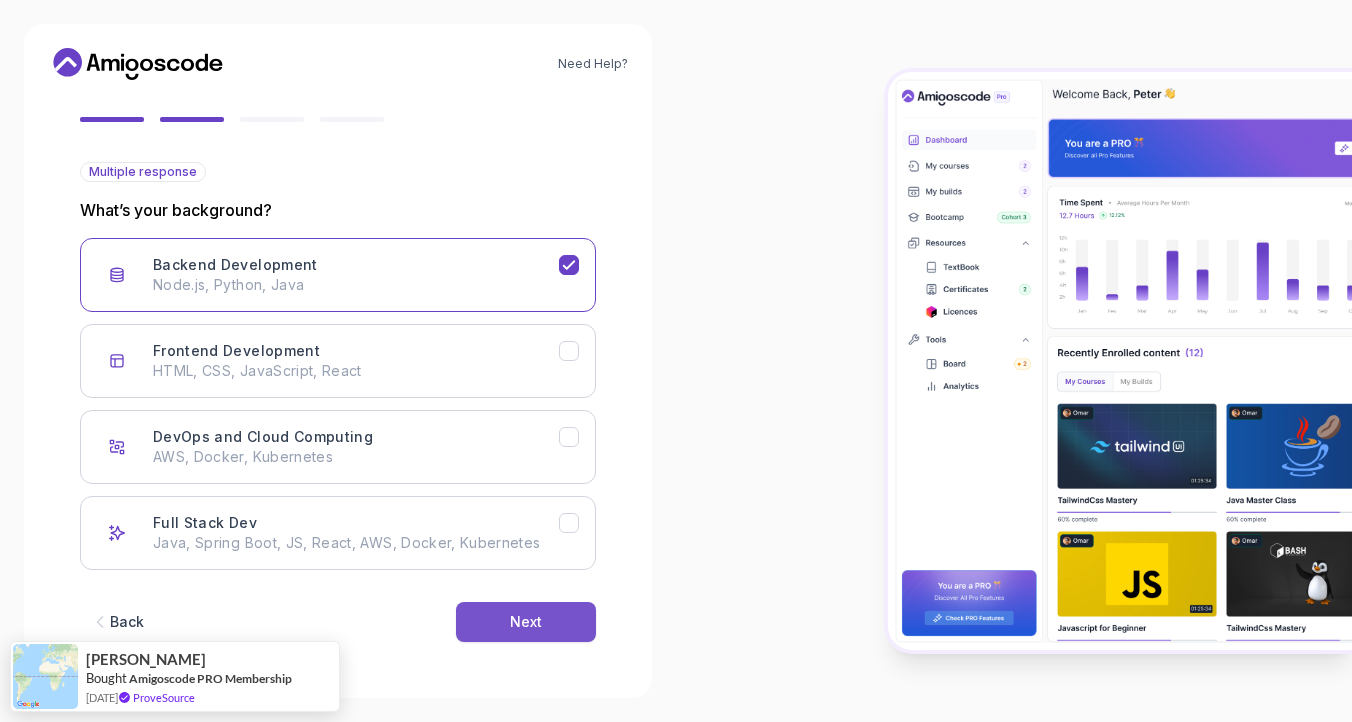 click on "Next" at bounding box center [526, 622] 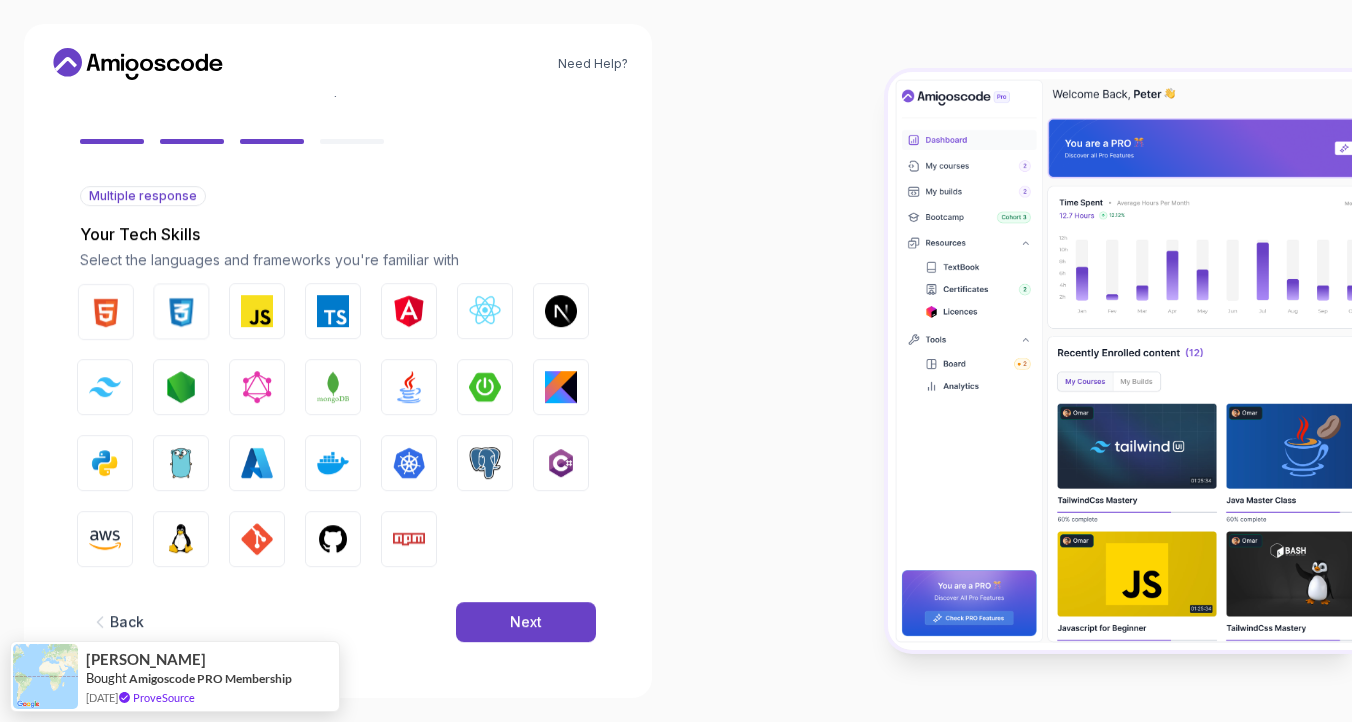 scroll, scrollTop: 151, scrollLeft: 0, axis: vertical 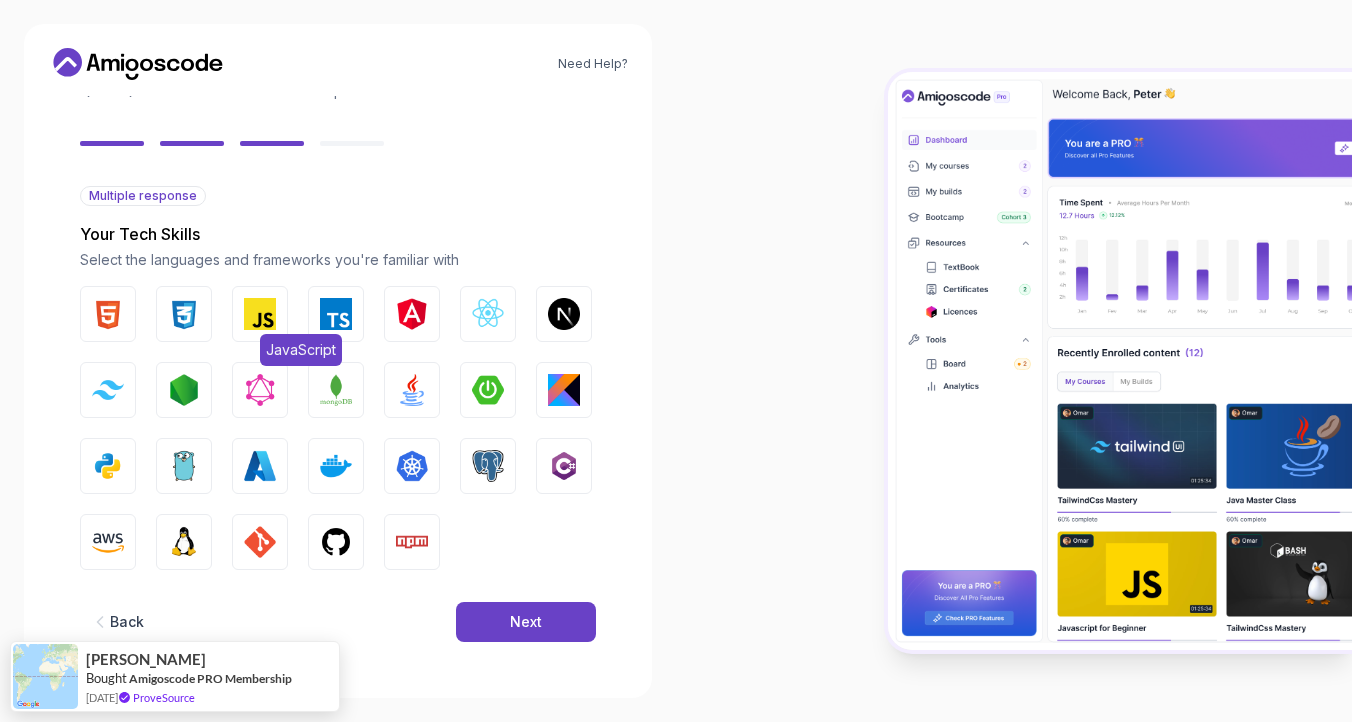 click on "JavaScript" at bounding box center (260, 314) 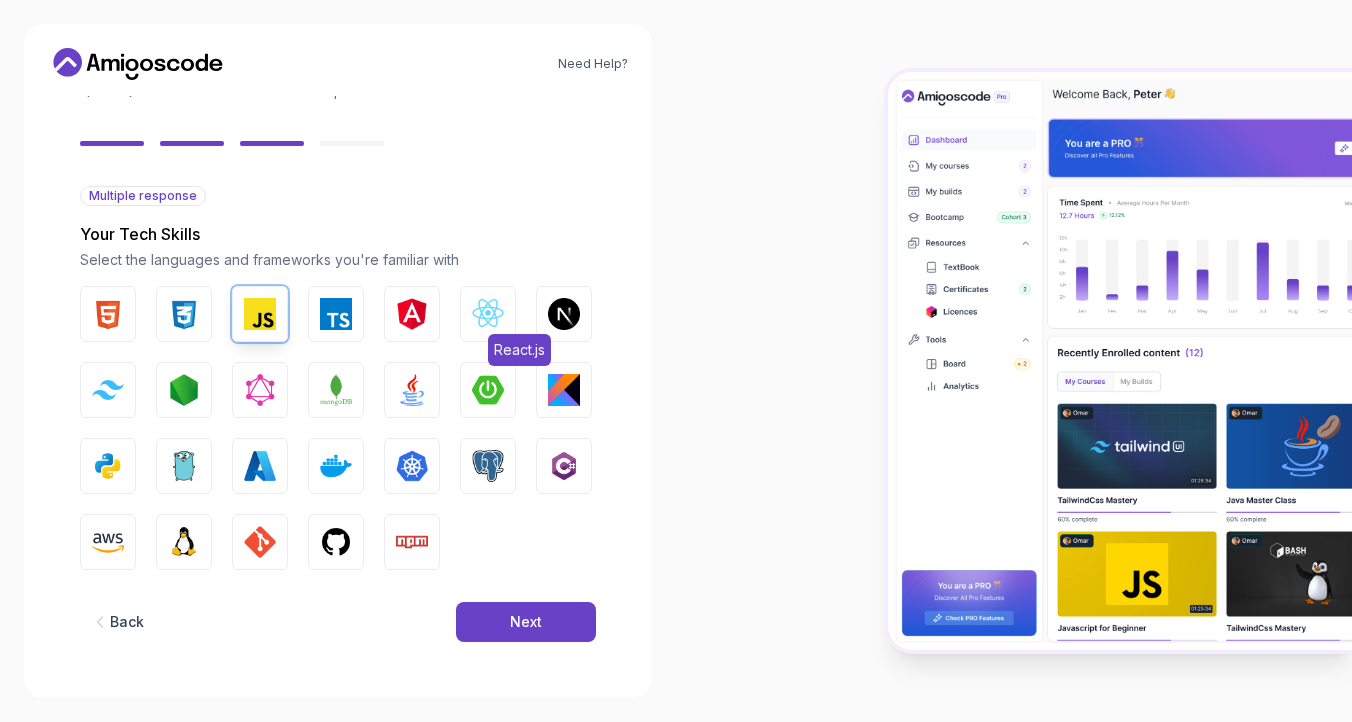 click on "React.js" at bounding box center [488, 314] 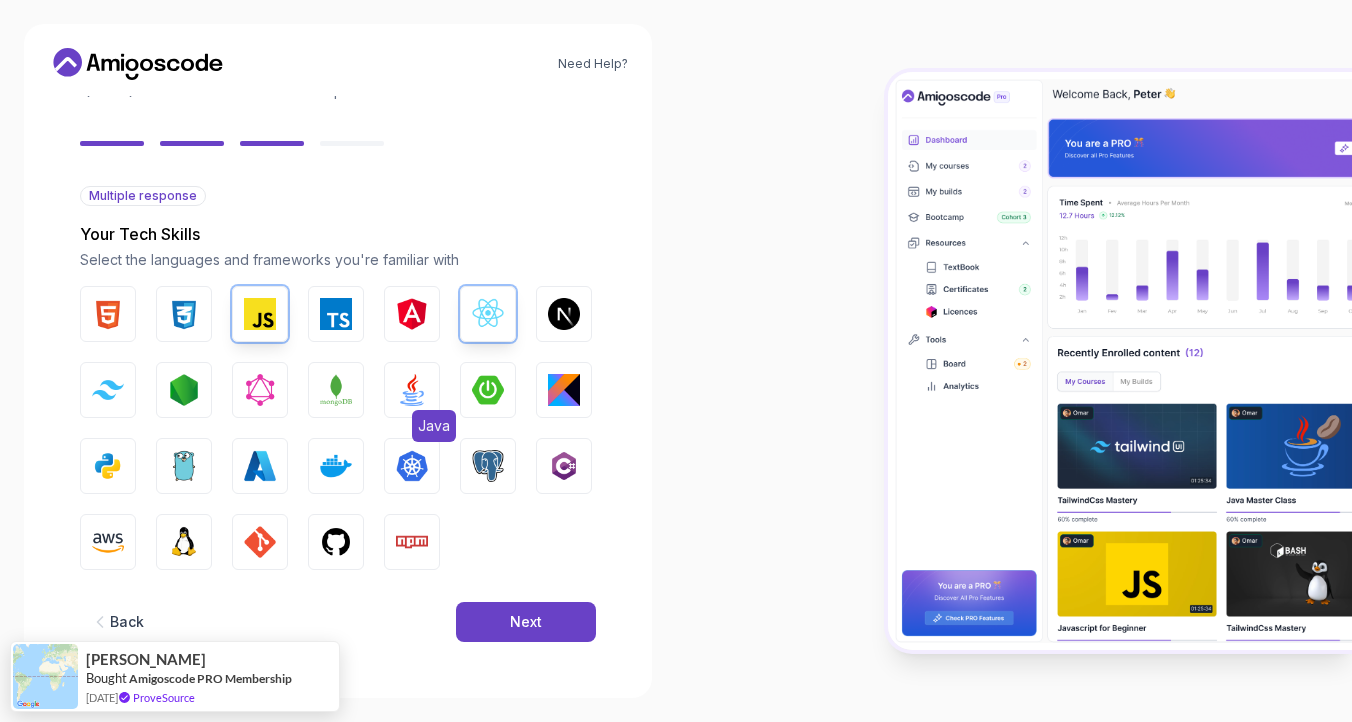 click on "Java" at bounding box center (412, 390) 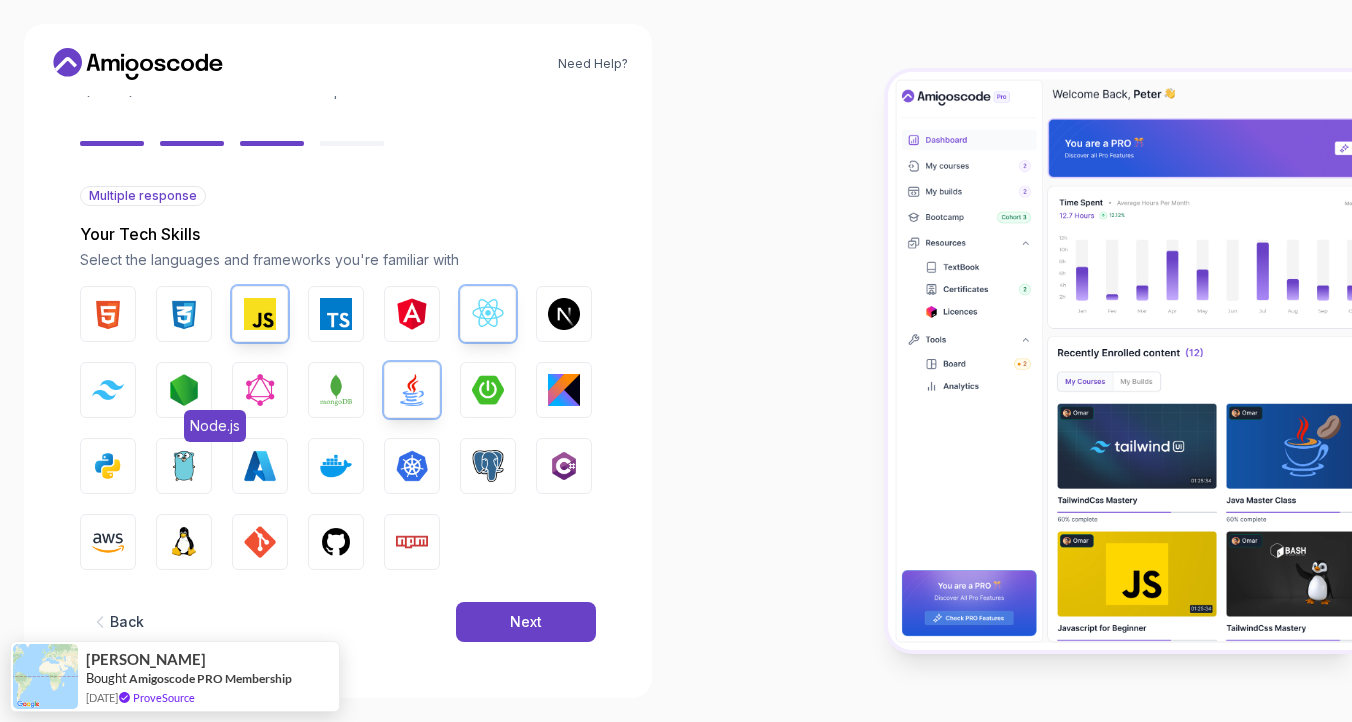 click at bounding box center [184, 390] 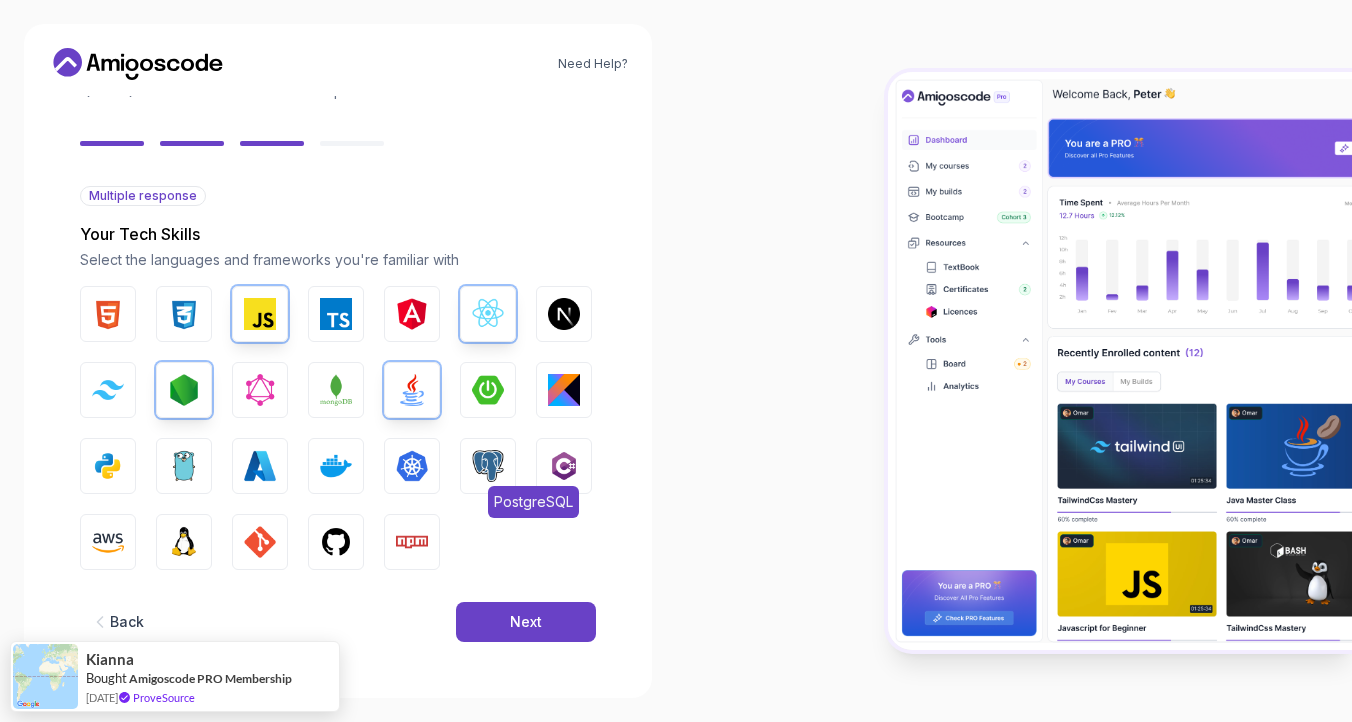 click at bounding box center (488, 466) 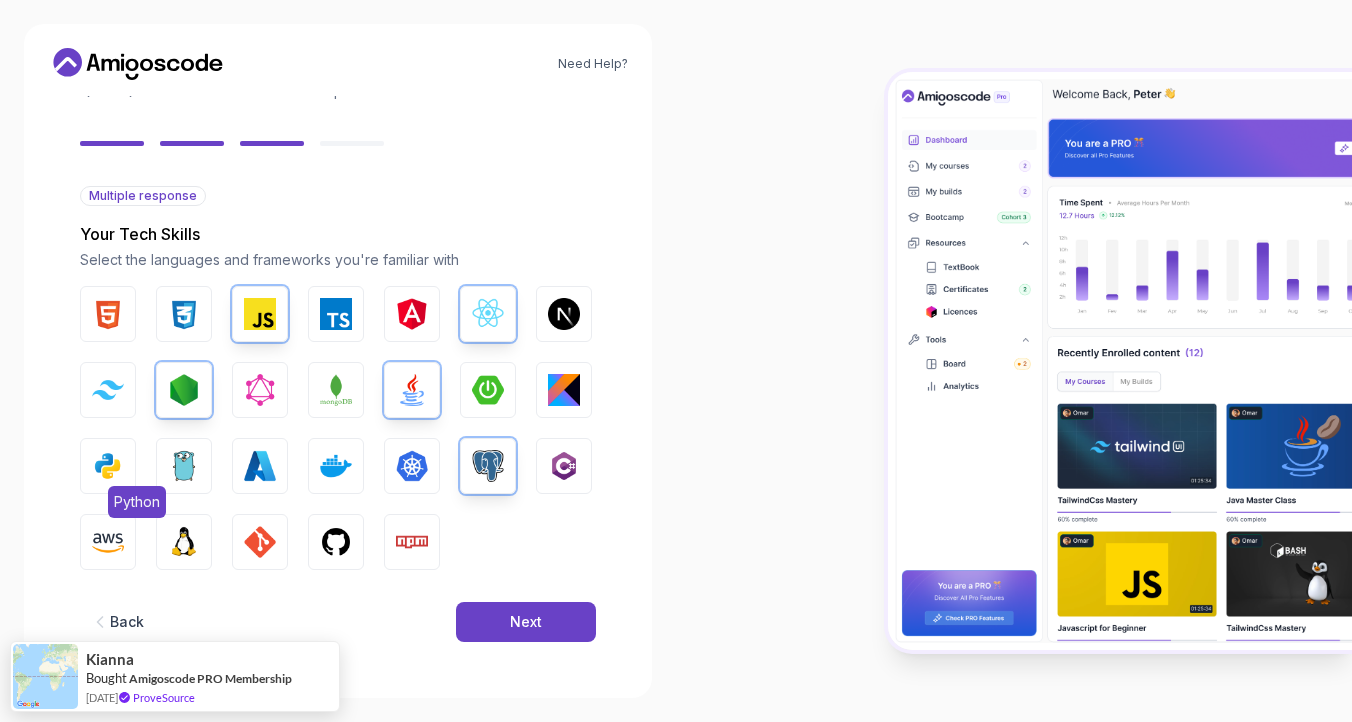 click on "Python" at bounding box center (108, 466) 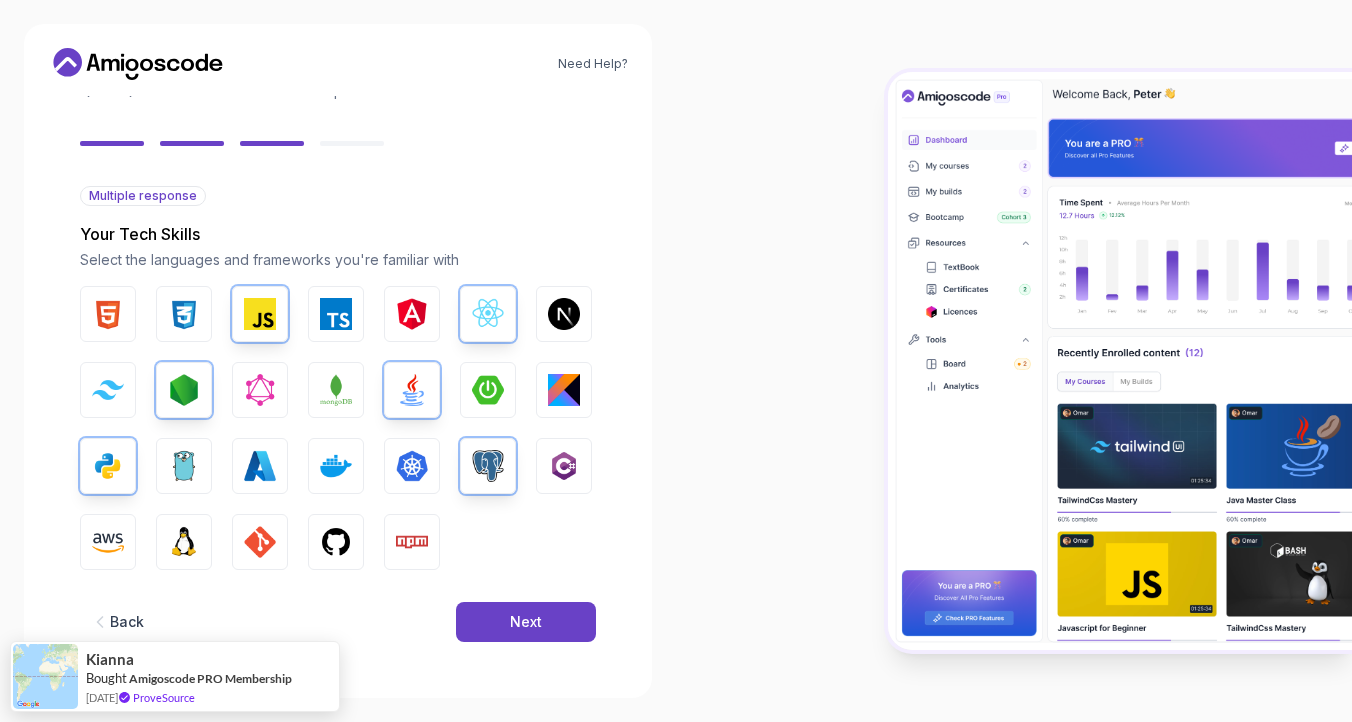 click on "HTML CSS JavaScript TypeScript Angular React.js Next.js Tailwind CSS Node.js GraphQL MongoDB Java Spring Boot Kotlin Python Go Azure Docker Kubernetes PostgreSQL C# AWS Linux GIT GitHub Npm" at bounding box center [338, 428] 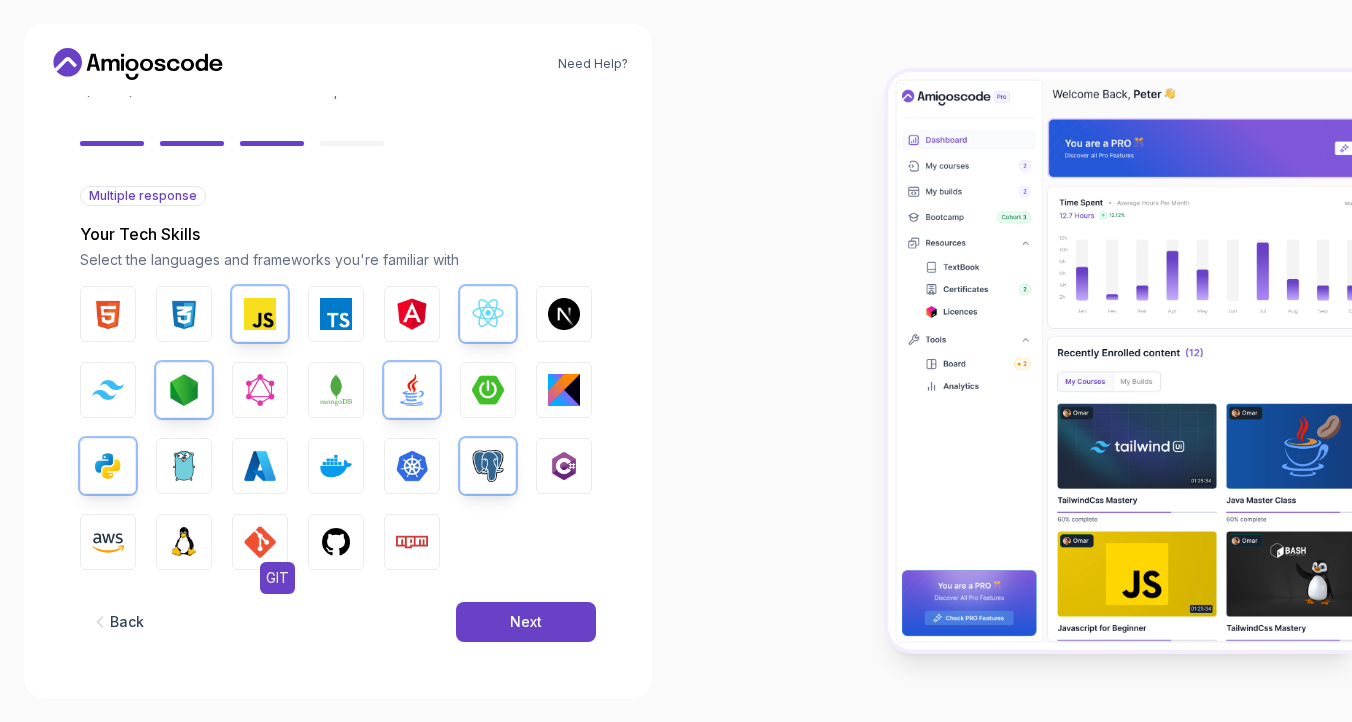 click at bounding box center [260, 542] 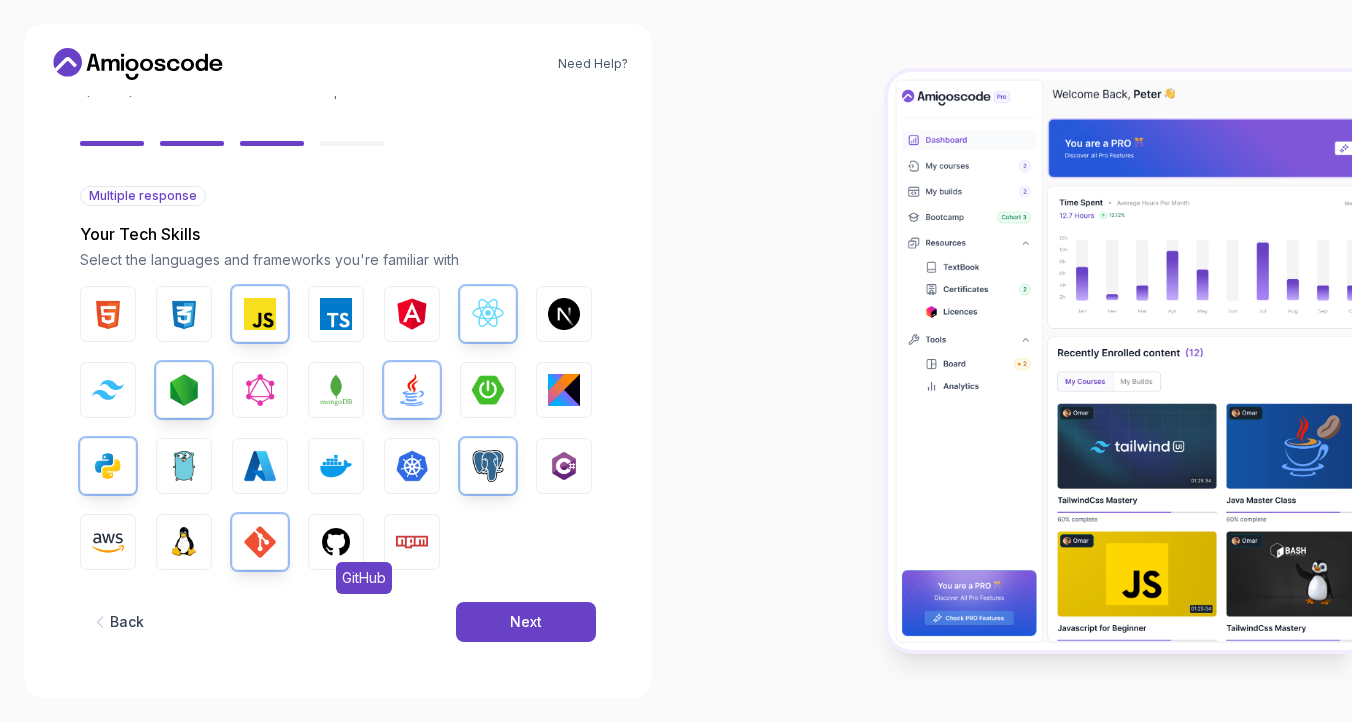 click at bounding box center (336, 542) 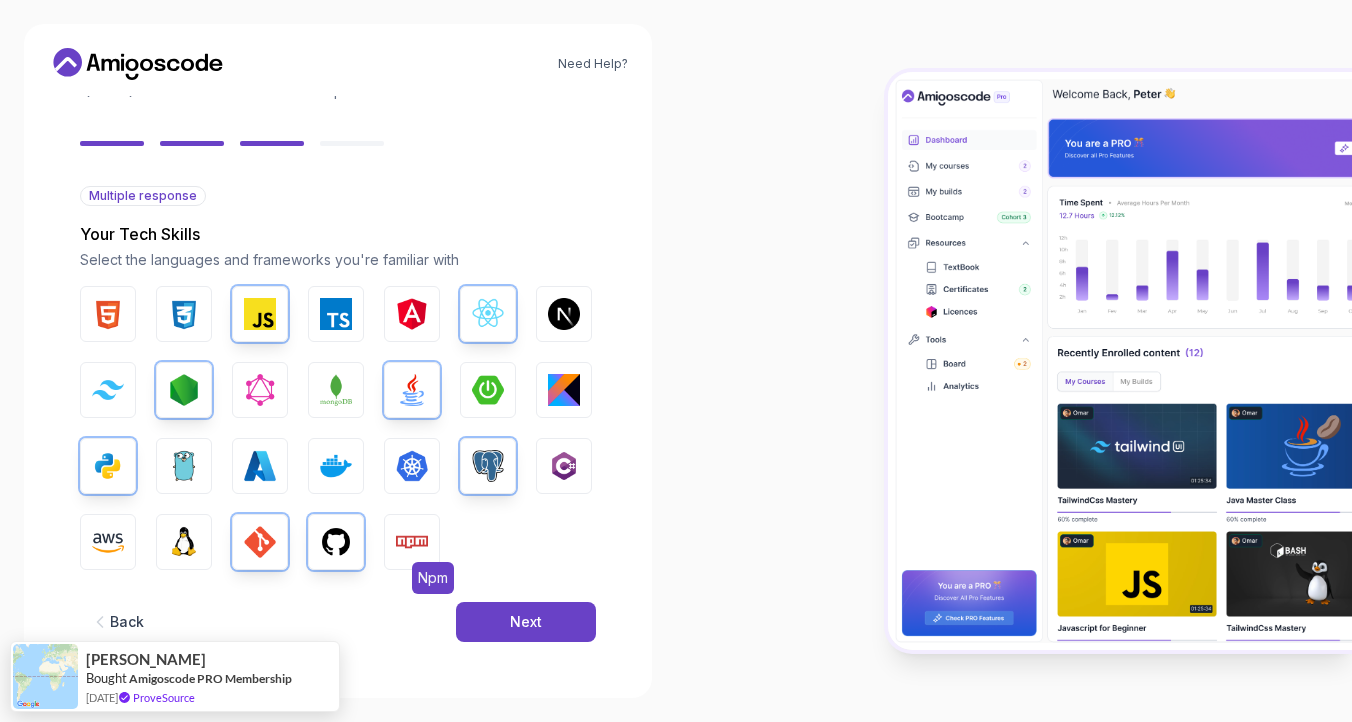 click at bounding box center (412, 542) 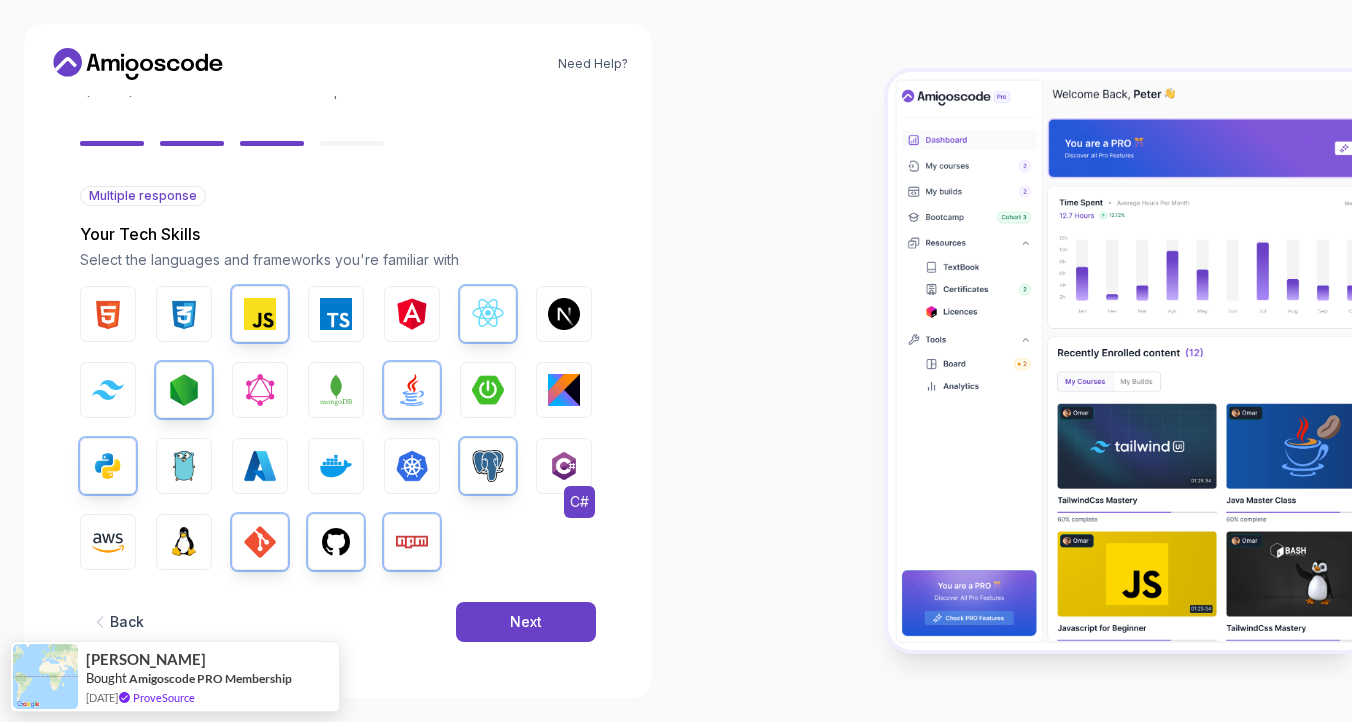click at bounding box center [564, 466] 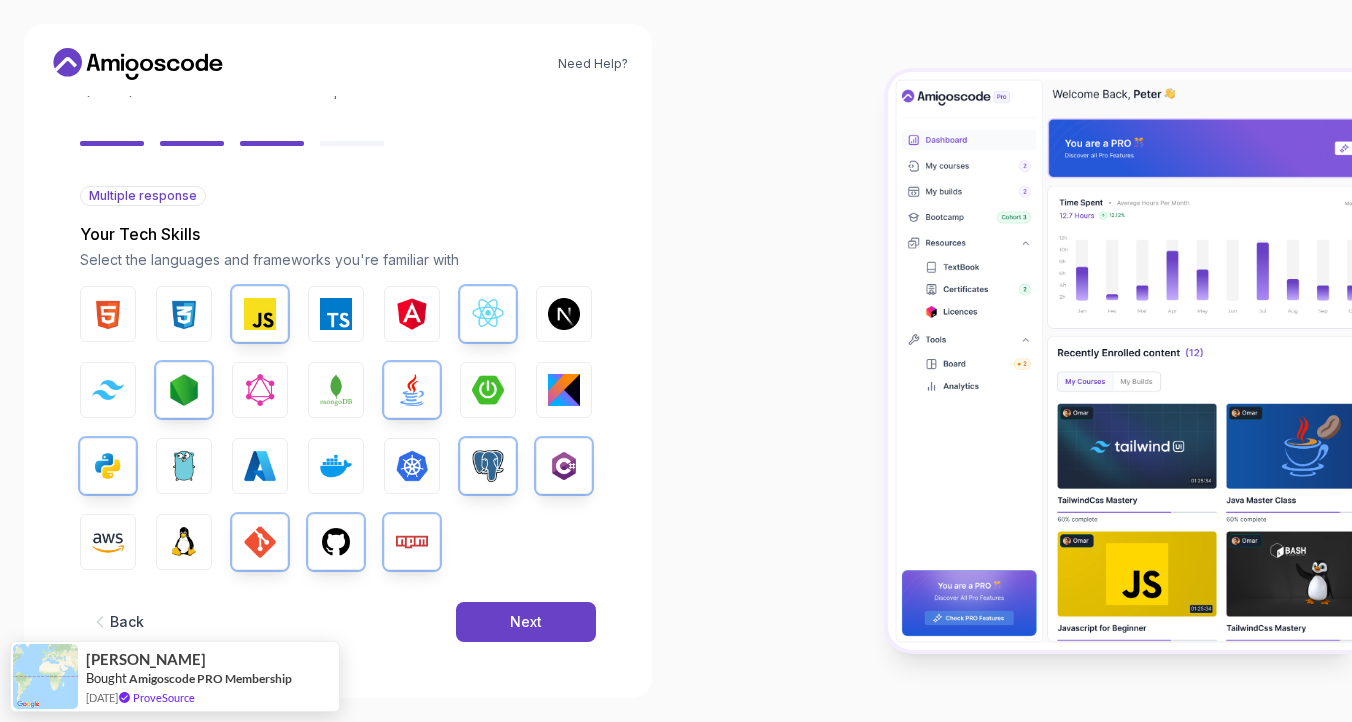 click on "Select the languages and frameworks you're familiar with" at bounding box center [338, 260] 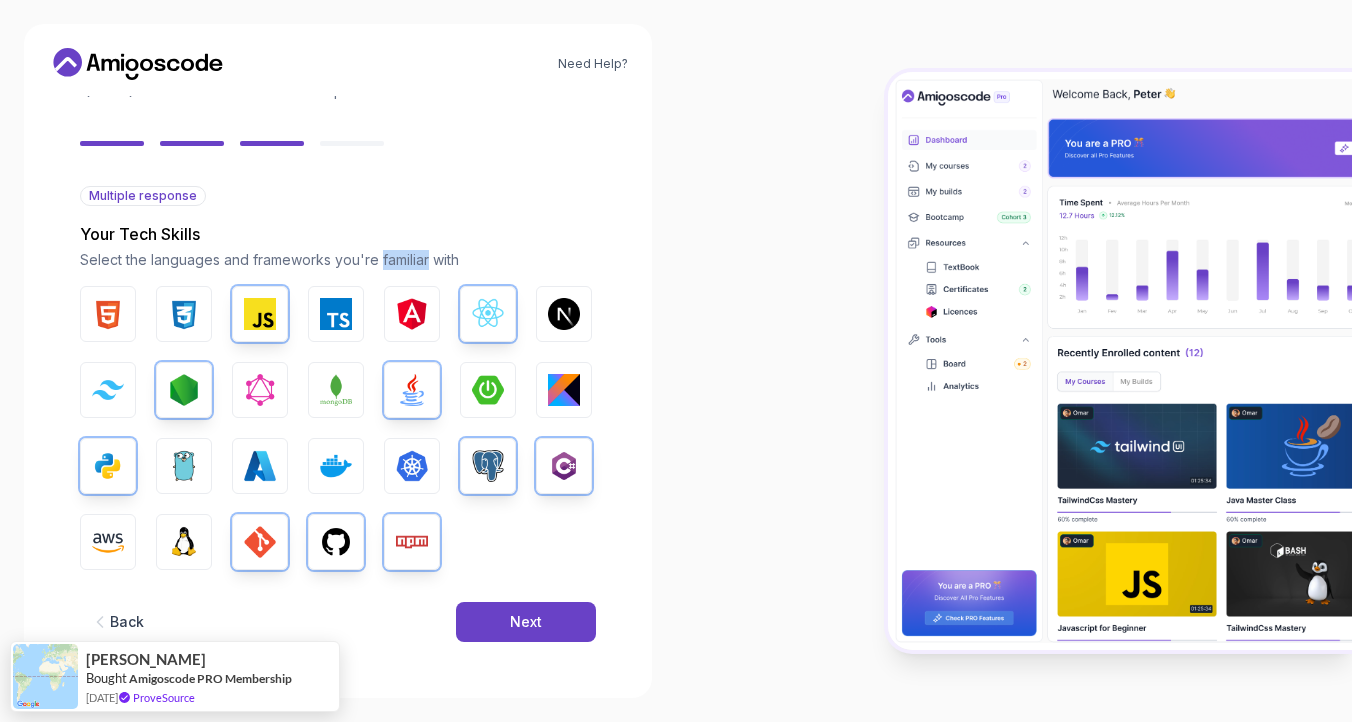click on "Select the languages and frameworks you're familiar with" at bounding box center (338, 260) 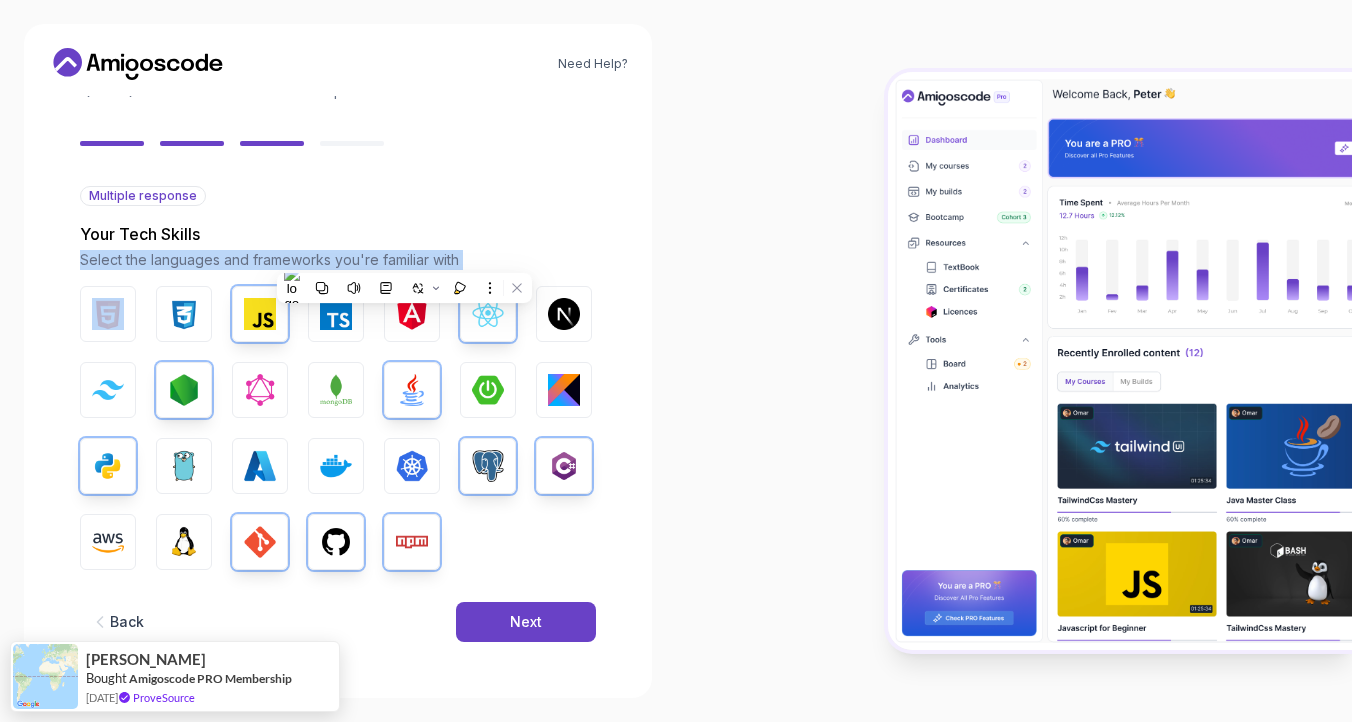 click on "Select the languages and frameworks you're familiar with" at bounding box center (338, 260) 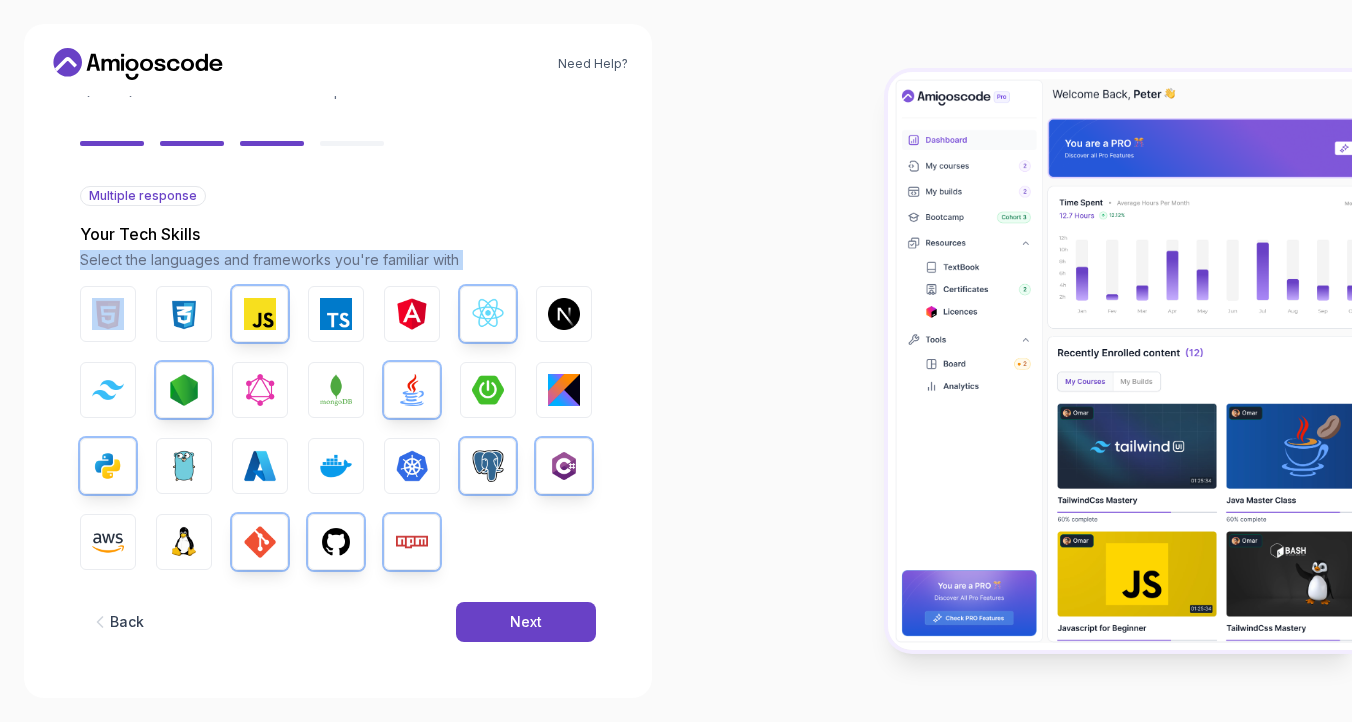 click on "Need Help? 2 Let's Get to Know You 1 Set Up Your Profile 2 Let's Get to Know You Getting to Know You Quick Questions for a Personalized Experience Multiple response Your Tech Skills Select the languages and frameworks you're familiar with HTML CSS JavaScript TypeScript Angular React.js Next.js Tailwind CSS Node.js GraphQL MongoDB Java Spring Boot Kotlin Python Go Azure Docker Kubernetes PostgreSQL C# AWS Linux GIT GitHub Npm Back Next" at bounding box center (338, 361) 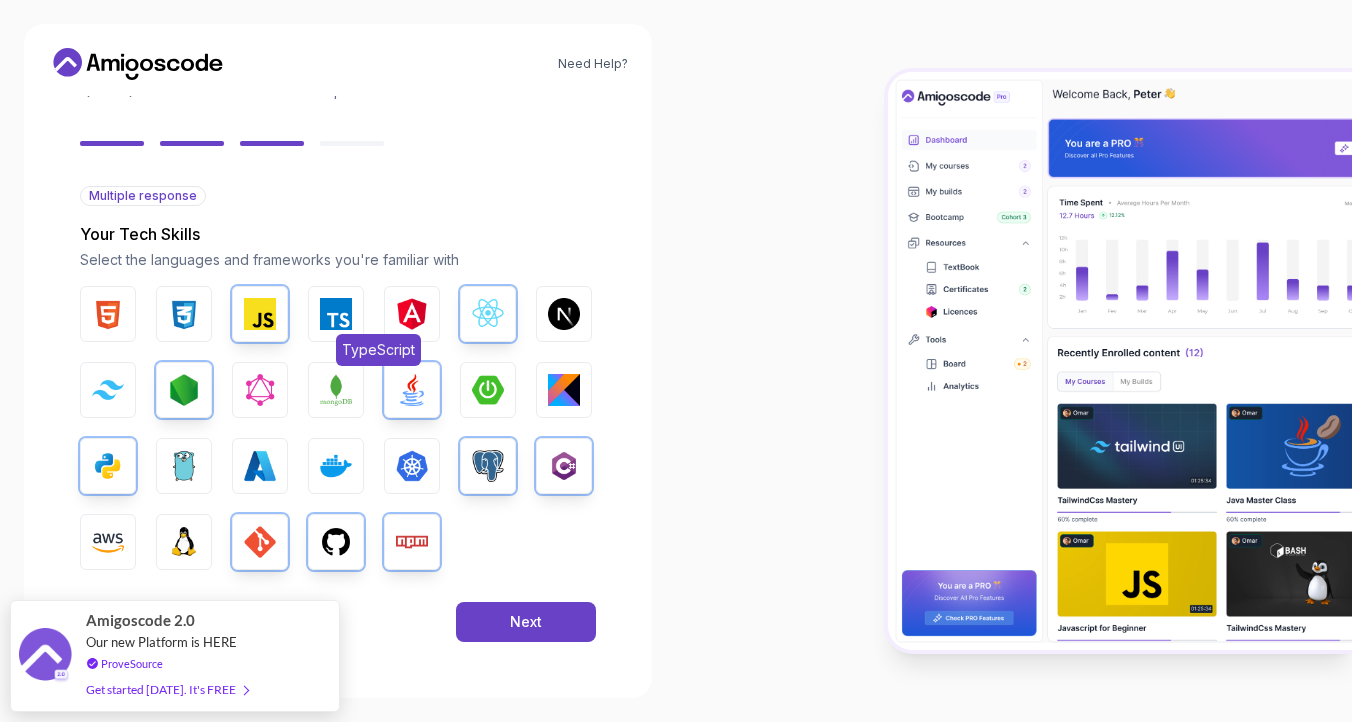 click at bounding box center [336, 314] 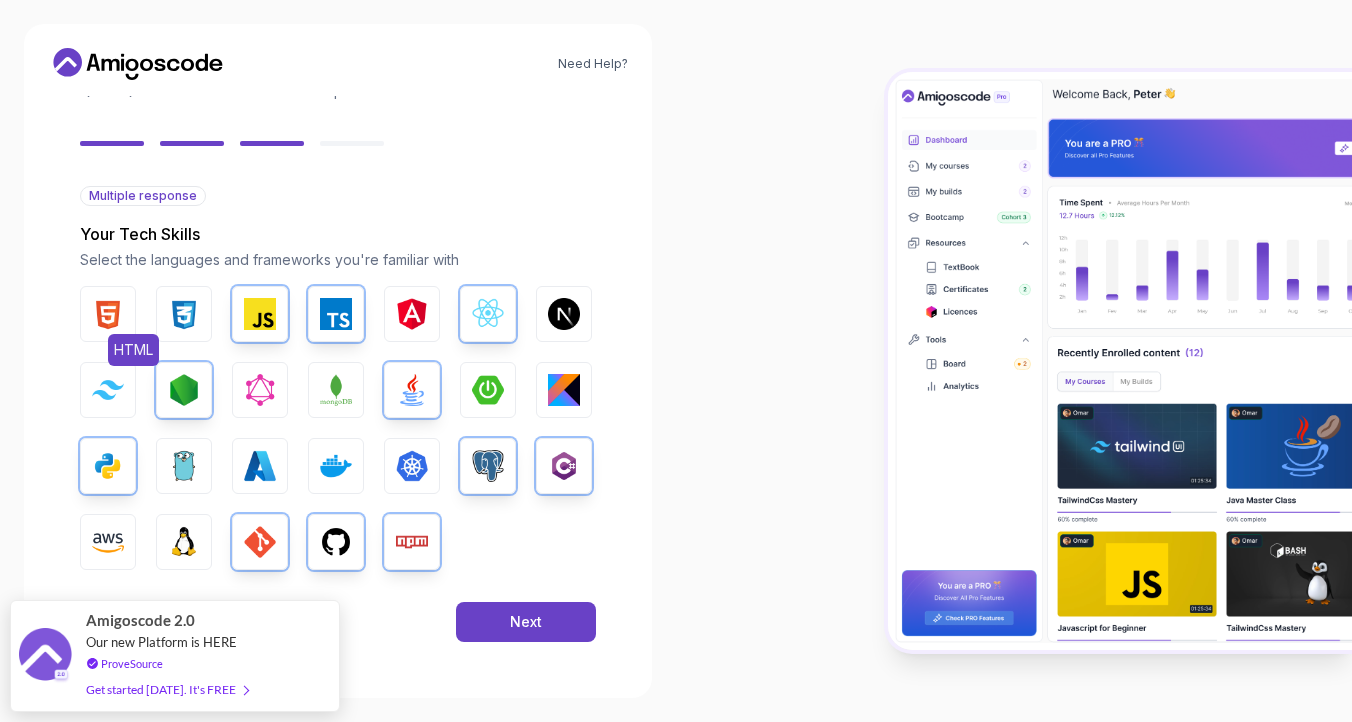 click on "HTML" at bounding box center (108, 314) 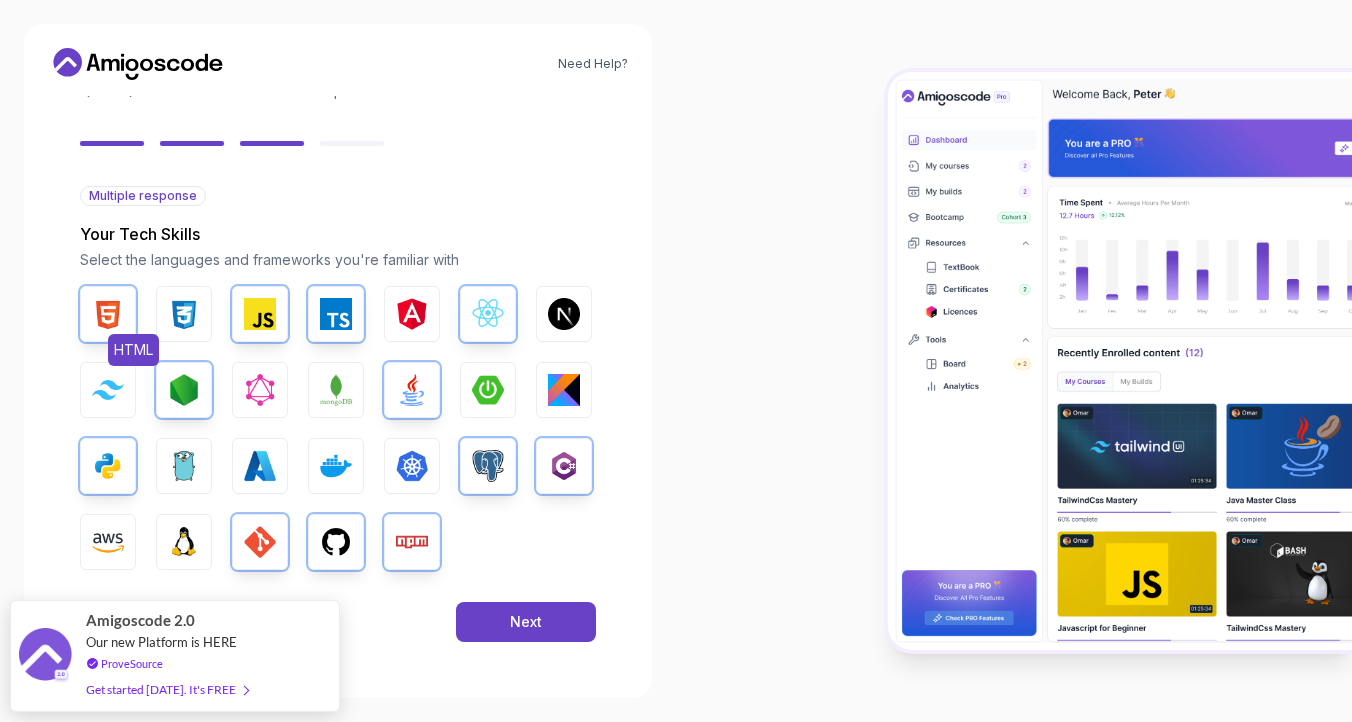 click on "HTML" at bounding box center [108, 314] 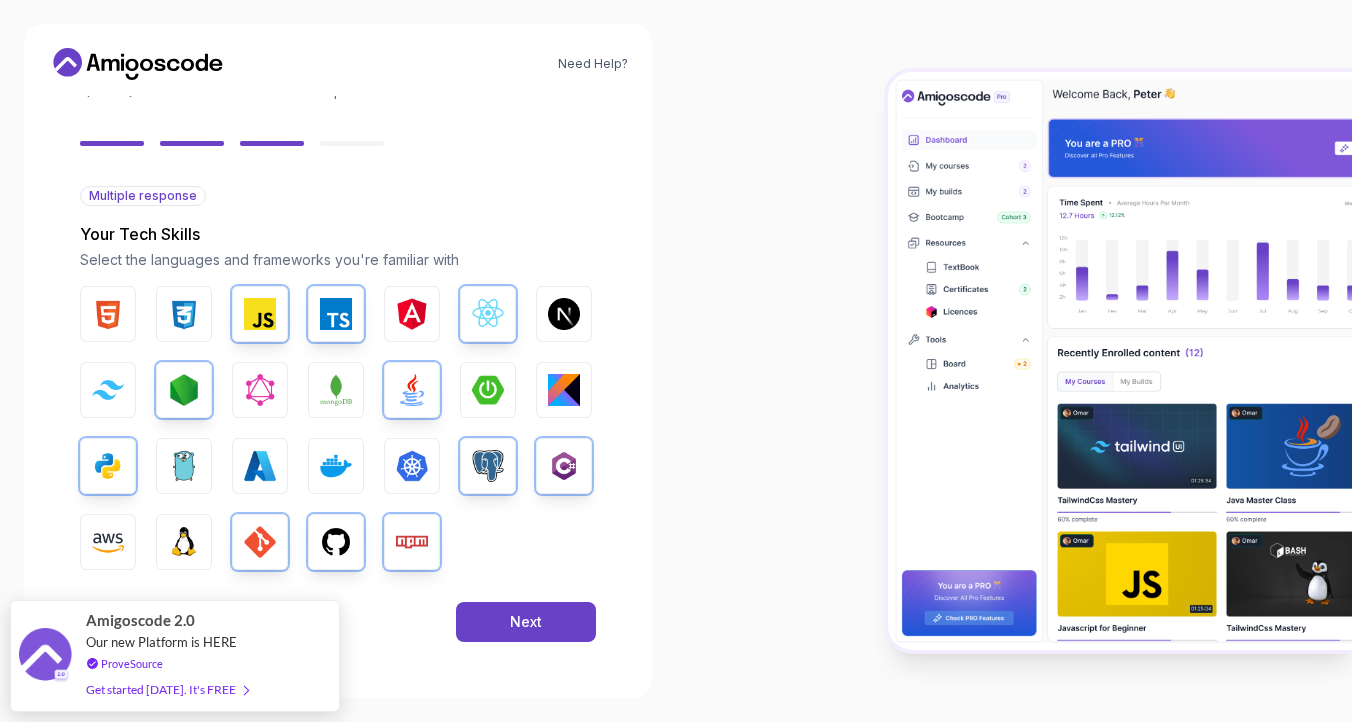 type 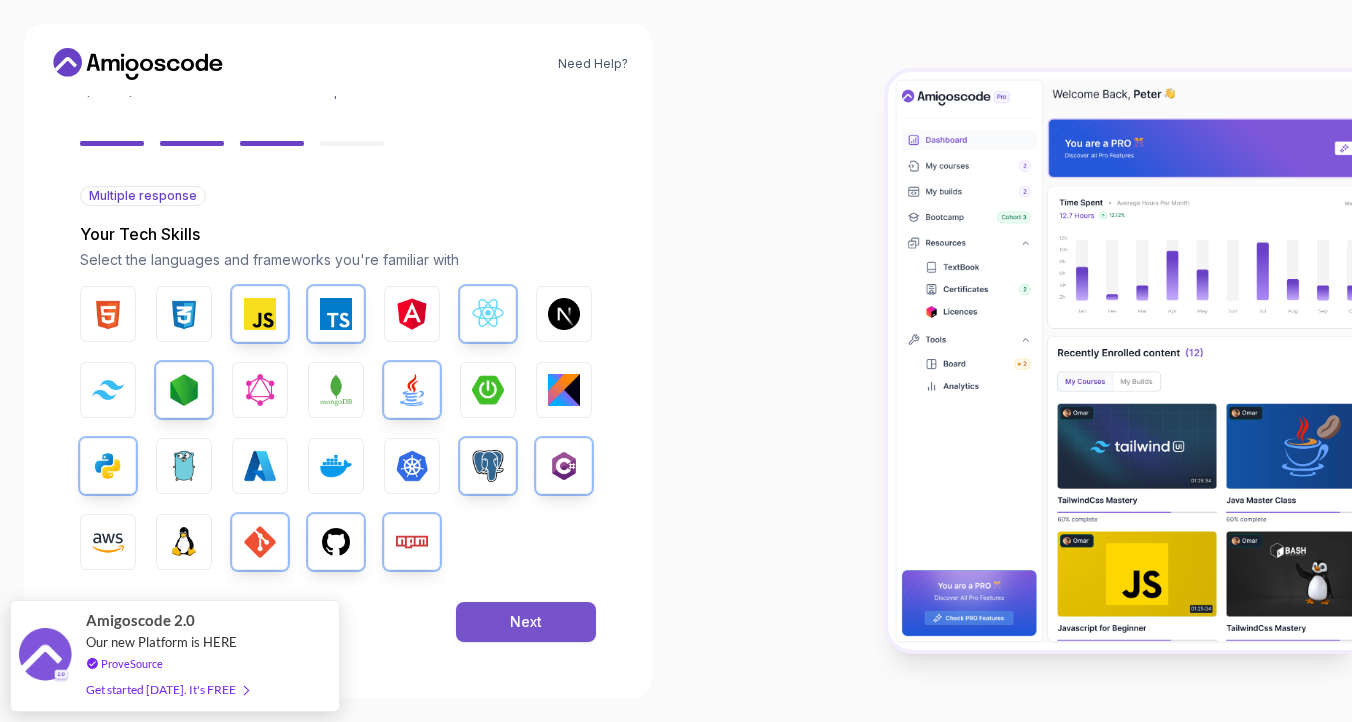 click on "Next" at bounding box center [526, 622] 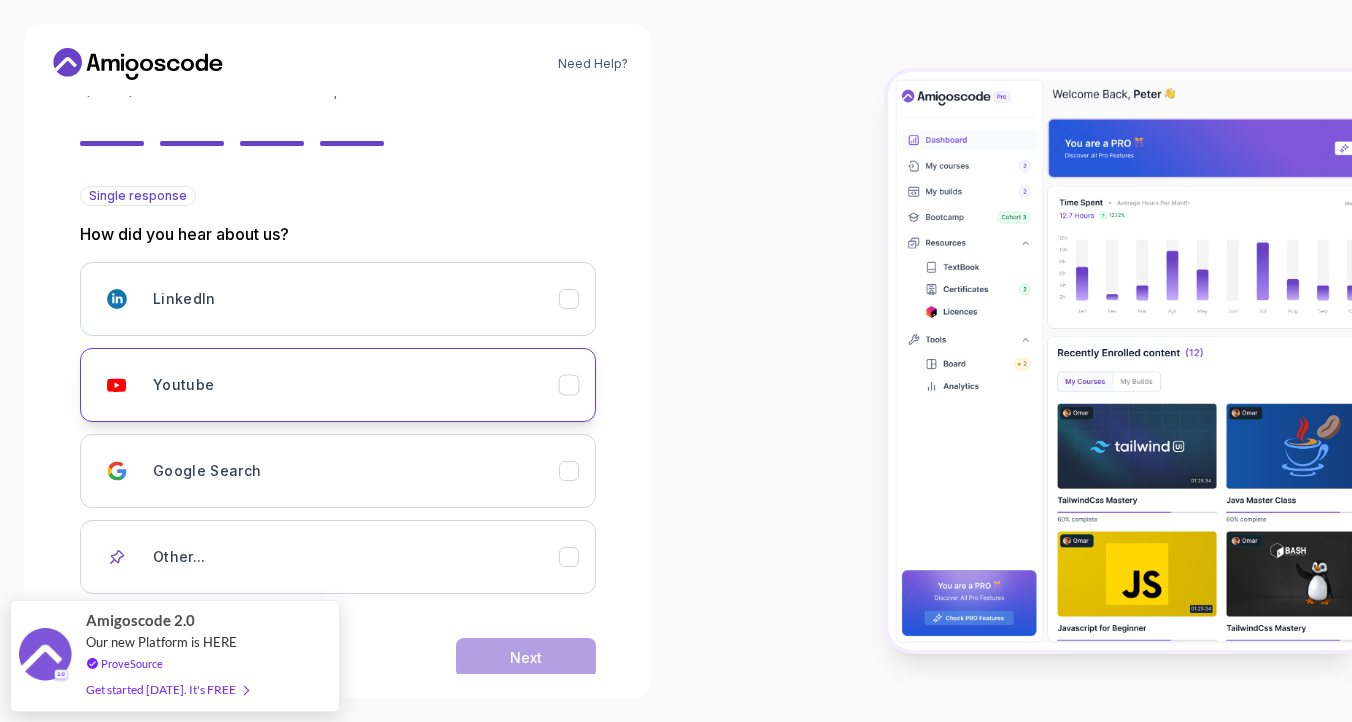 click on "Youtube" at bounding box center [356, 385] 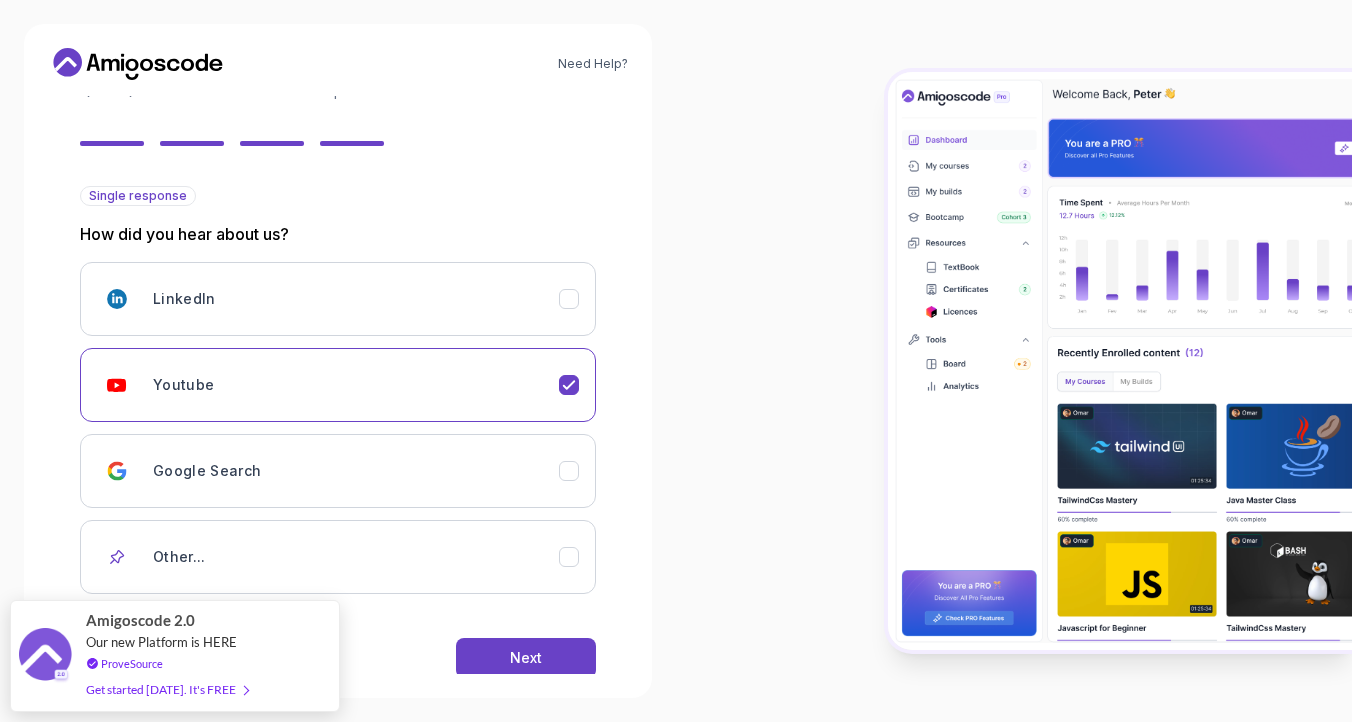 drag, startPoint x: 301, startPoint y: 639, endPoint x: 305, endPoint y: 705, distance: 66.1211 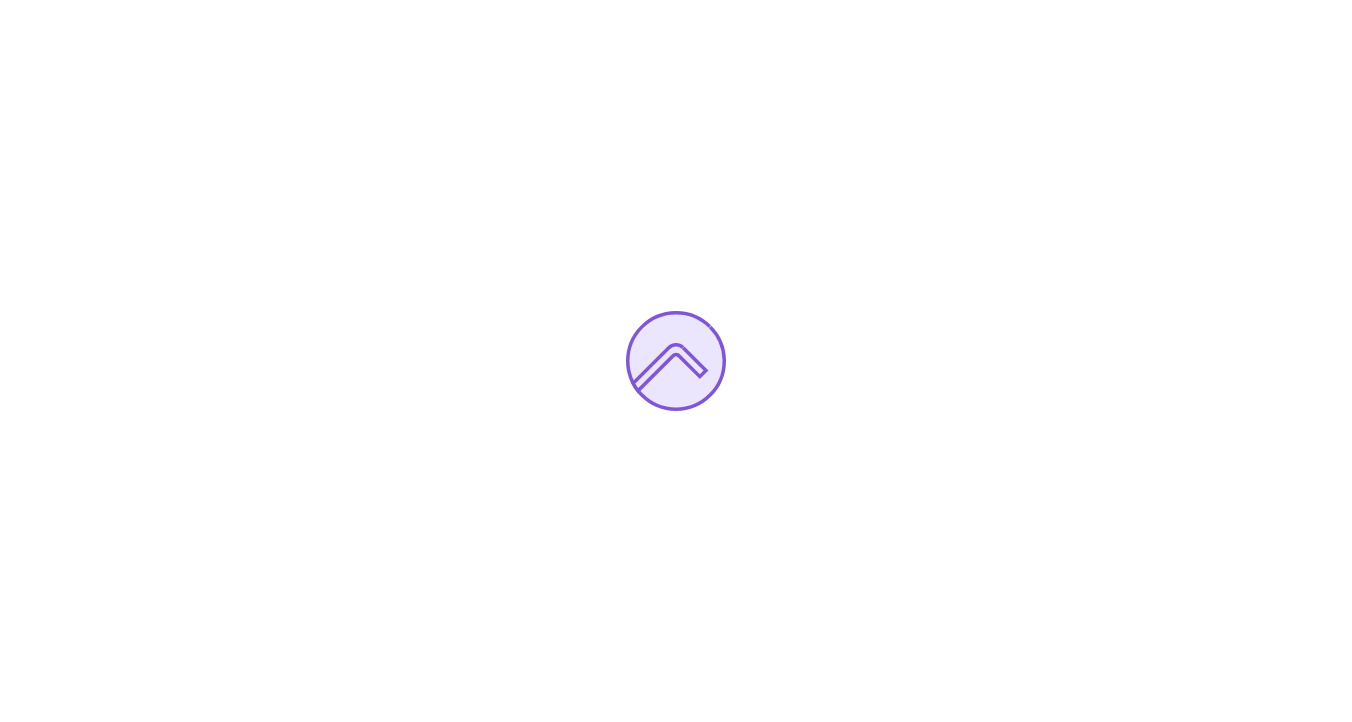 scroll, scrollTop: 0, scrollLeft: 0, axis: both 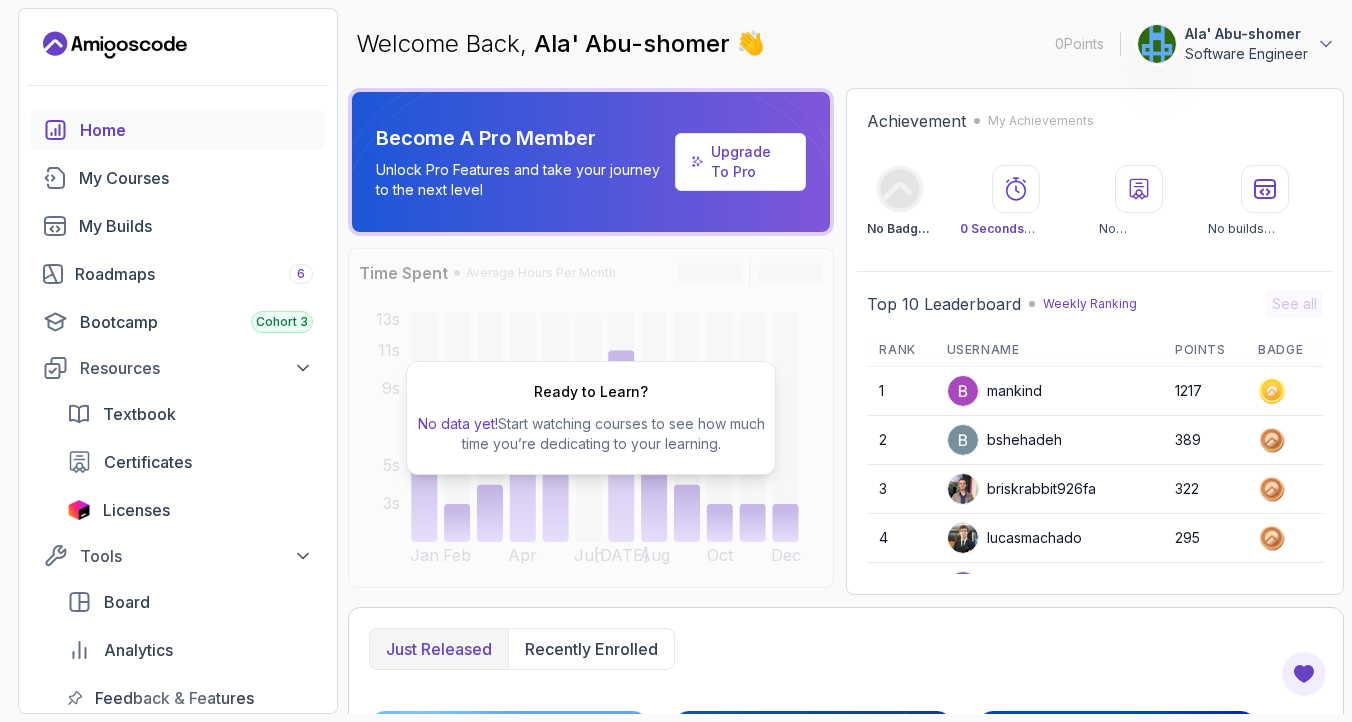 click on "Ala' Abu-shomer" at bounding box center (1246, 34) 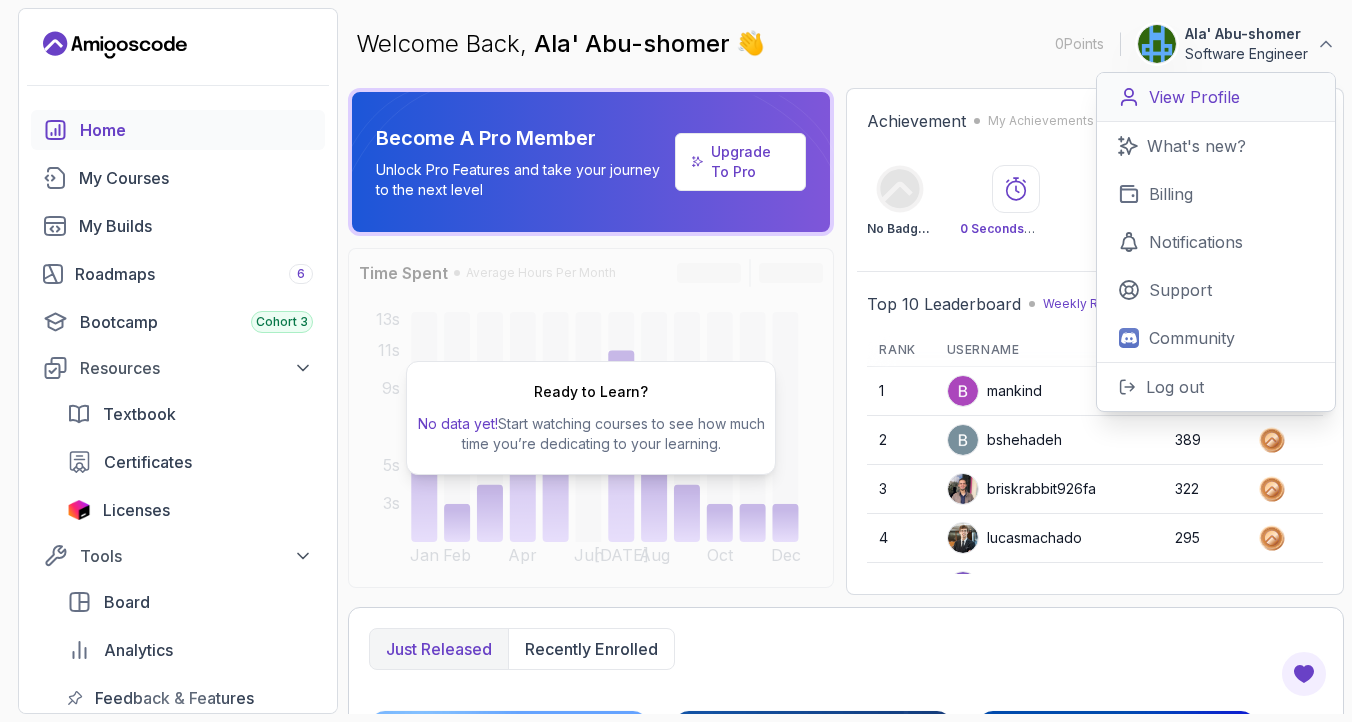 click on "View Profile" at bounding box center (1194, 97) 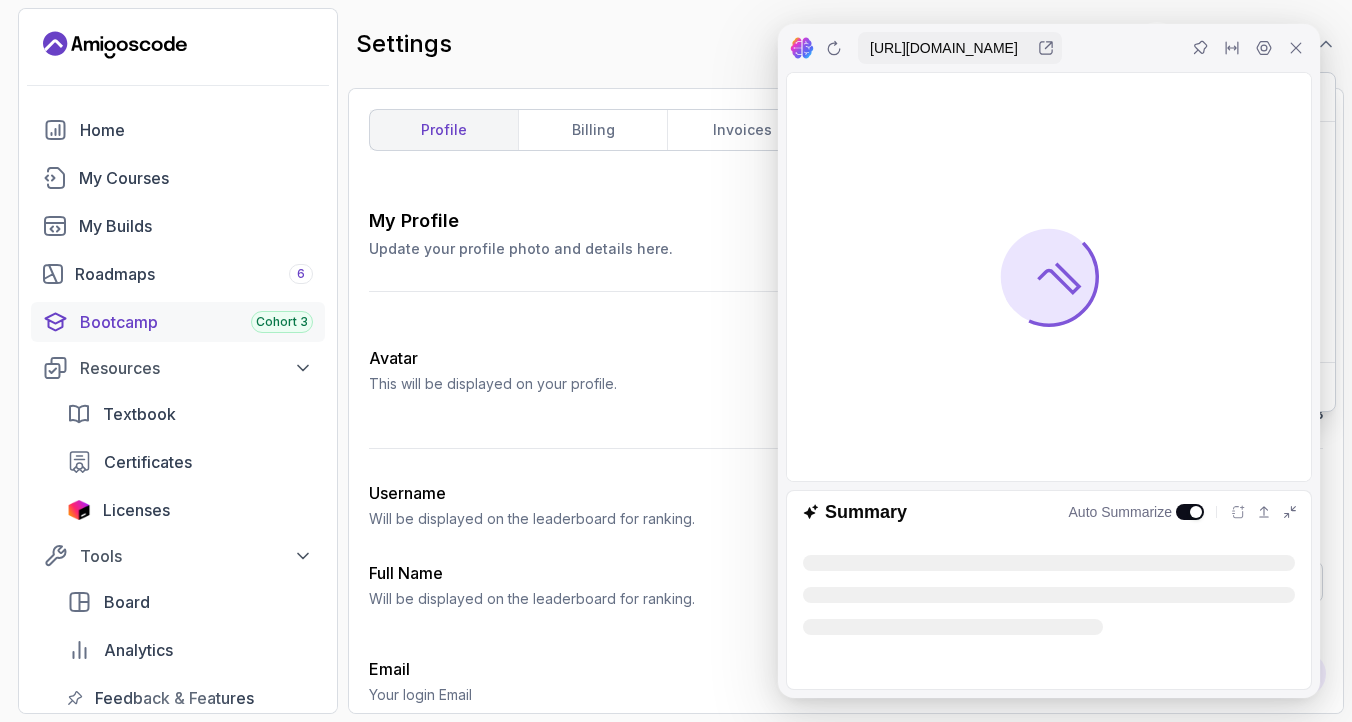 scroll, scrollTop: 0, scrollLeft: 0, axis: both 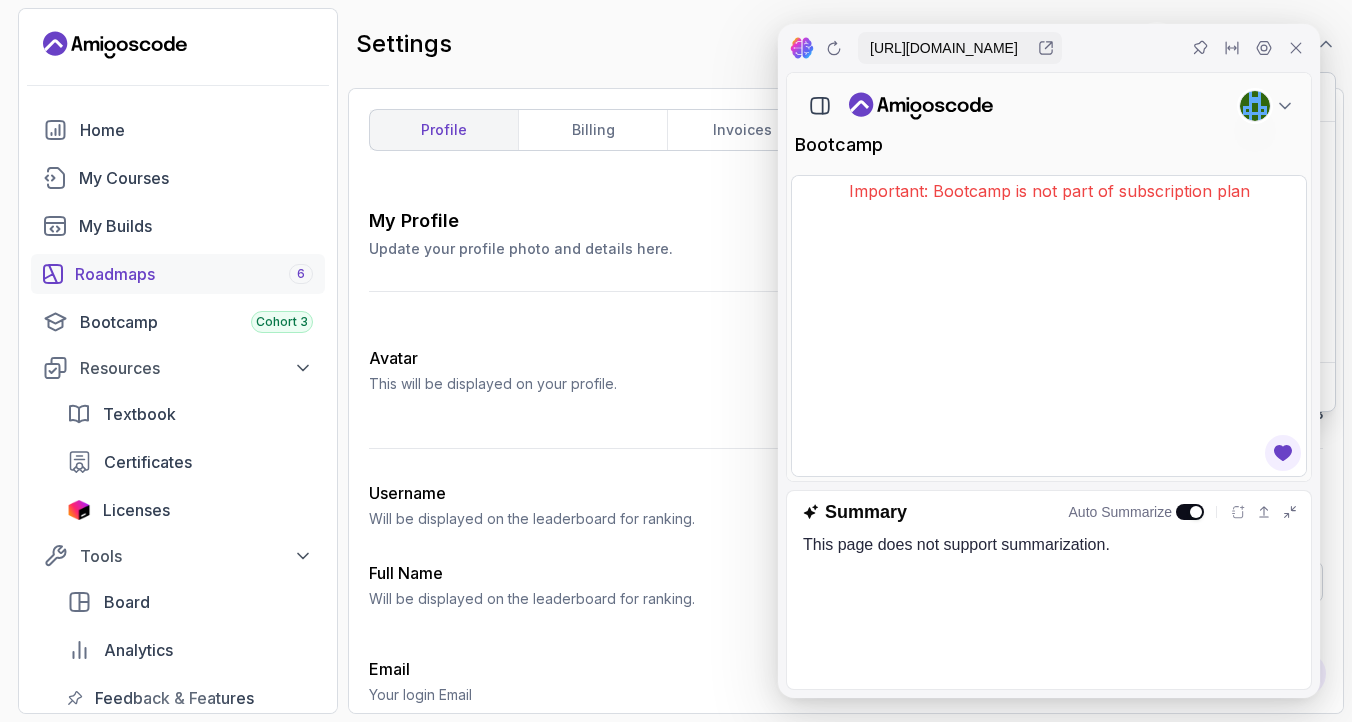click on "6" at bounding box center [301, 274] 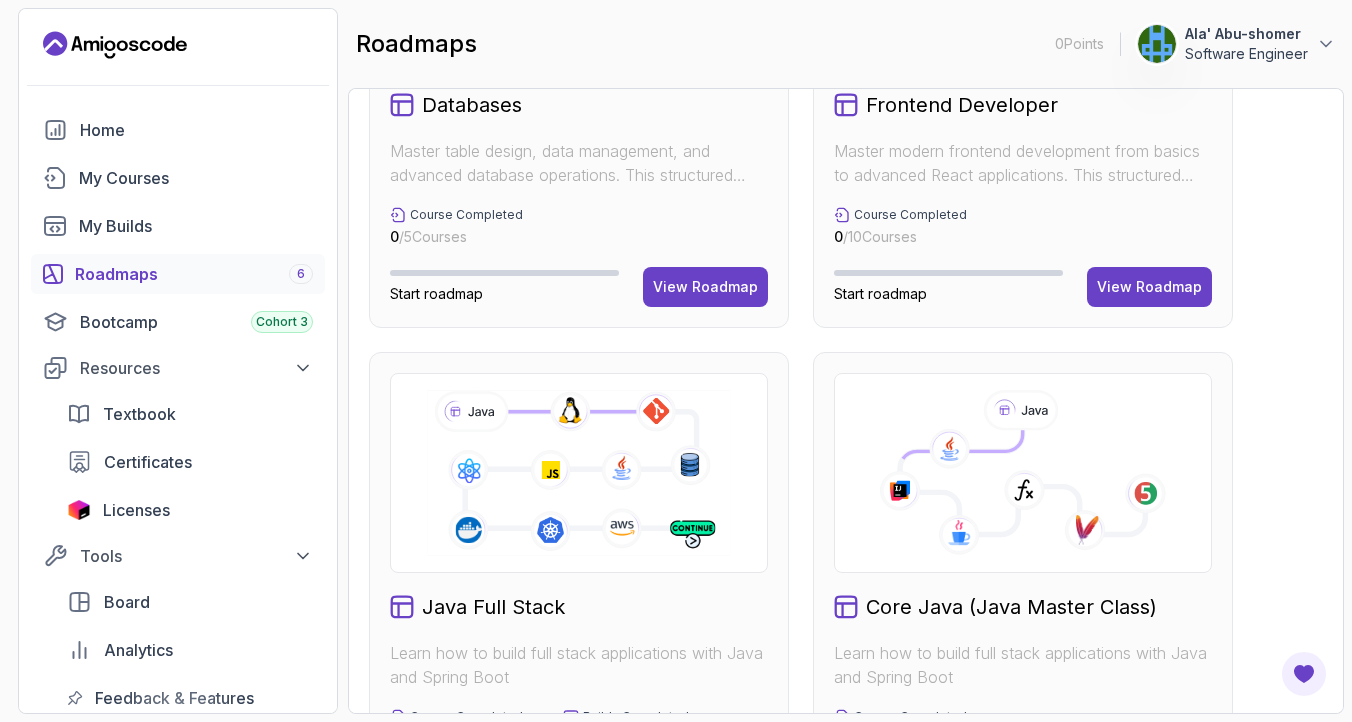 scroll, scrollTop: 200, scrollLeft: 0, axis: vertical 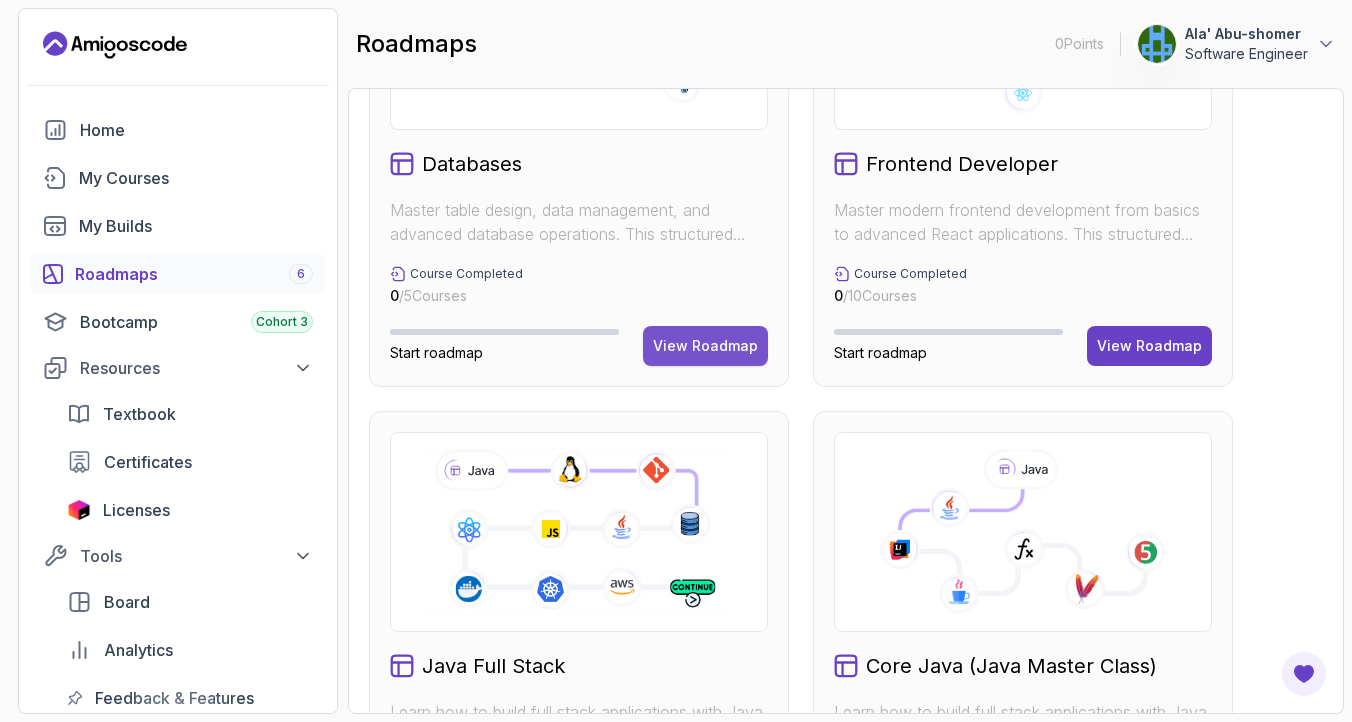 click on "View Roadmap" at bounding box center [705, 346] 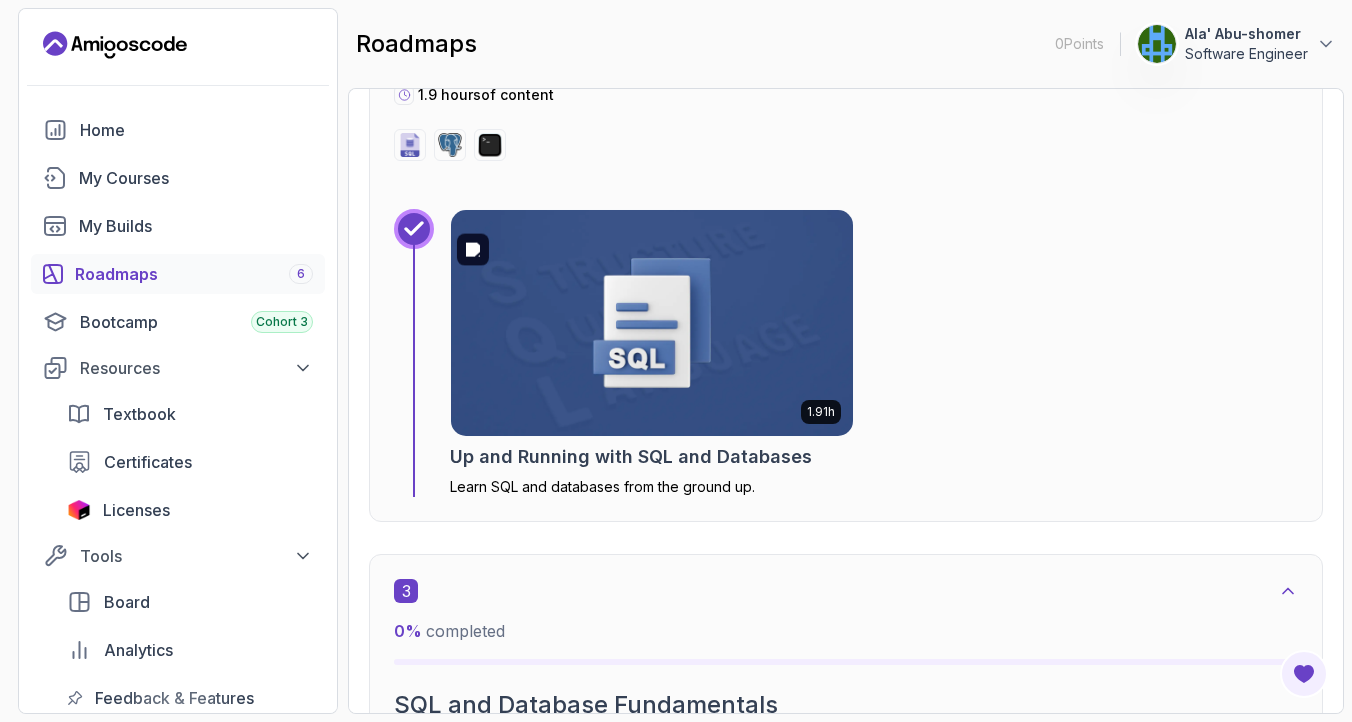 scroll, scrollTop: 1626, scrollLeft: 0, axis: vertical 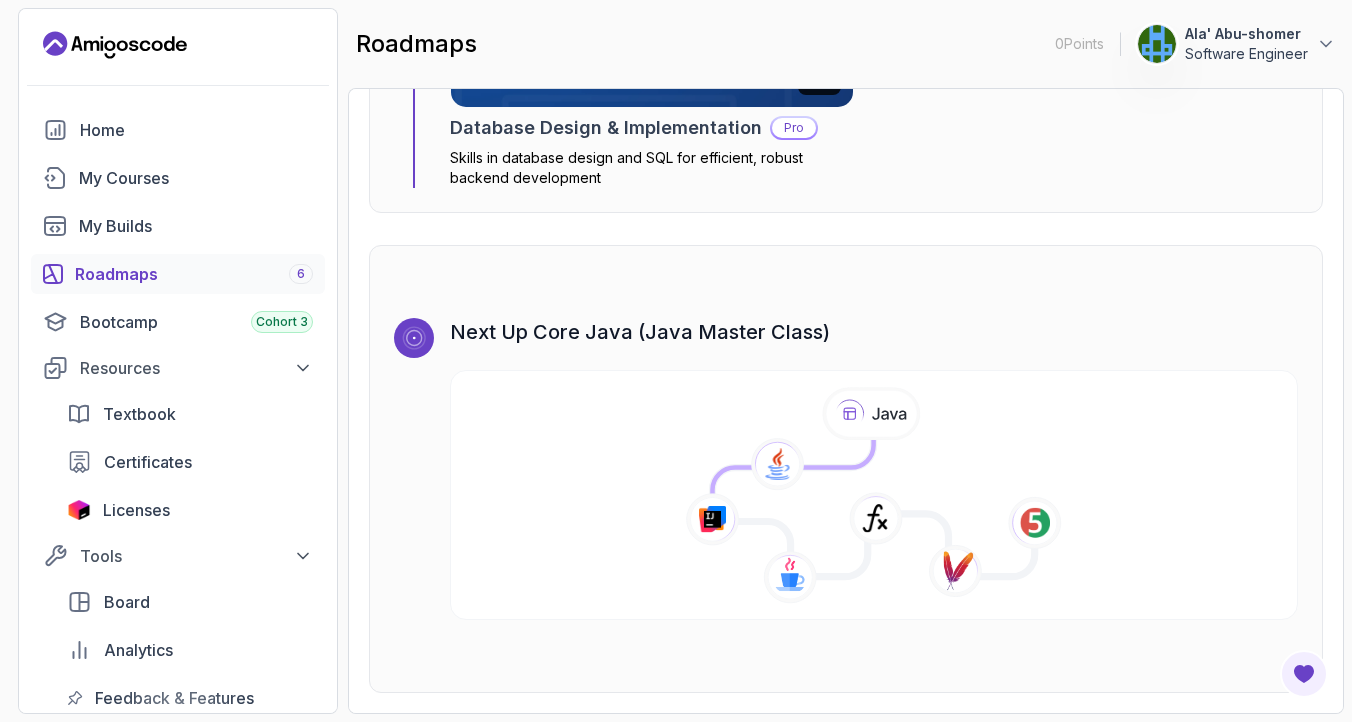 click on "Next Up Core Java (Java Master Class)" at bounding box center [846, 469] 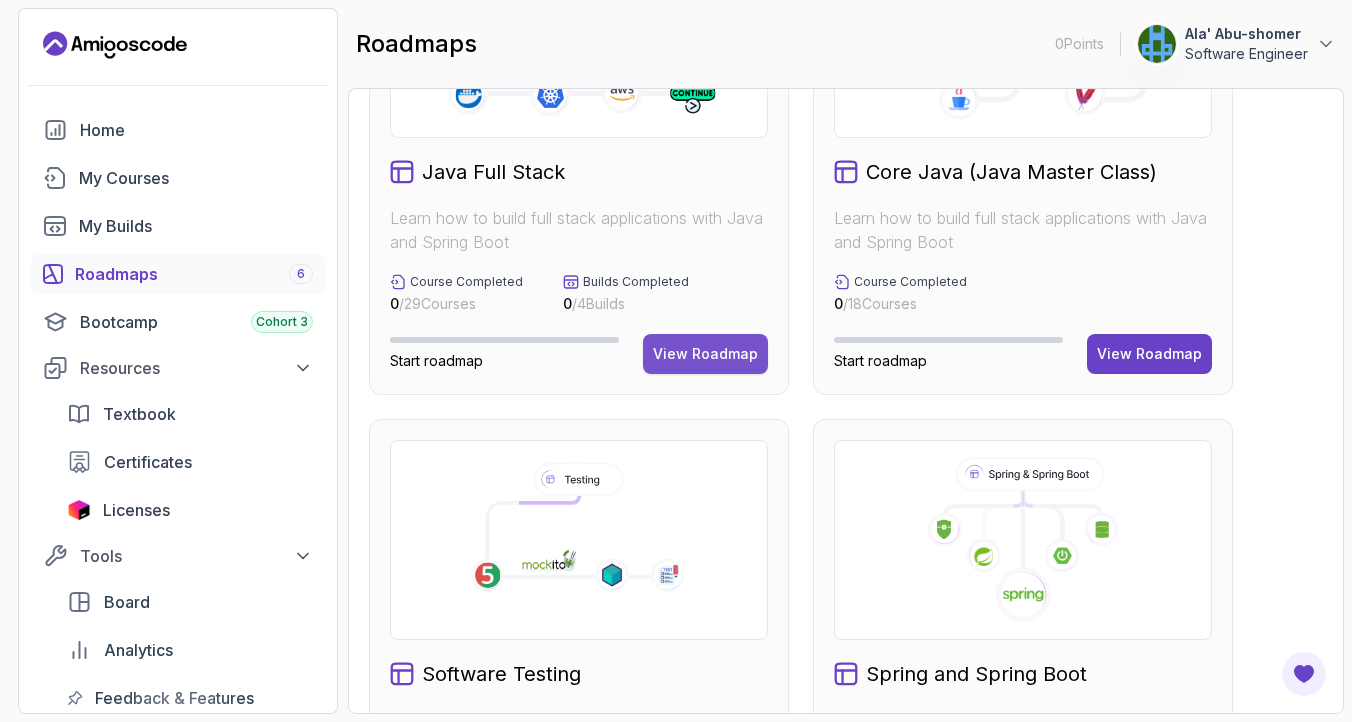 scroll, scrollTop: 898, scrollLeft: 0, axis: vertical 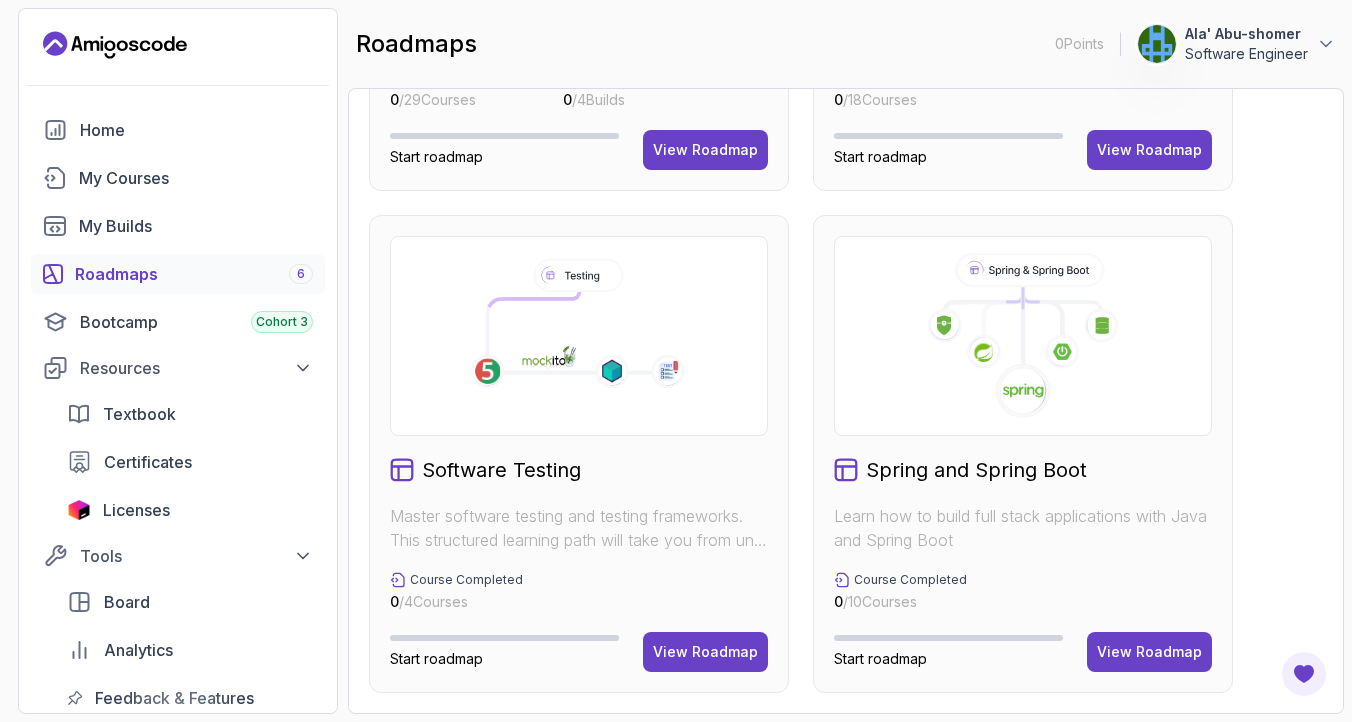 click on "Spring and Spring Boot Learn how to build full stack applications with Java and Spring Boot Course Completed 0 / 10  Courses Start roadmap View Roadmap" at bounding box center [1023, 454] 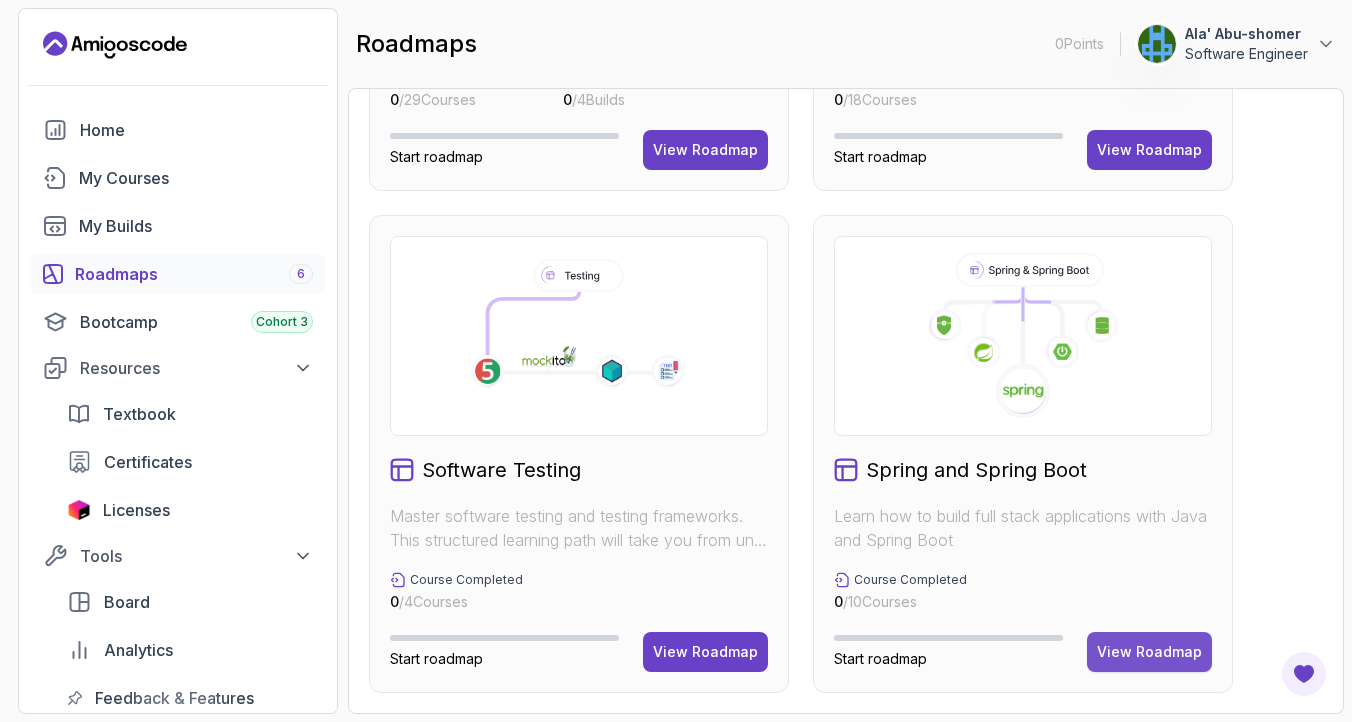 click on "View Roadmap" at bounding box center [1149, 652] 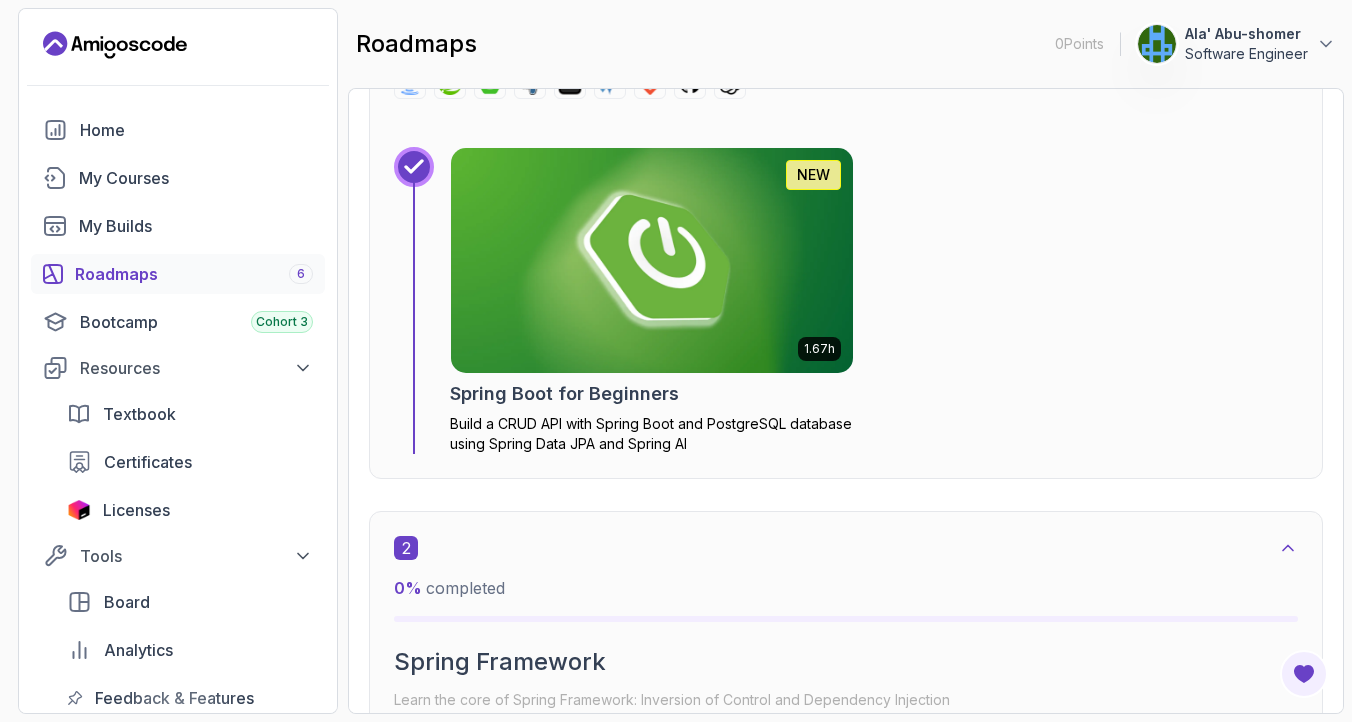 scroll, scrollTop: 891, scrollLeft: 0, axis: vertical 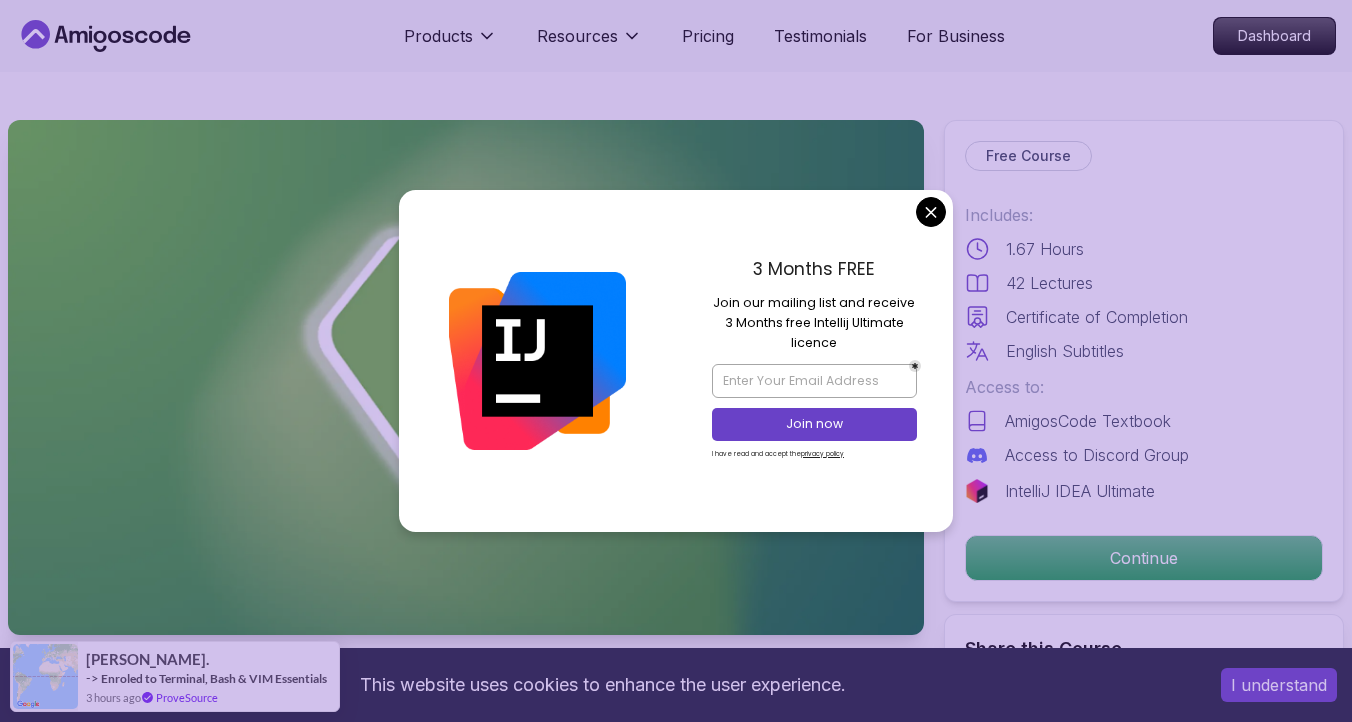 click on "This website uses cookies to enhance the user experience. I understand Products Resources Pricing Testimonials For Business Dashboard Products Resources Pricing Testimonials For Business Dashboard Spring Boot for Beginners Build a CRUD API with Spring Boot and PostgreSQL database using Spring Data JPA and Spring AI Mama Samba Braima Djalo  /   Instructor Free Course Includes: 1.67 Hours 42 Lectures Certificate of Completion English Subtitles Access to: AmigosCode Textbook Access to Discord Group IntelliJ IDEA Ultimate Continue Share this Course or Copy link Got a Team of 5 or More? With one subscription, give your entire team access to all courses and features. Check our Business Plan Mama Samba Braima Djalo  /   Instructor What you will learn java spring spring-boot postgres terminal ai git github chatgpt The Basics of Spring - Learn the fundamental concepts and features of the Spring framework. Spring Boot - Understand how to use Spring Boot to simplify the development of Spring applications." at bounding box center (676, 4602) 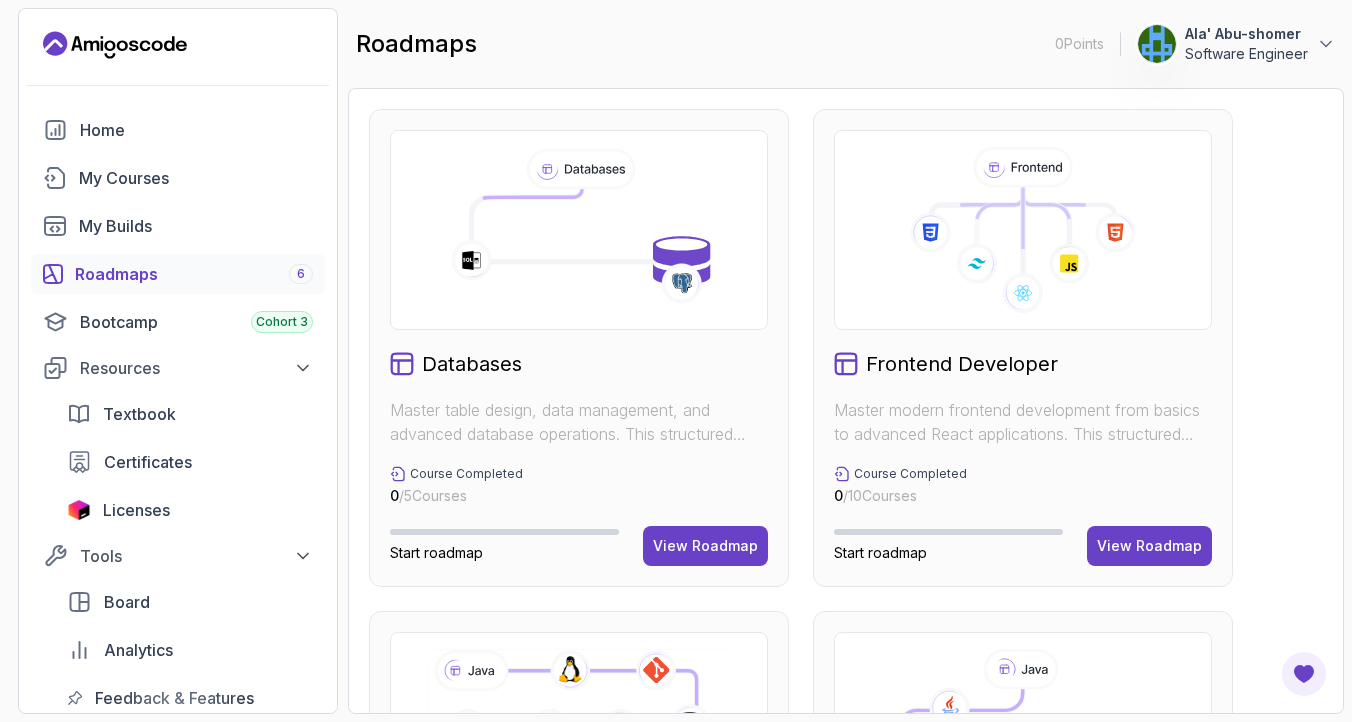 scroll, scrollTop: 0, scrollLeft: 0, axis: both 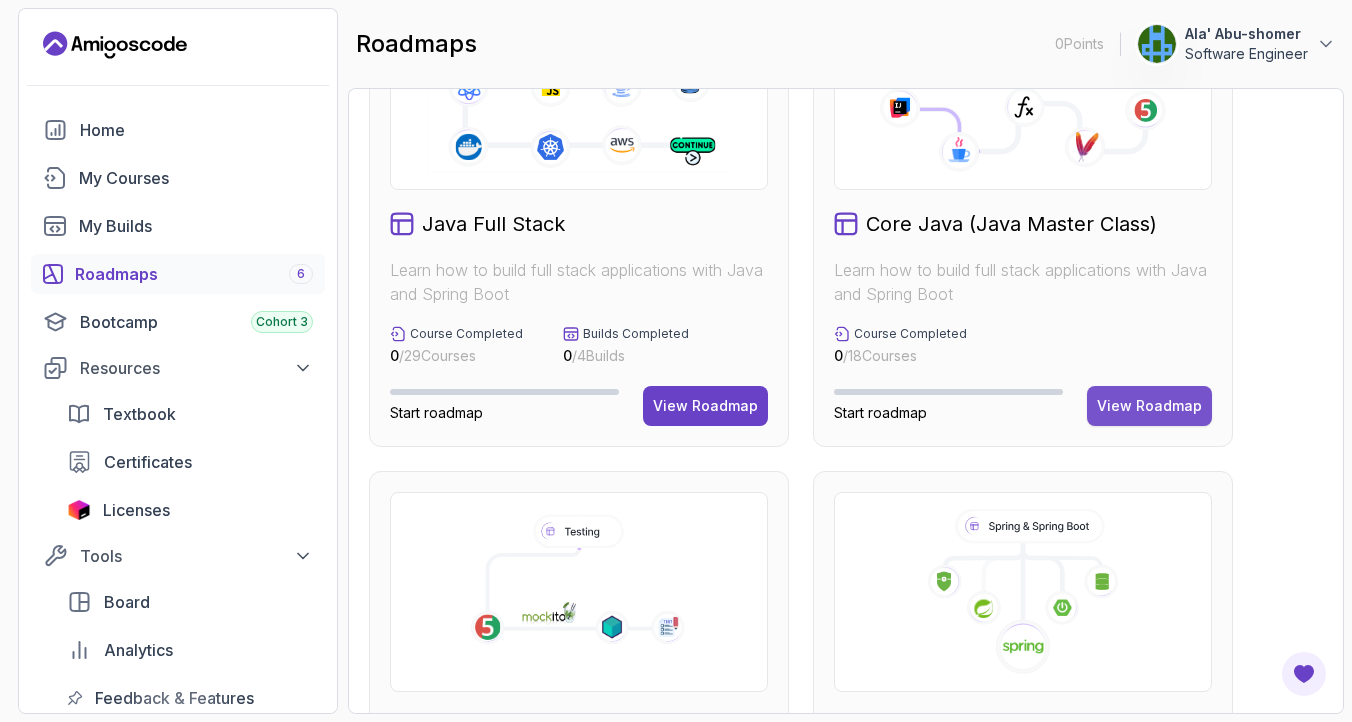 click on "View Roadmap" at bounding box center (1149, 406) 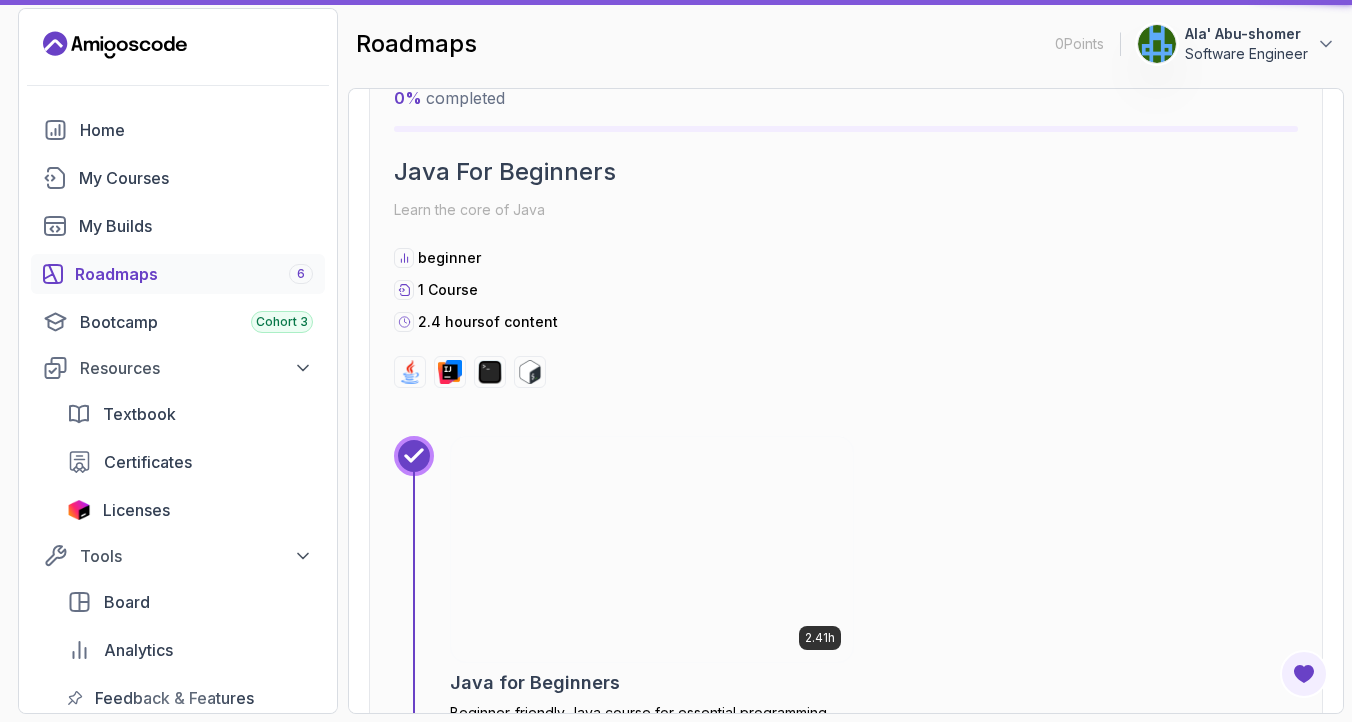 scroll, scrollTop: 20, scrollLeft: 0, axis: vertical 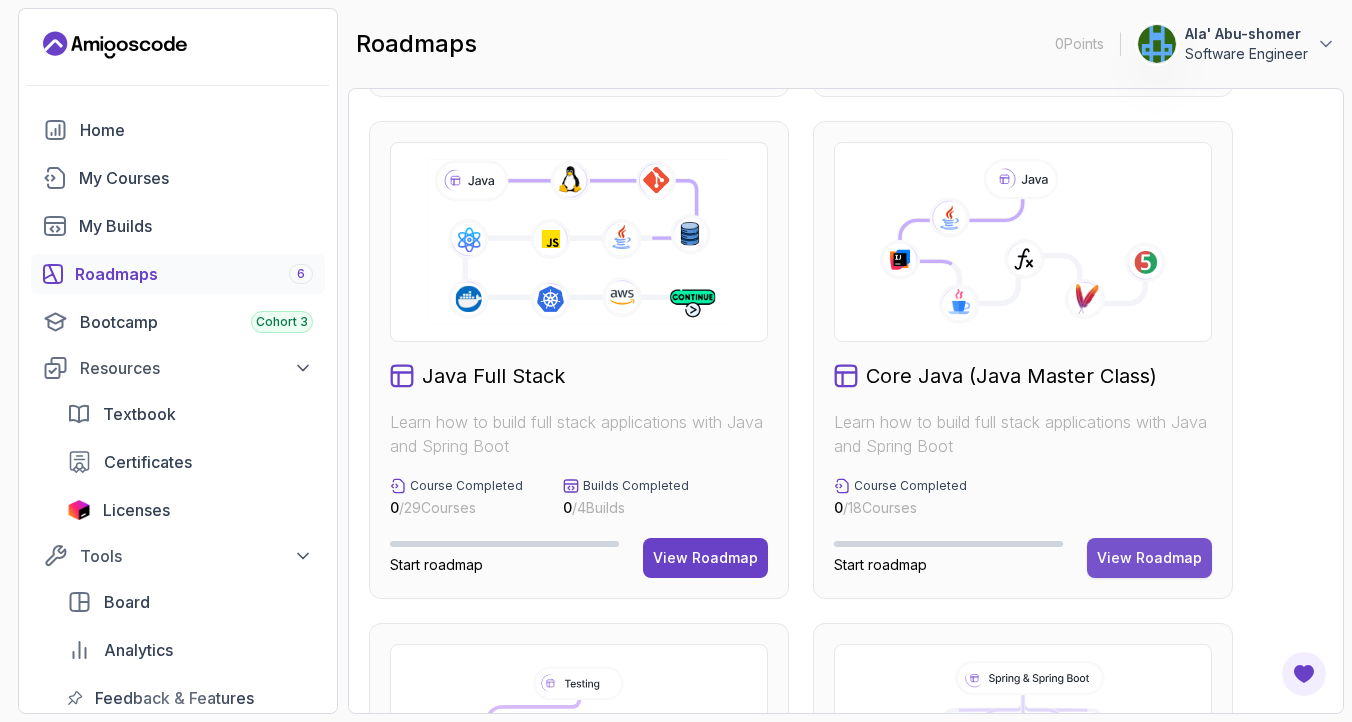 click on "View Roadmap" at bounding box center [1149, 558] 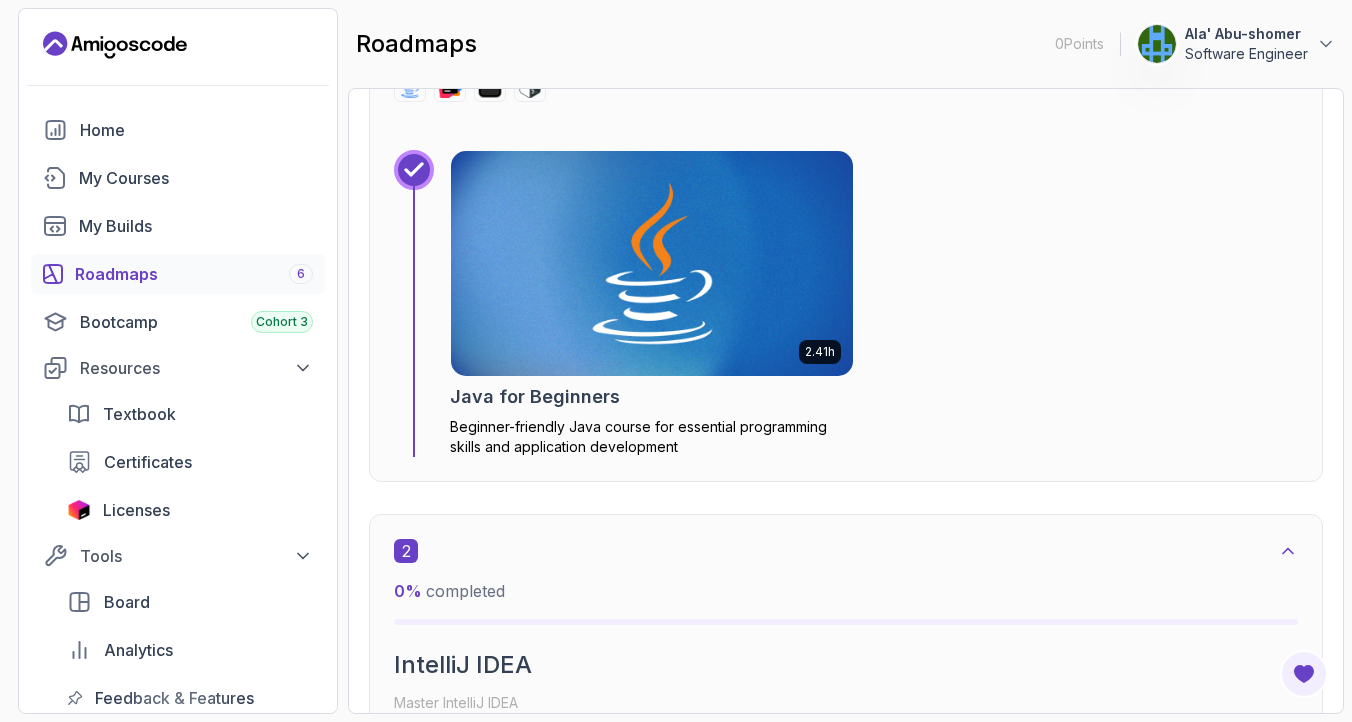 scroll, scrollTop: 943, scrollLeft: 0, axis: vertical 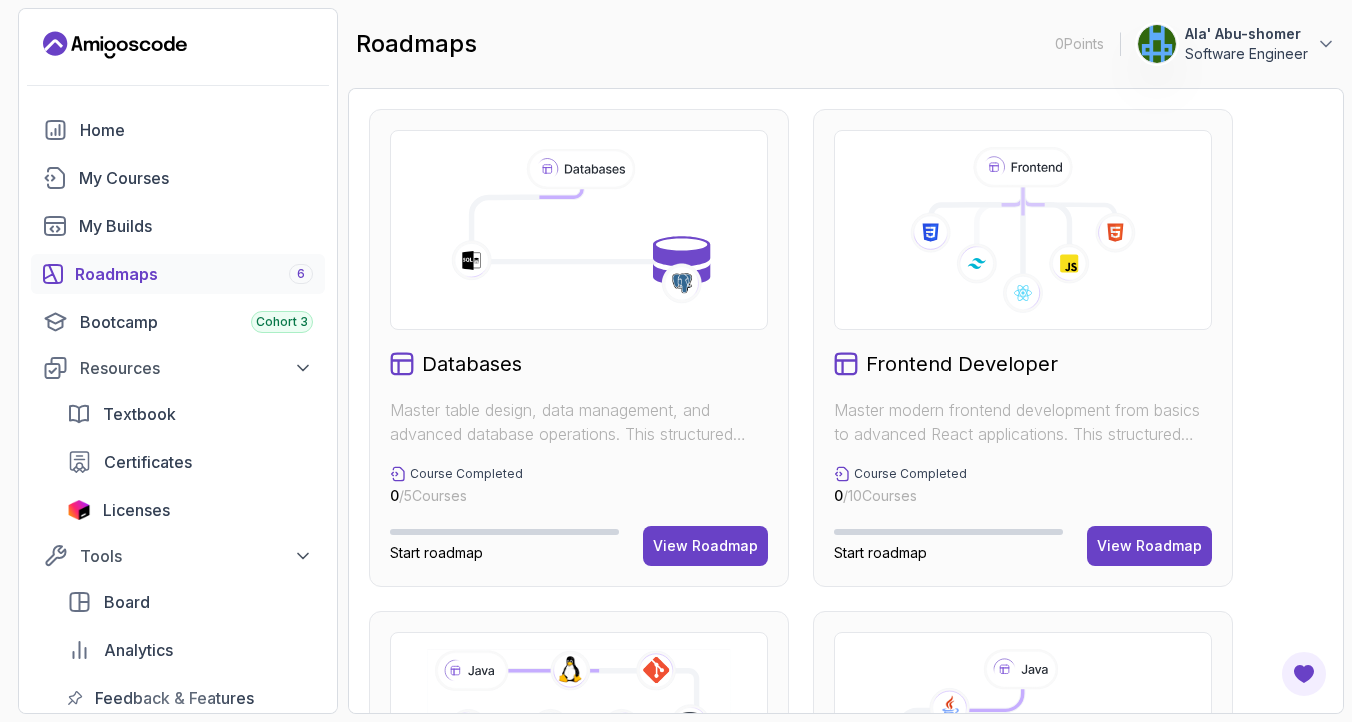 click on "Frontend Developer Master modern frontend development from basics to advanced React applications. This structured learning path will take you from HTML fundamentals to building complex React applications. Course Completed 0 / 10  Courses Start roadmap View Roadmap" at bounding box center [1023, 348] 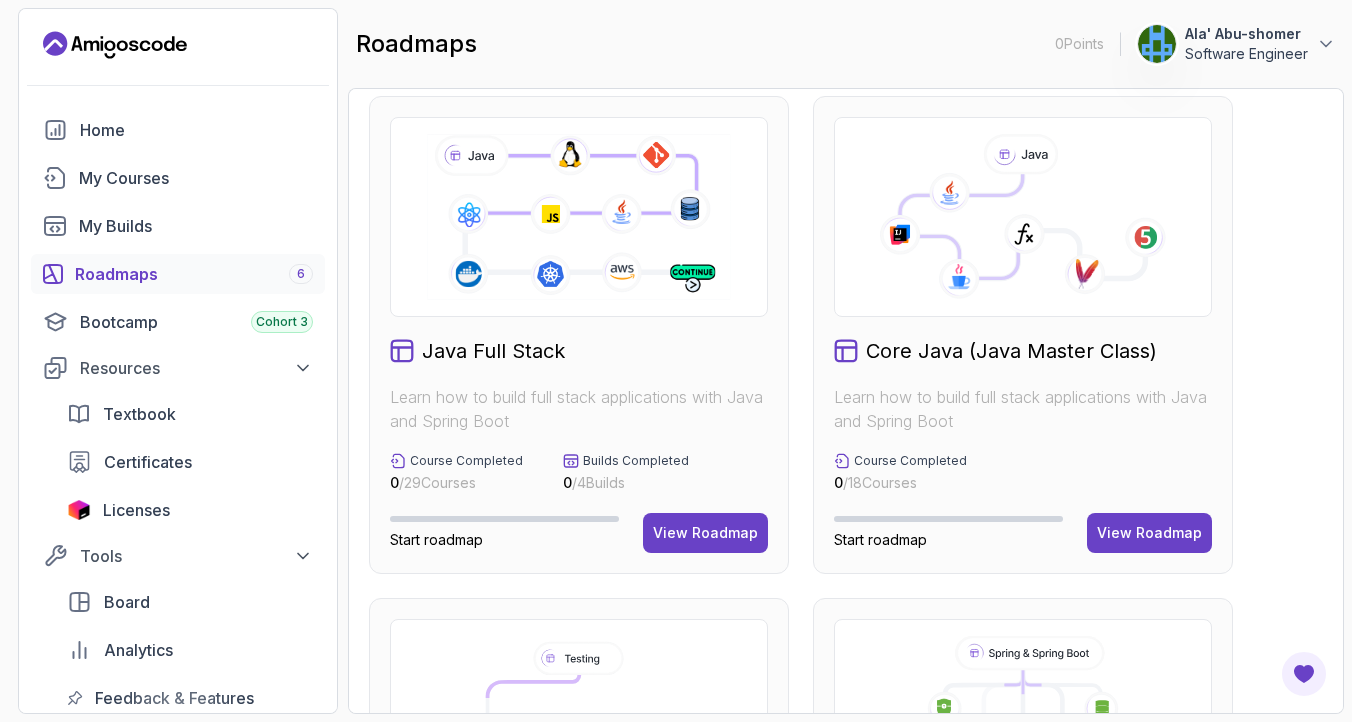 scroll, scrollTop: 575, scrollLeft: 0, axis: vertical 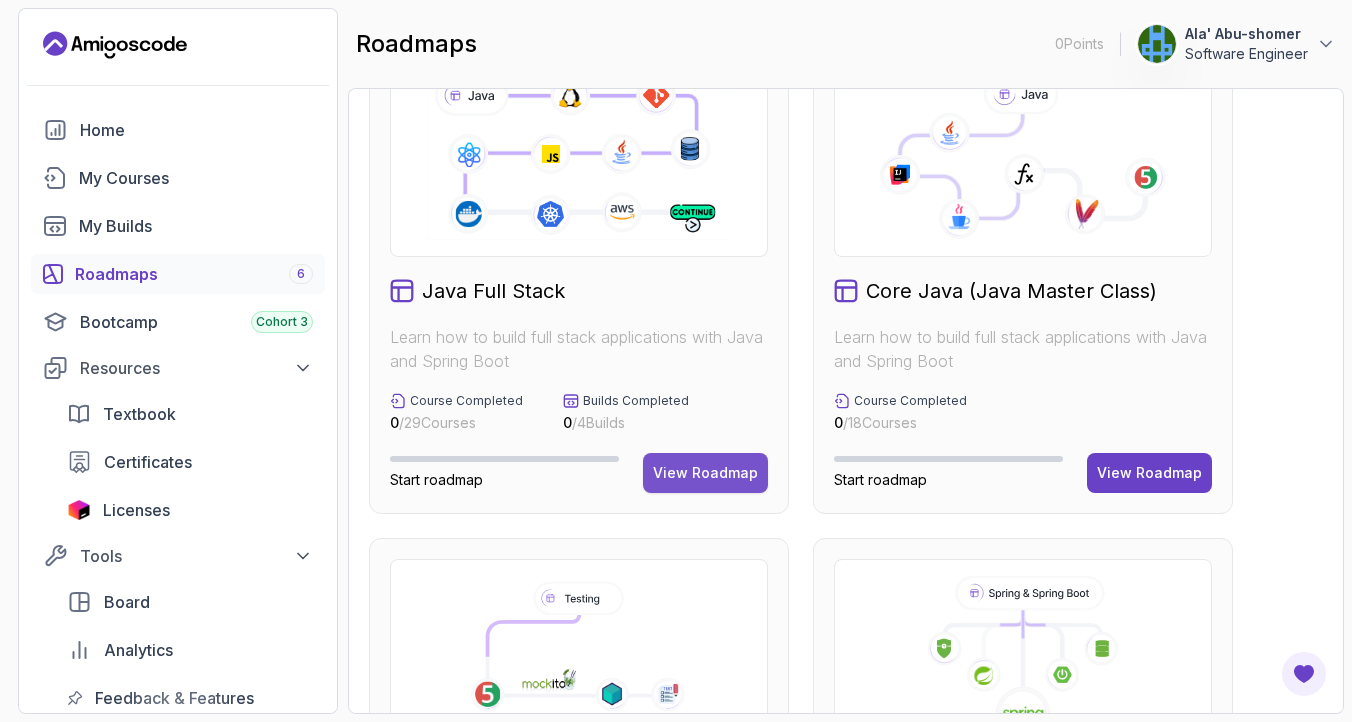 click on "View Roadmap" at bounding box center (705, 473) 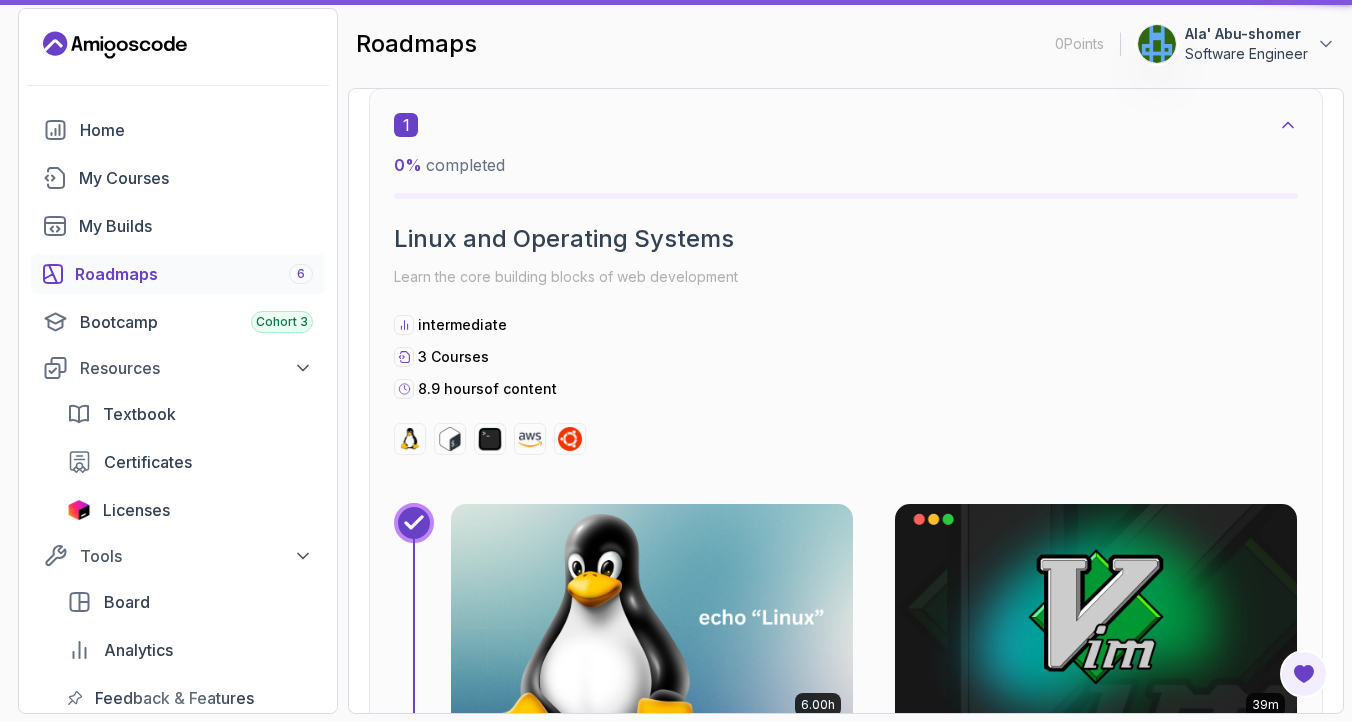 scroll, scrollTop: 20, scrollLeft: 0, axis: vertical 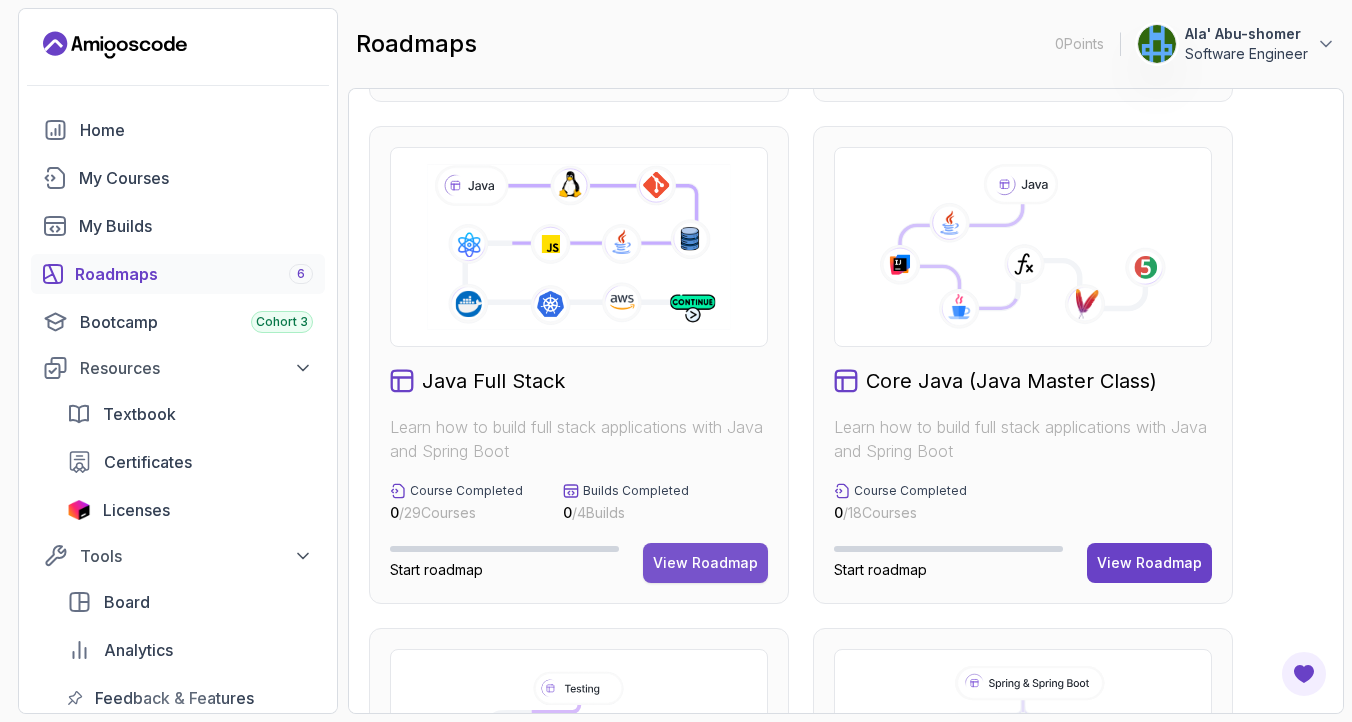 click on "View Roadmap" at bounding box center (705, 563) 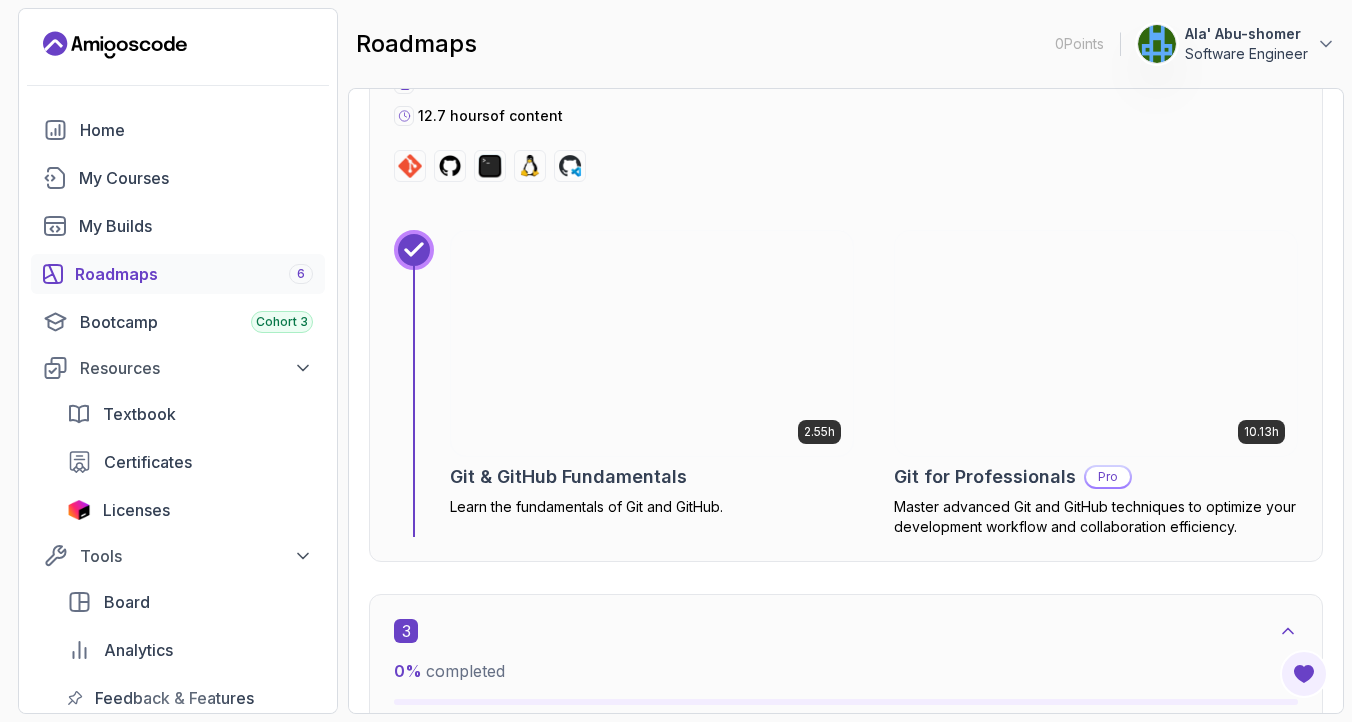 scroll, scrollTop: 2033, scrollLeft: 0, axis: vertical 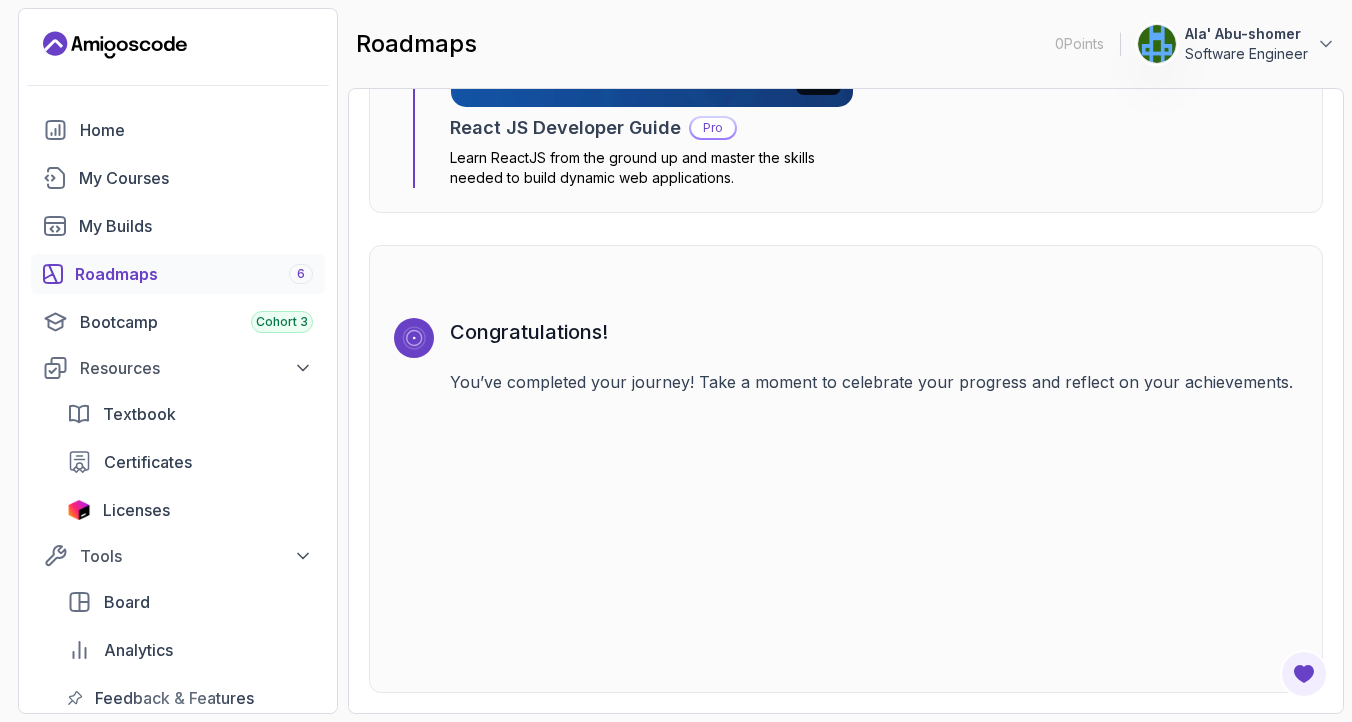 click on "Roadmaps 6" at bounding box center [178, 274] 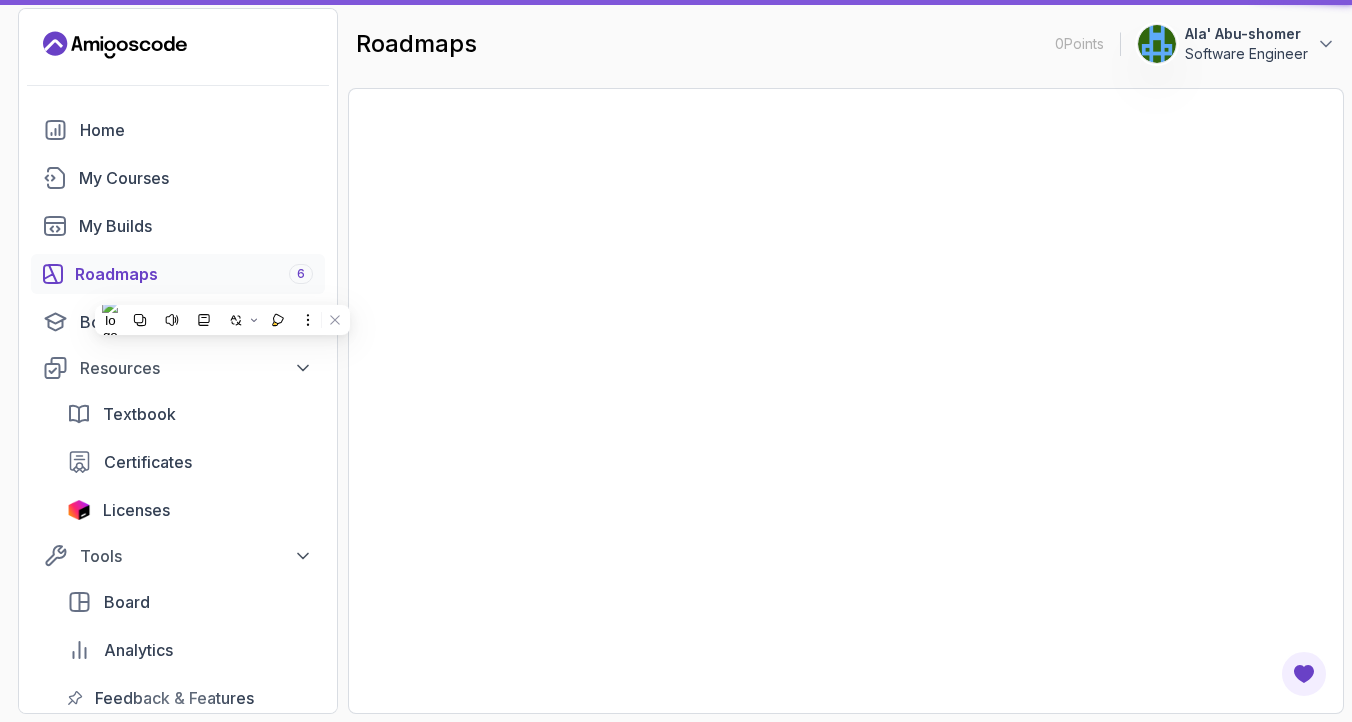 scroll, scrollTop: 0, scrollLeft: 0, axis: both 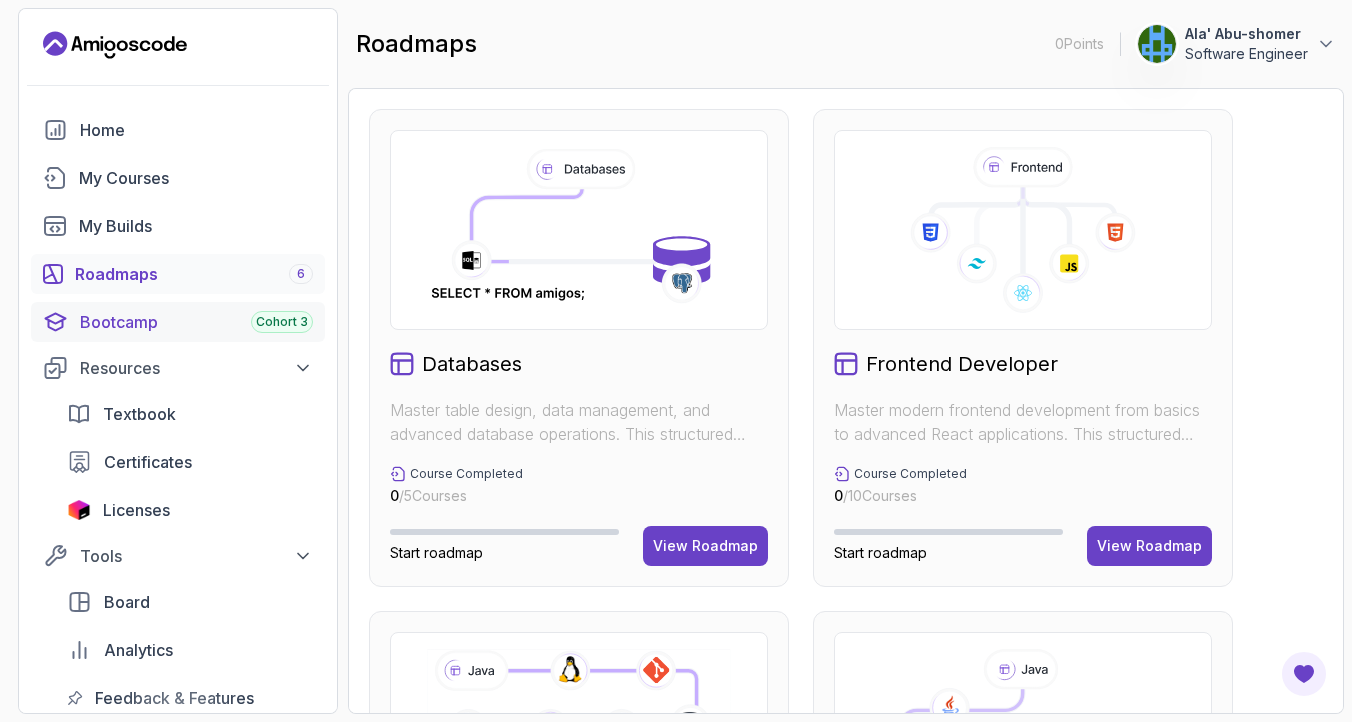 click on "Bootcamp Cohort 3" at bounding box center [196, 322] 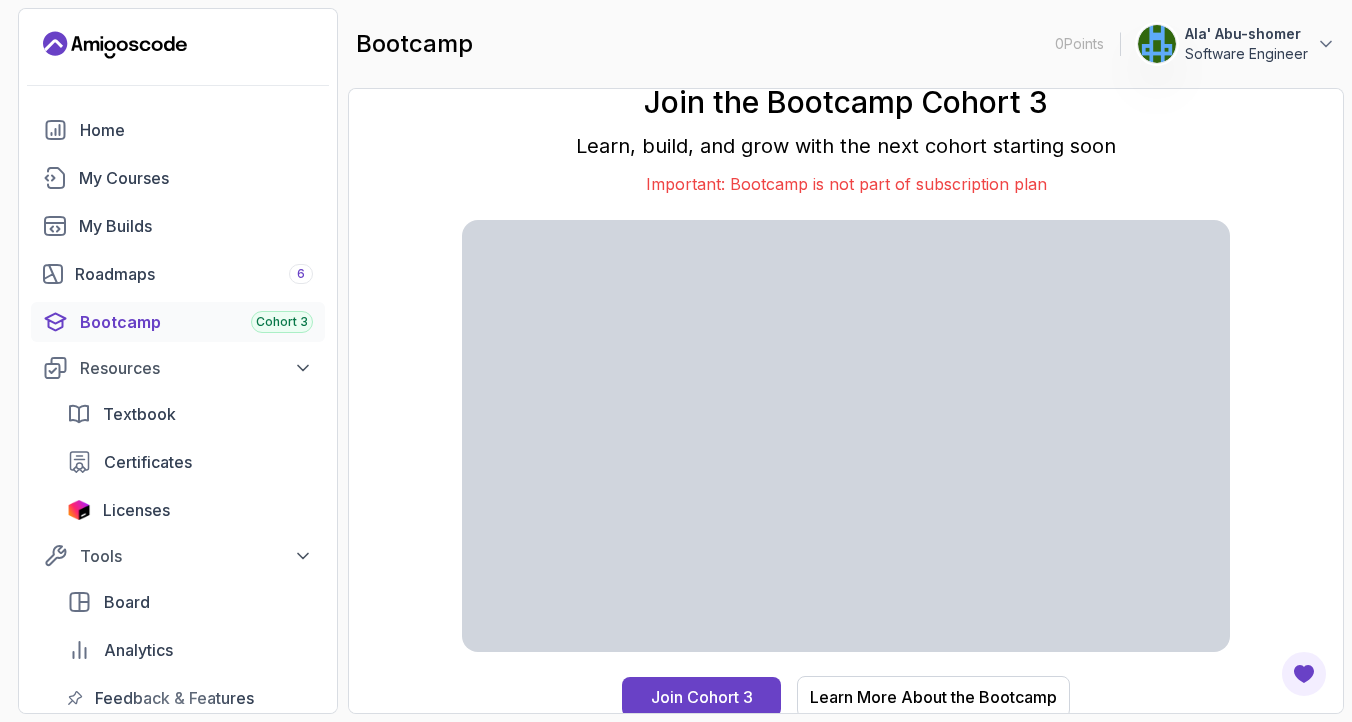 click on "Join the Bootcamp Cohort 3 Learn, build, and grow with the next cohort starting soon Important: Bootcamp is not part of subscription plan Join Cohort 3 Learn More About the Bootcamp" at bounding box center [846, 401] 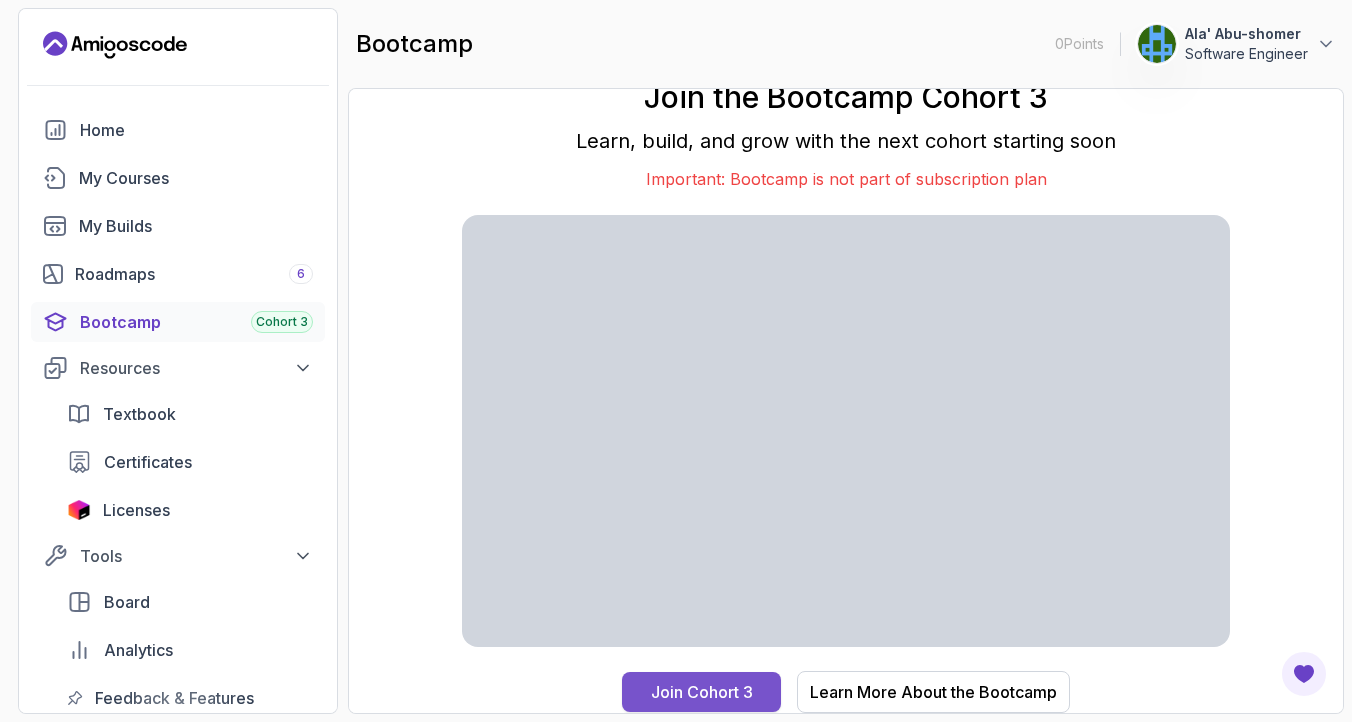 click on "Join Cohort 3" at bounding box center (701, 692) 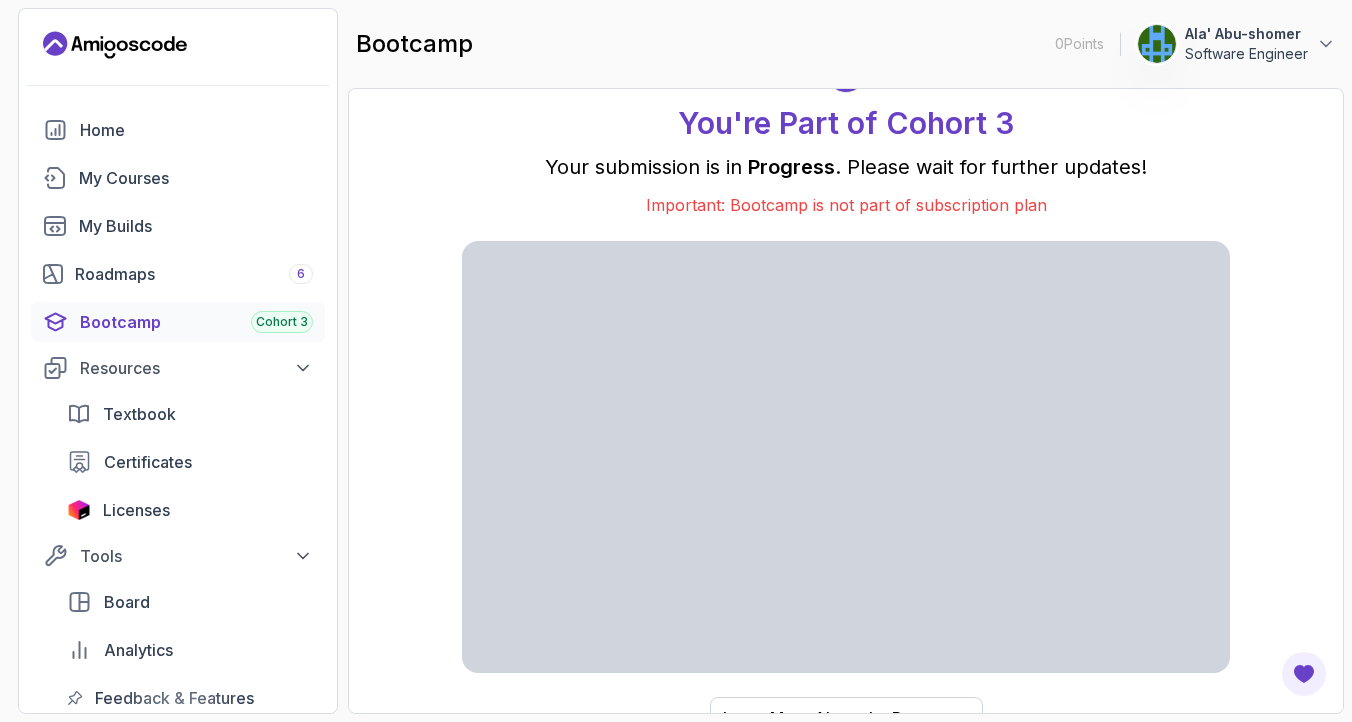 scroll, scrollTop: 31, scrollLeft: 0, axis: vertical 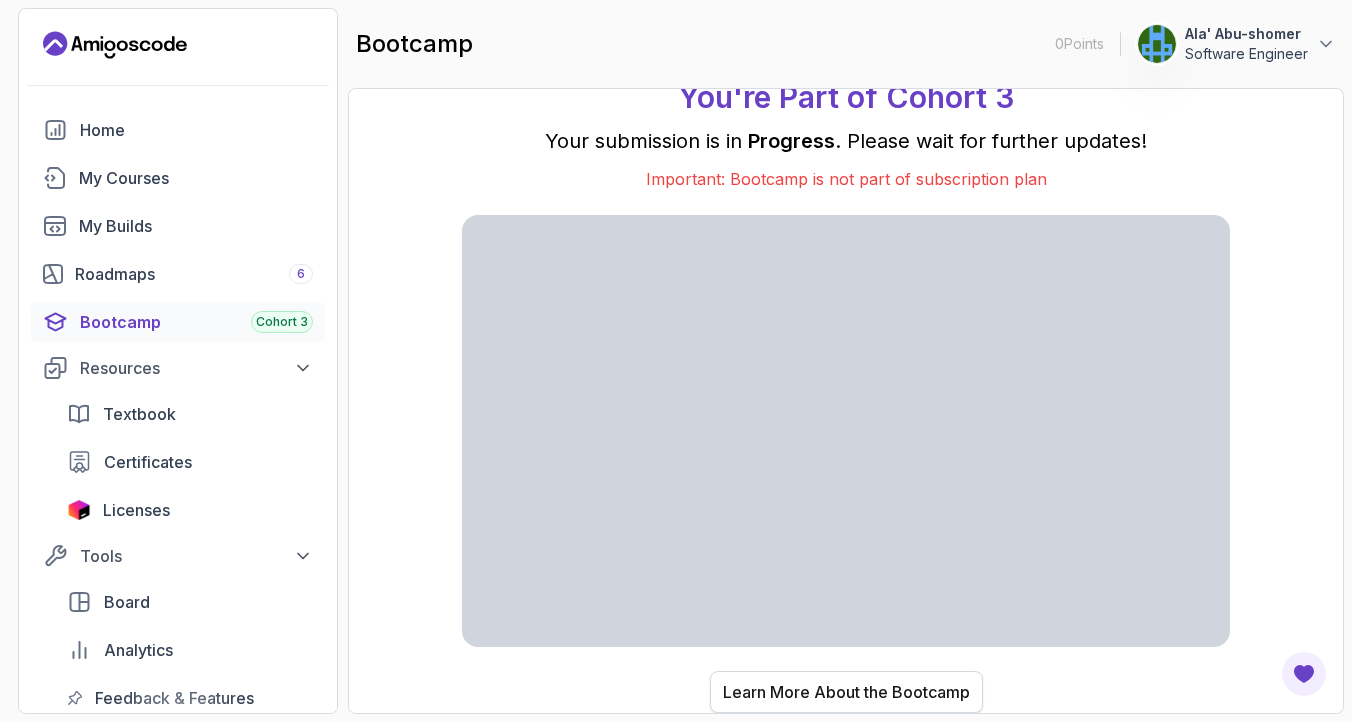 click on "Learn More About the Bootcamp" at bounding box center [846, 692] 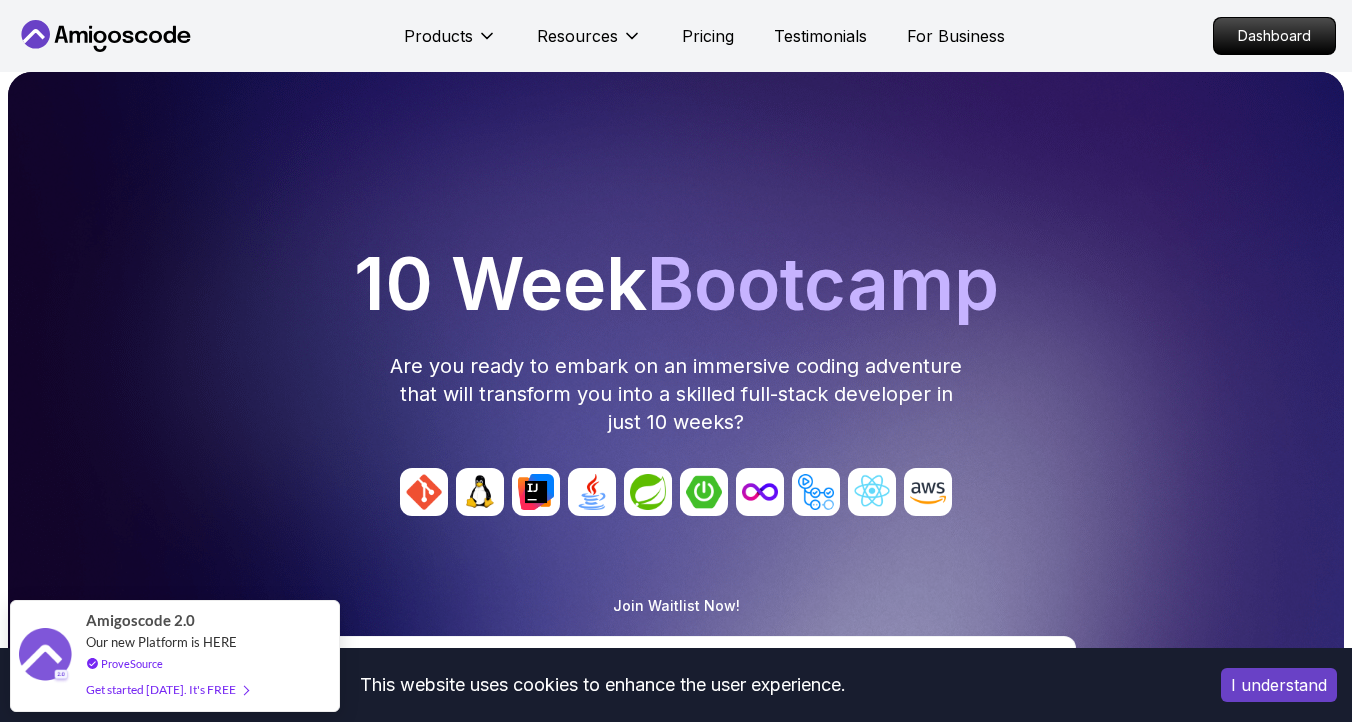drag, startPoint x: 316, startPoint y: 597, endPoint x: 355, endPoint y: 721, distance: 129.98846 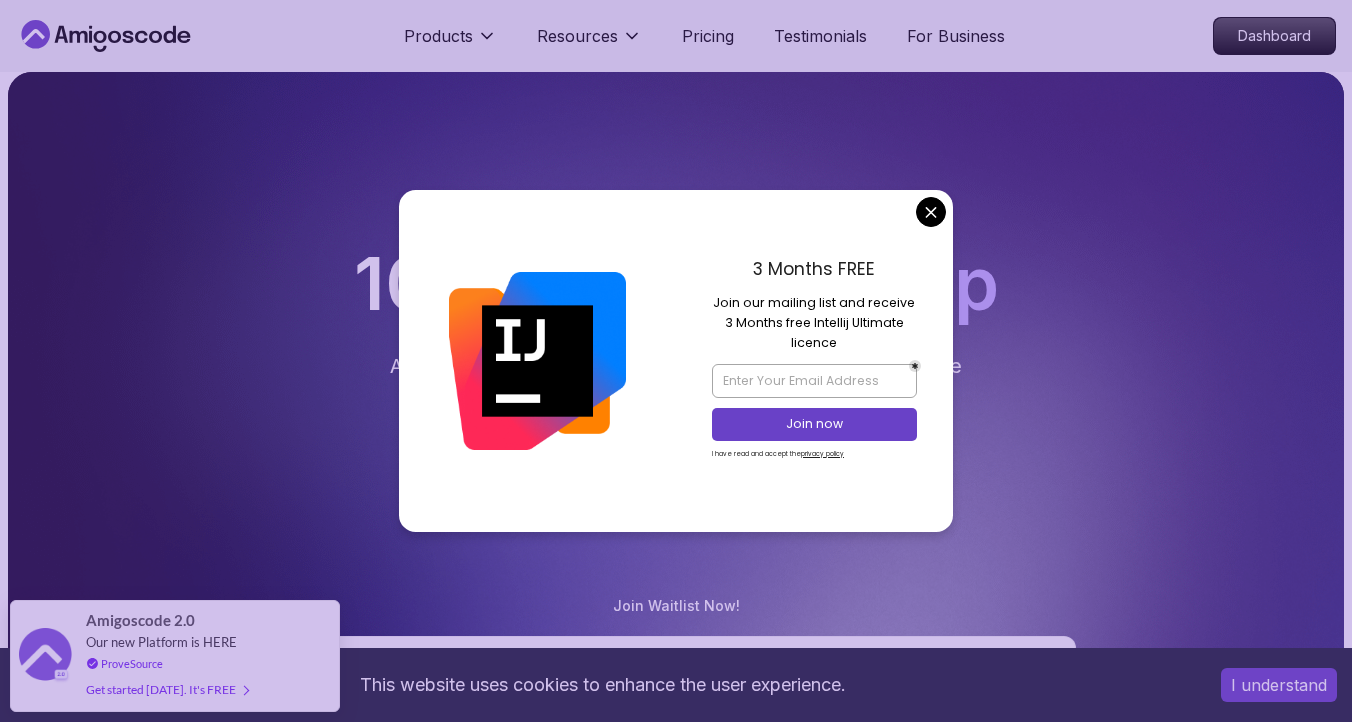 click on "10 Week  Bootcamp Are you ready to embark on an immersive coding adventure that will transform you into a skilled full-stack developer in just 10 weeks?" at bounding box center (676, 342) 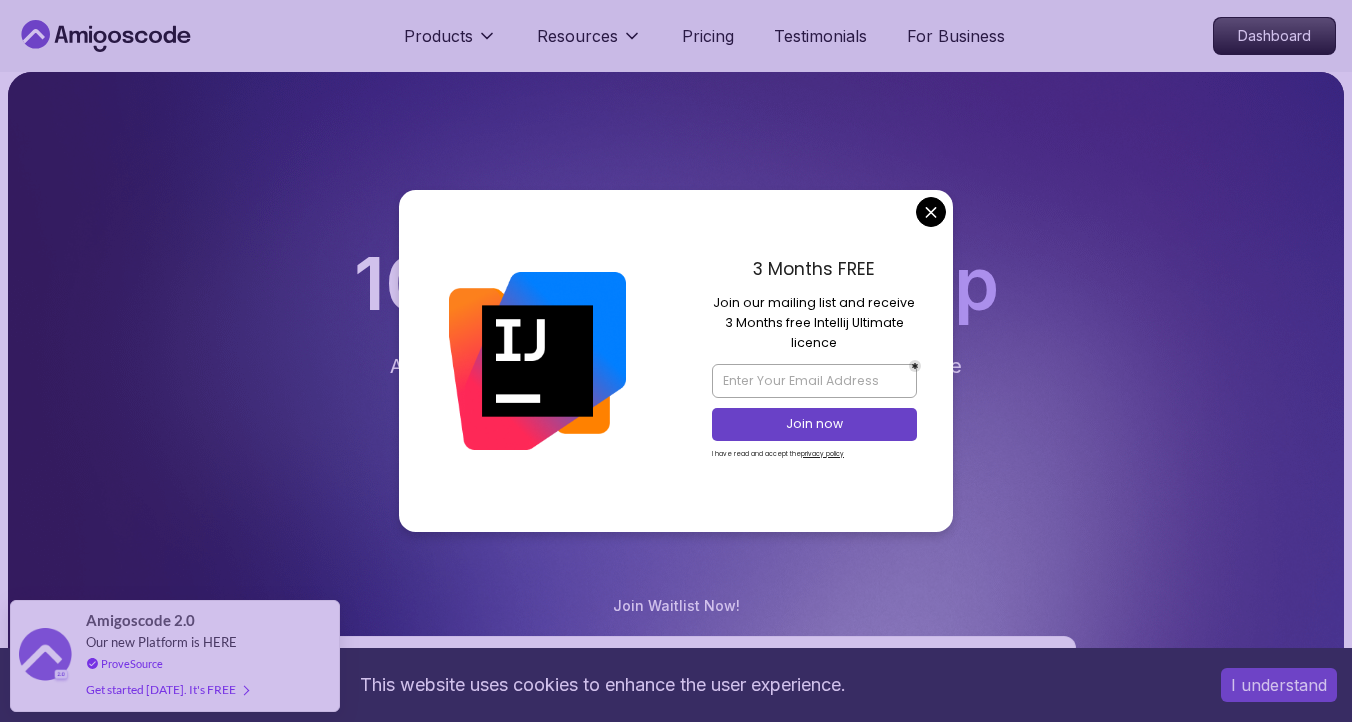 click on "This website uses cookies to enhance the user experience. I understand Products Resources Pricing Testimonials For Business Dashboard Products Resources Pricing Testimonials For Business Dashboard Join Cohort 3 Waitlist 10 Week  Bootcamp Are you ready to embark on an immersive coding adventure that will transform you into a skilled full-stack developer in just 10 weeks? Join Waitlist Now! Join Cohort 3 Waitlist Join Cohort 3 Waitlist What's inside? Amigoscode 10 Weeks Bootcamp   Discover more details about the bootcamp 10 Weeks Curriculum   Discover a detailed curriculum that guides you through key concepts and practical tasks. 01 Brainstorming Ideas / Understanding the Agile Process / Product Requirement Document Welcome Team Formation Projects Brainstorming Session Agile & Product Requirement Document (PRD) Live Session Open Office Information 01 02 System Design Database Design Entity Relationship Diagram (ERD) Live Session Database Design Implementation API Design Implementation 02 3-6 BackEnd Develoment" at bounding box center (676, 5140) 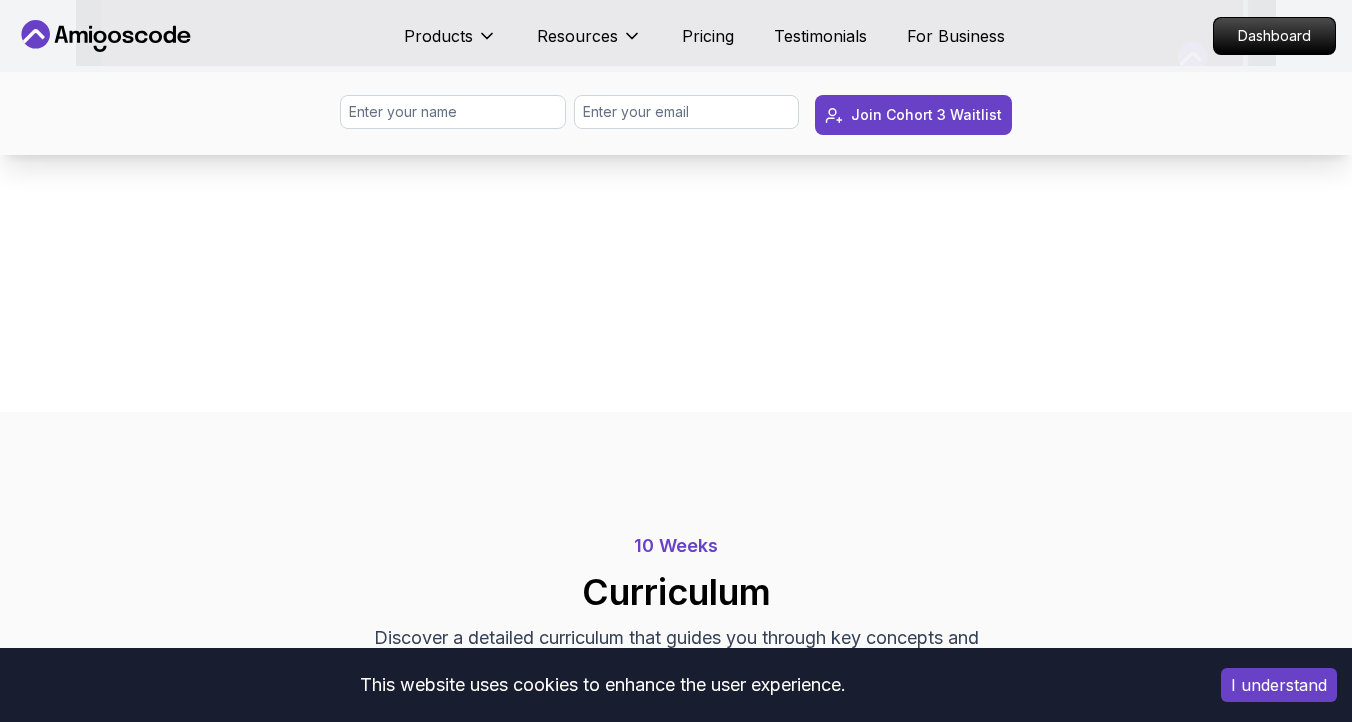 scroll, scrollTop: 1622, scrollLeft: 0, axis: vertical 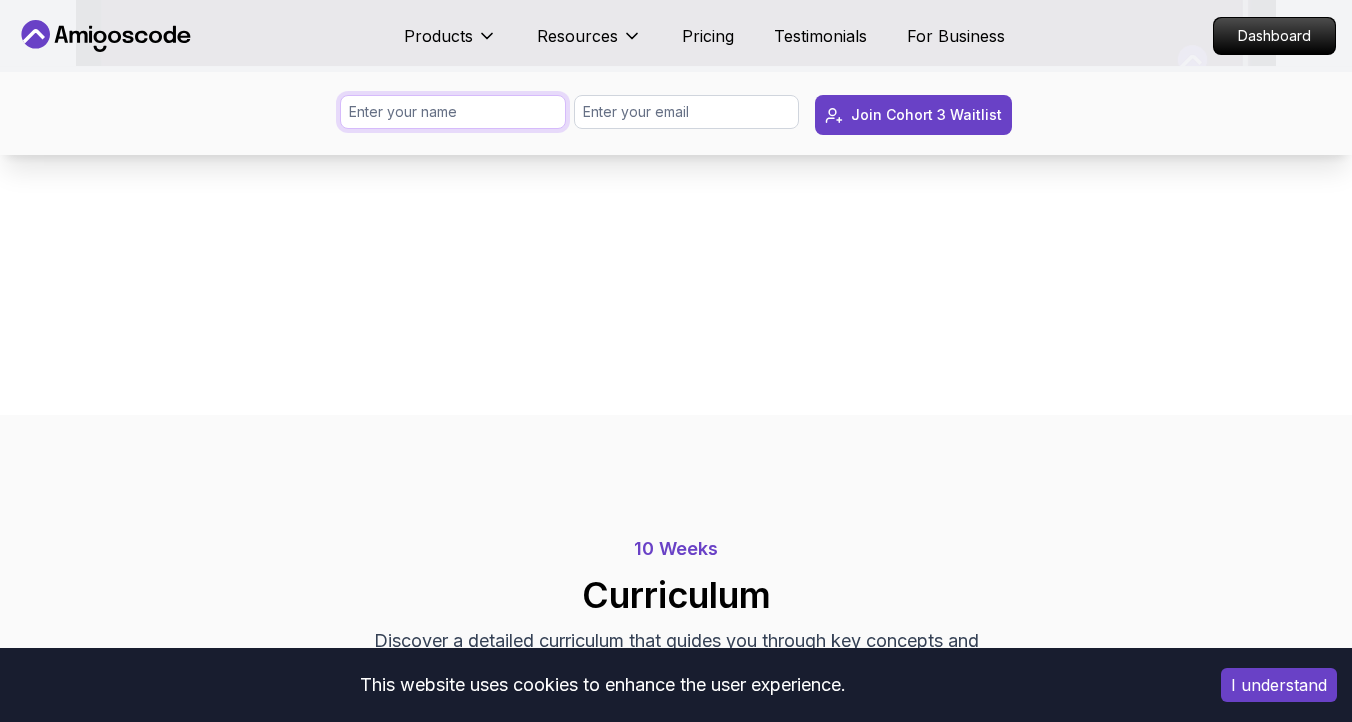 click at bounding box center [453, 112] 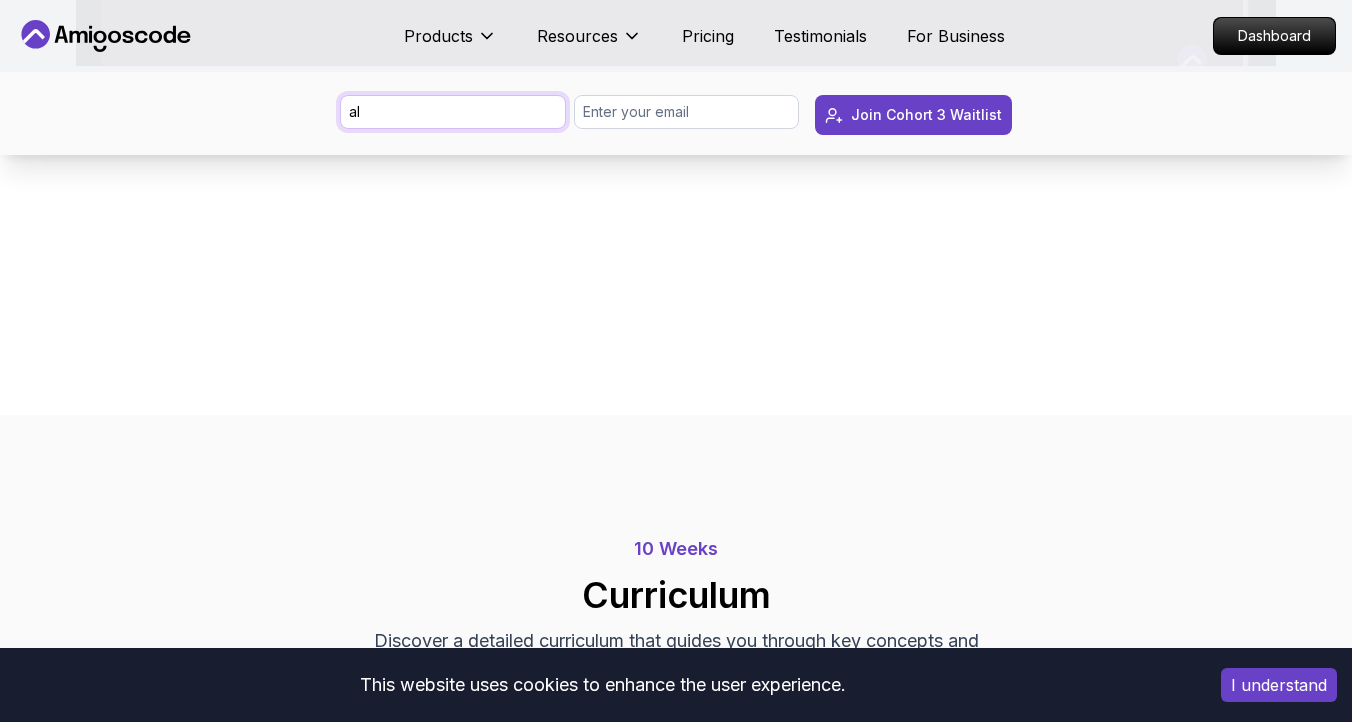 type on "a" 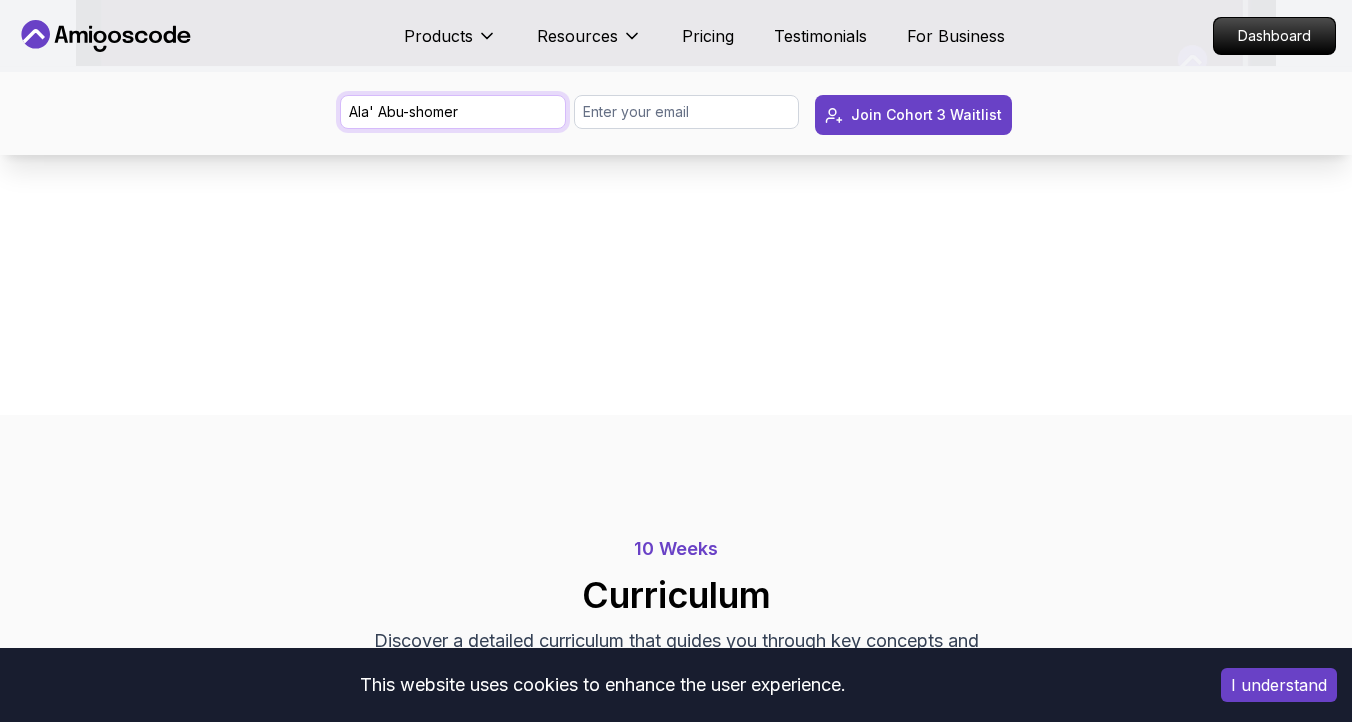 type on "Ala' Abu-shomer" 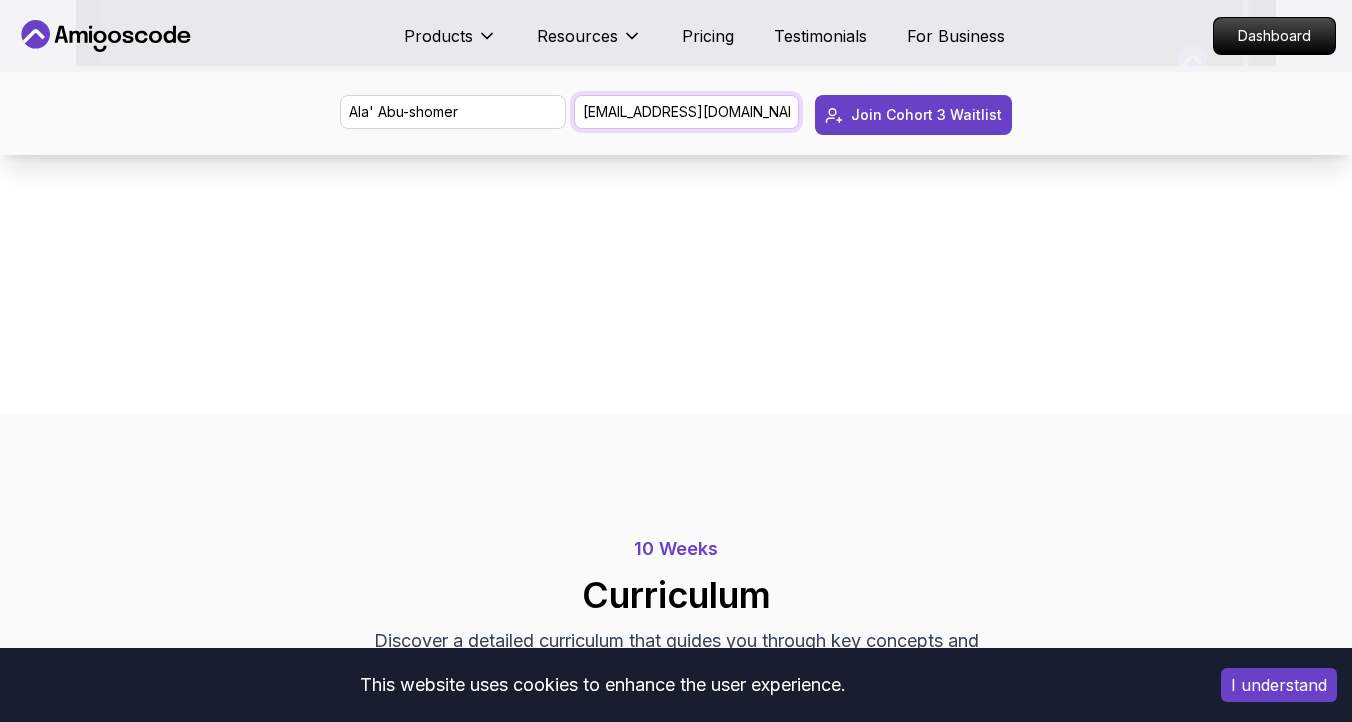type on "ala_elska@yahoo.com" 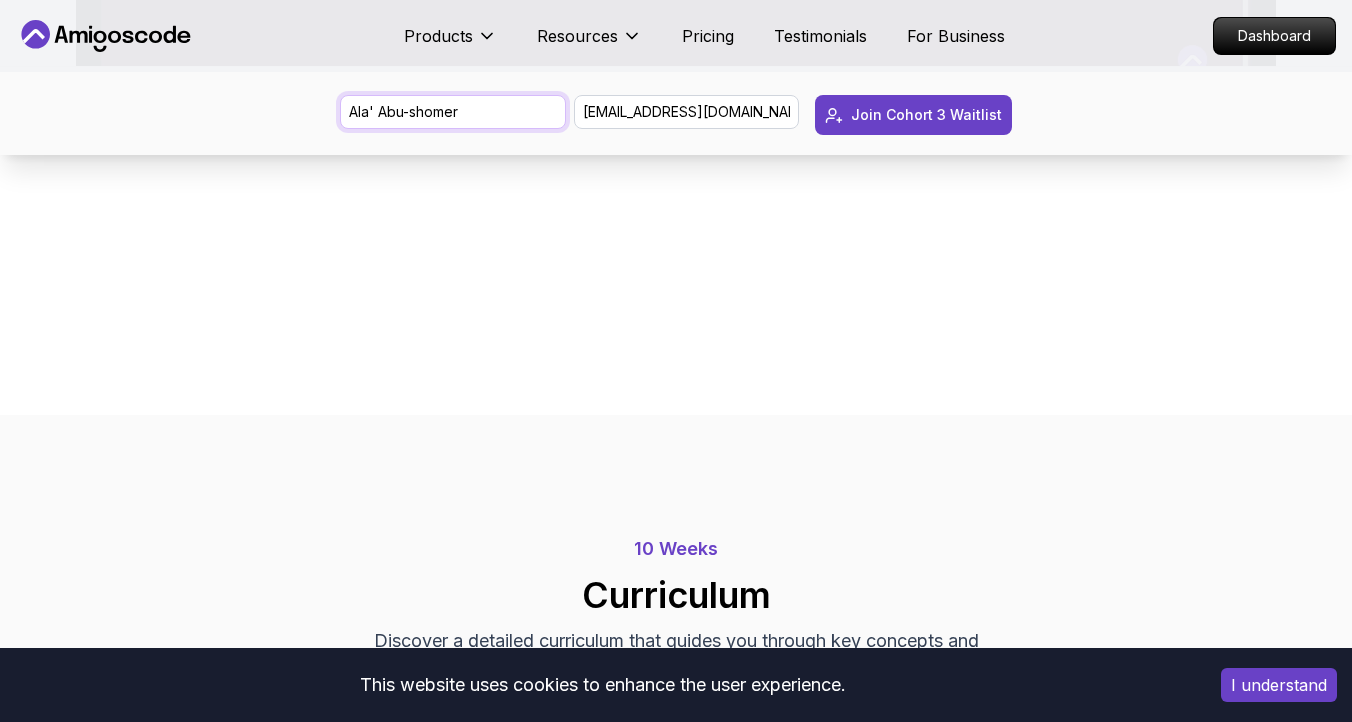click on "Ala' Abu-shomer" at bounding box center (453, 112) 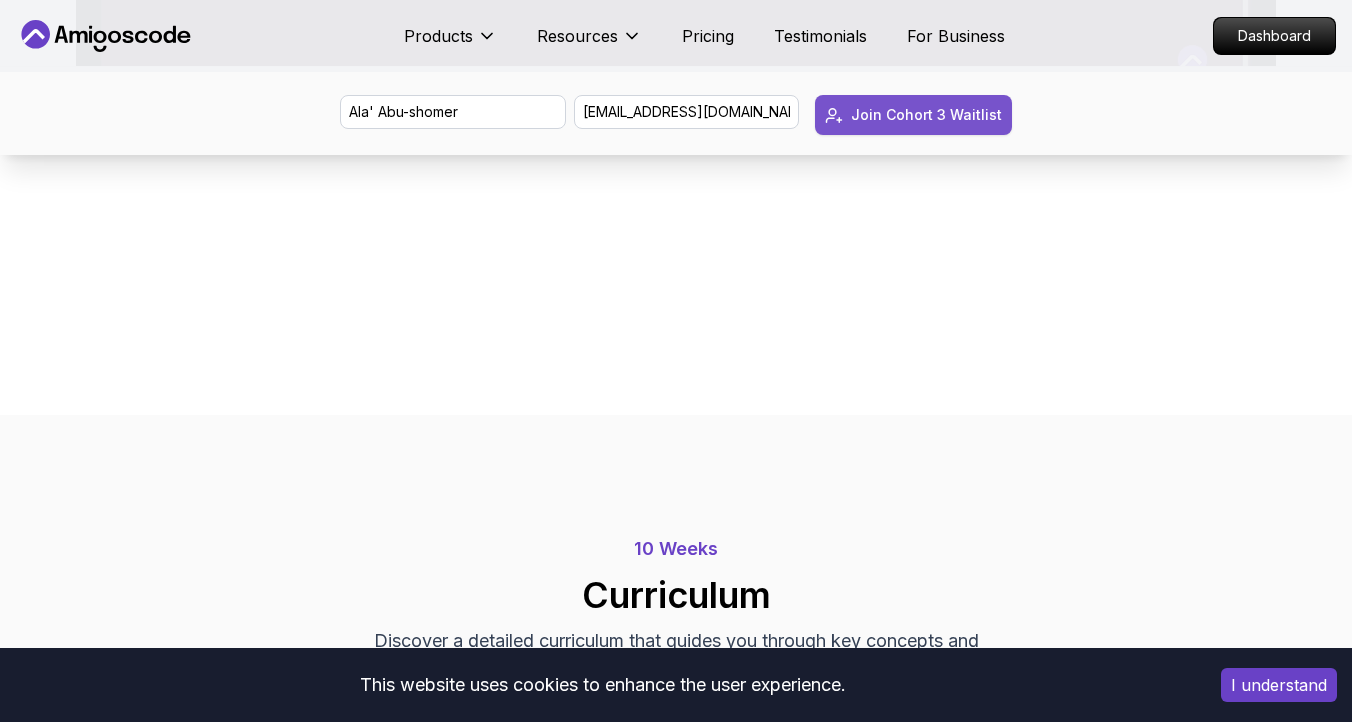 click on "Join Cohort 3 Waitlist" at bounding box center [913, 115] 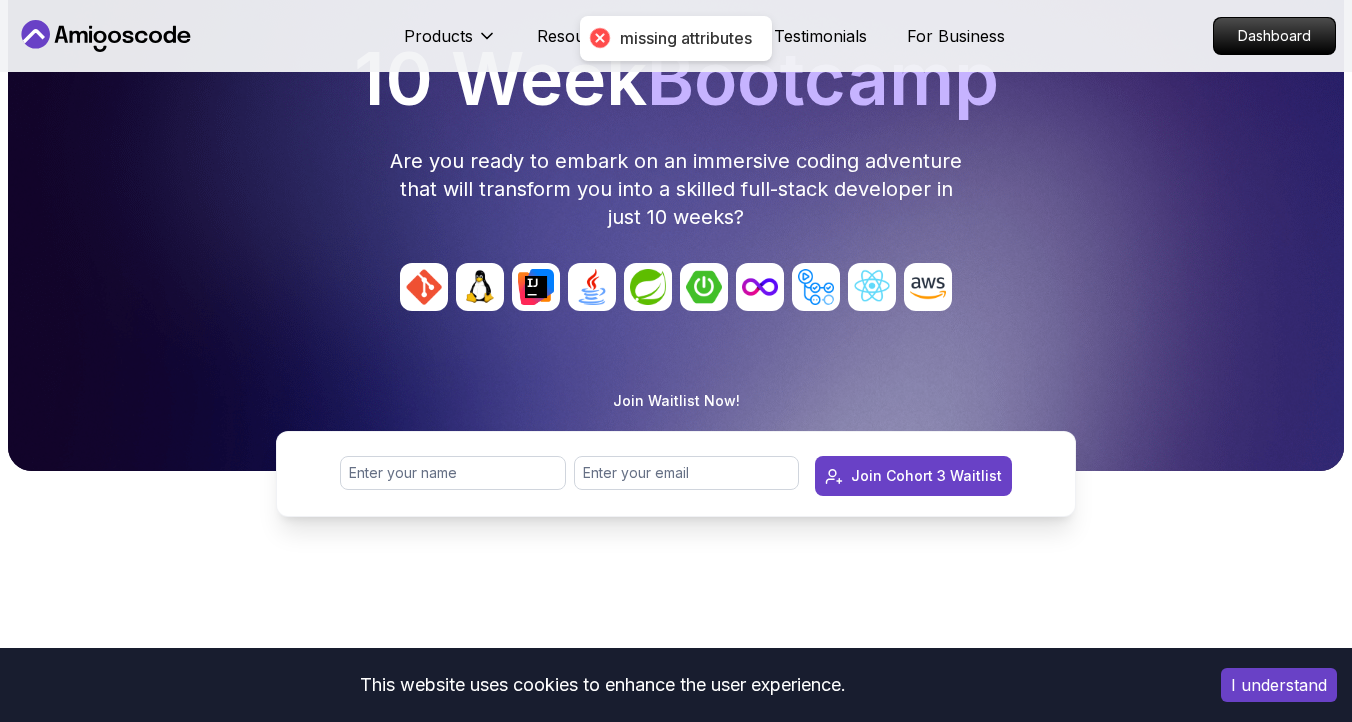 scroll, scrollTop: 310, scrollLeft: 0, axis: vertical 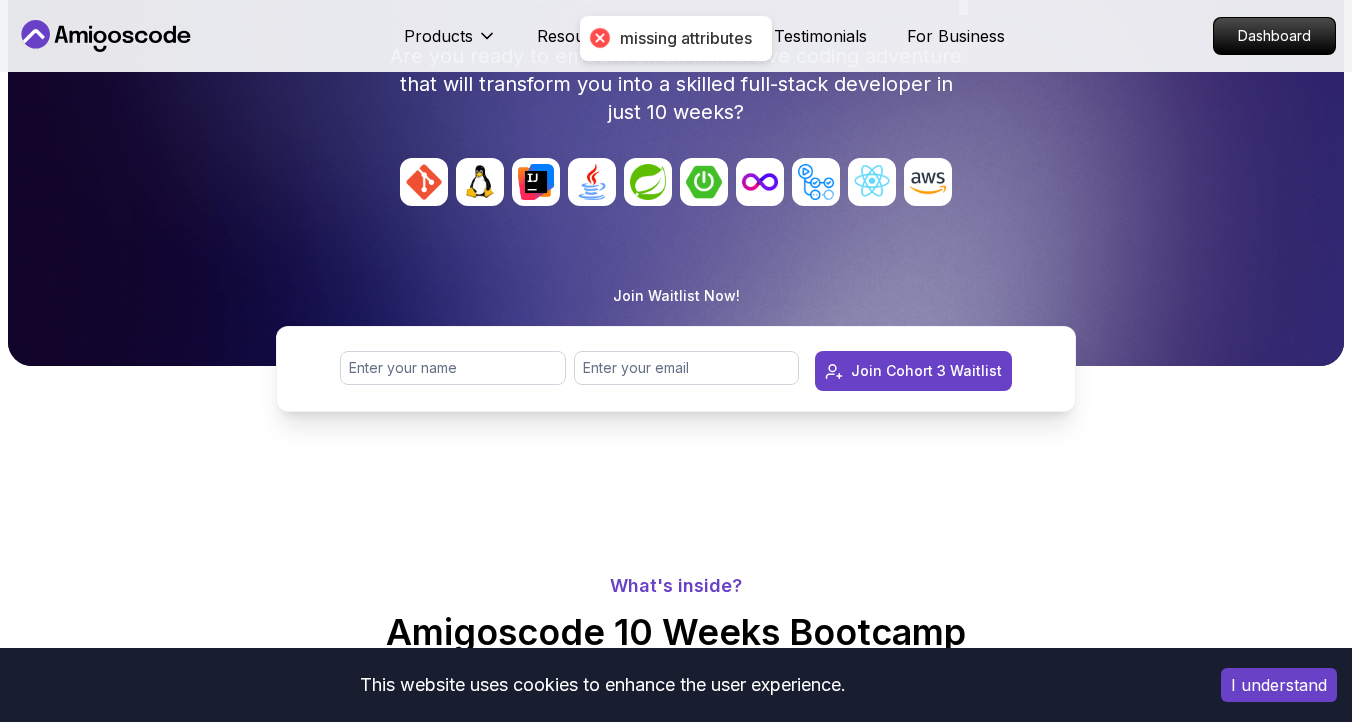 click on "Join Cohort 3 Waitlist" at bounding box center [676, 369] 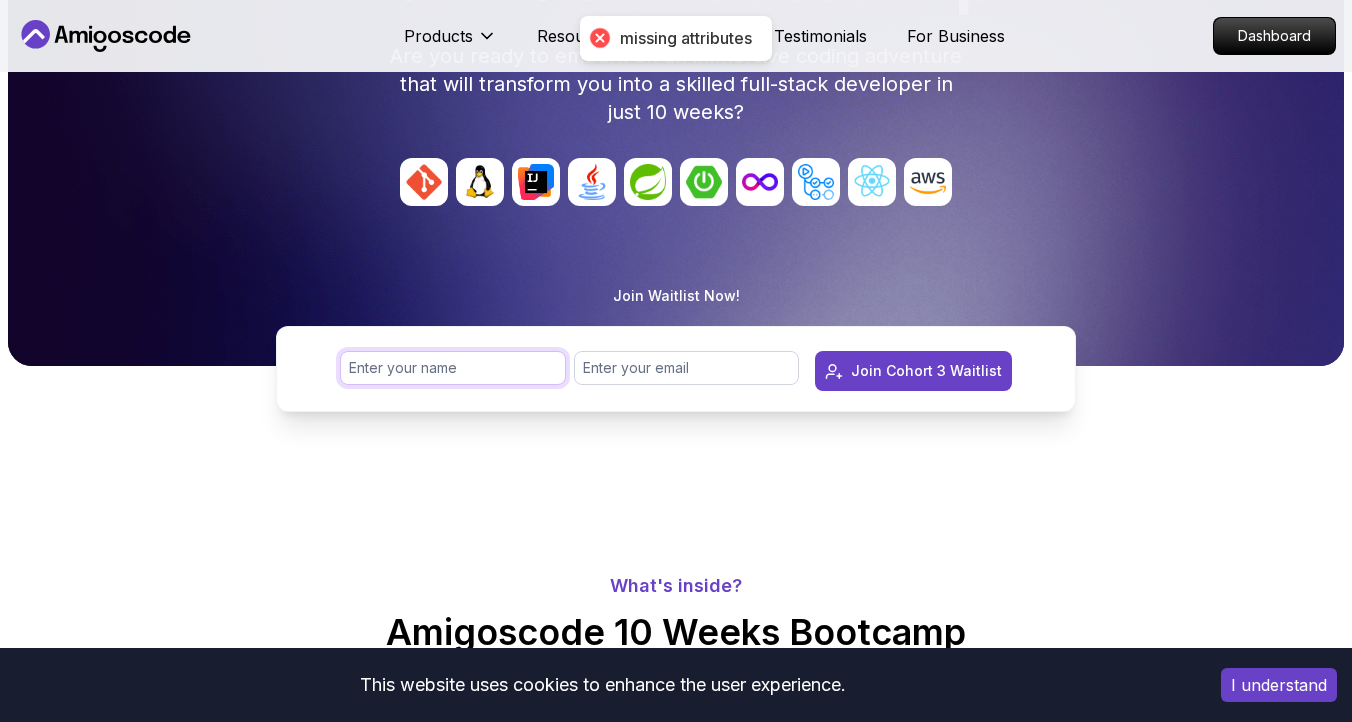 click at bounding box center (453, 368) 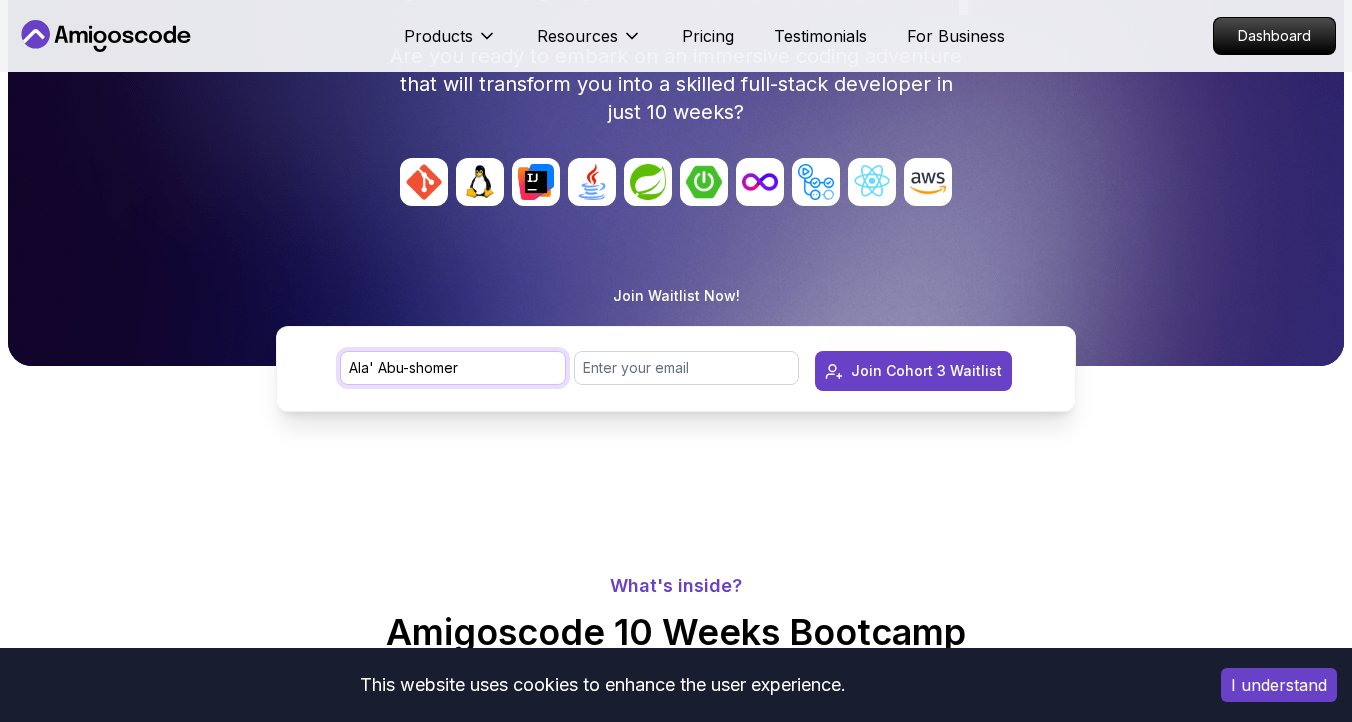type on "Ala' Abu-shomer" 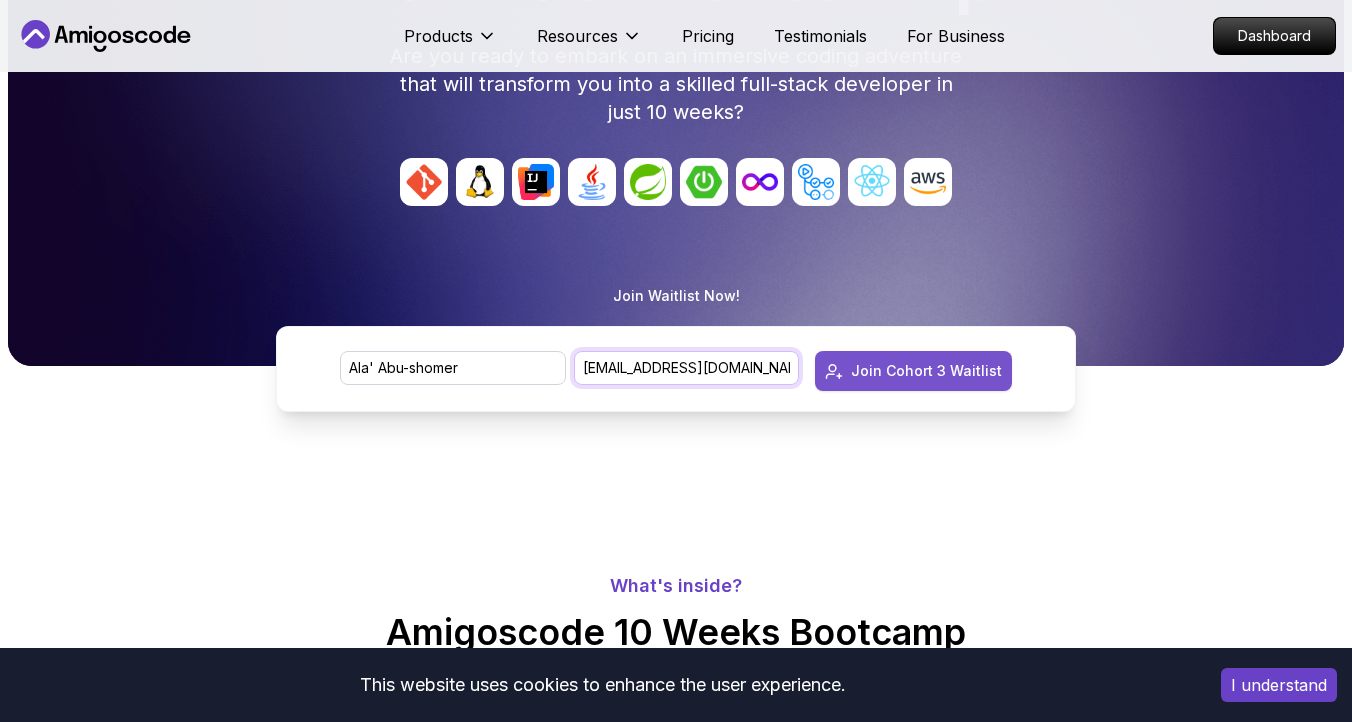 type on "ala_elska@yahoo.com" 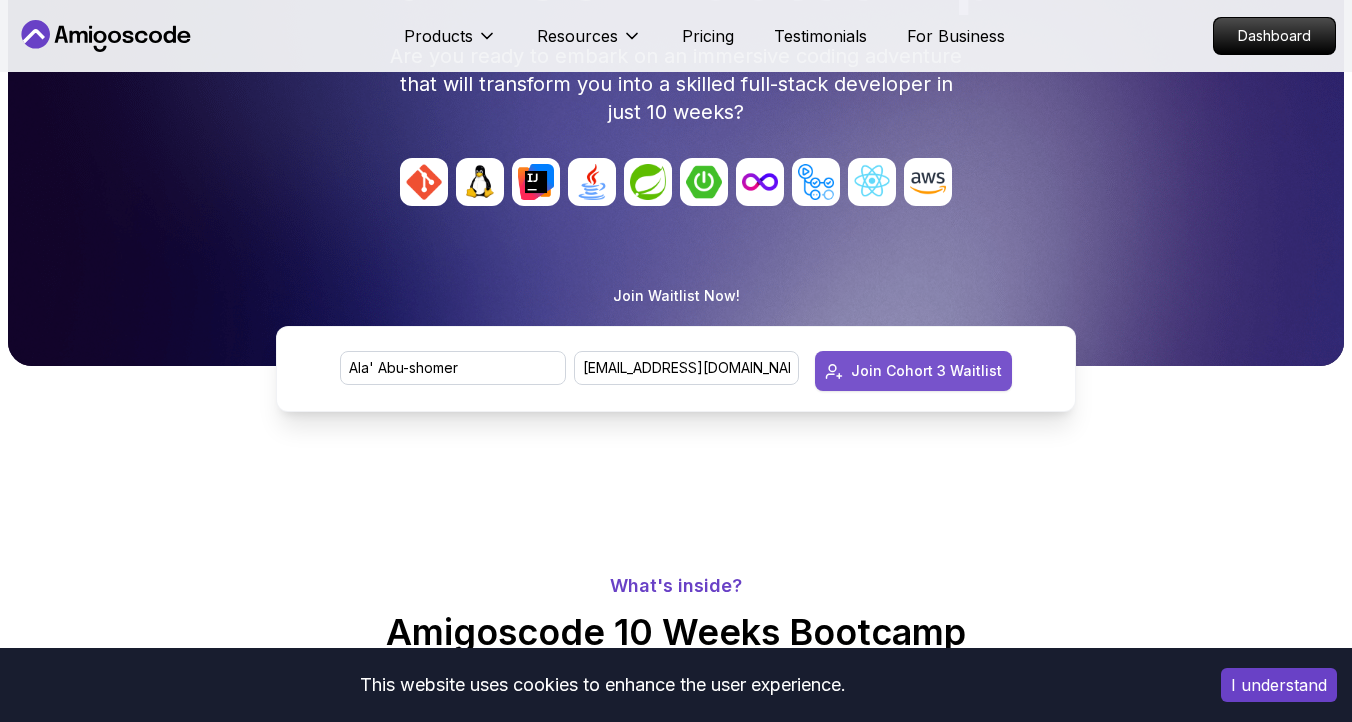 click on "Join Cohort 3 Waitlist" at bounding box center (913, 371) 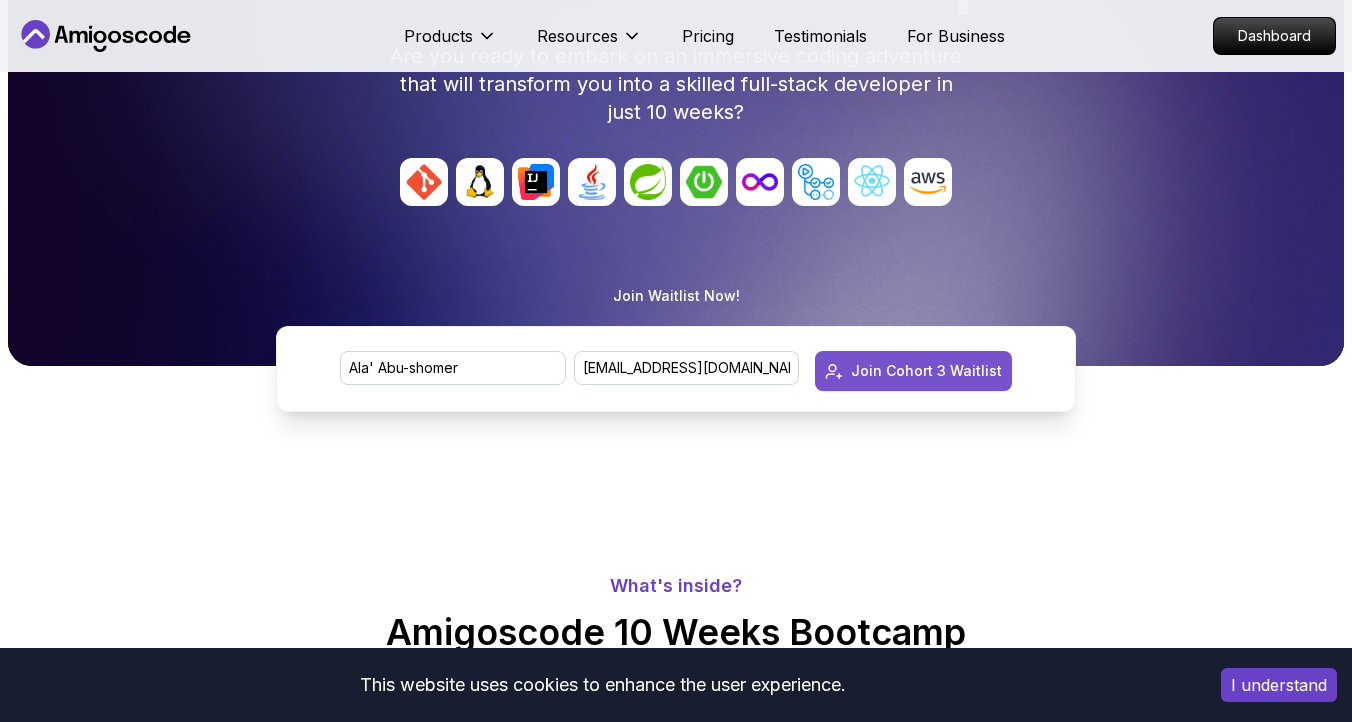 type 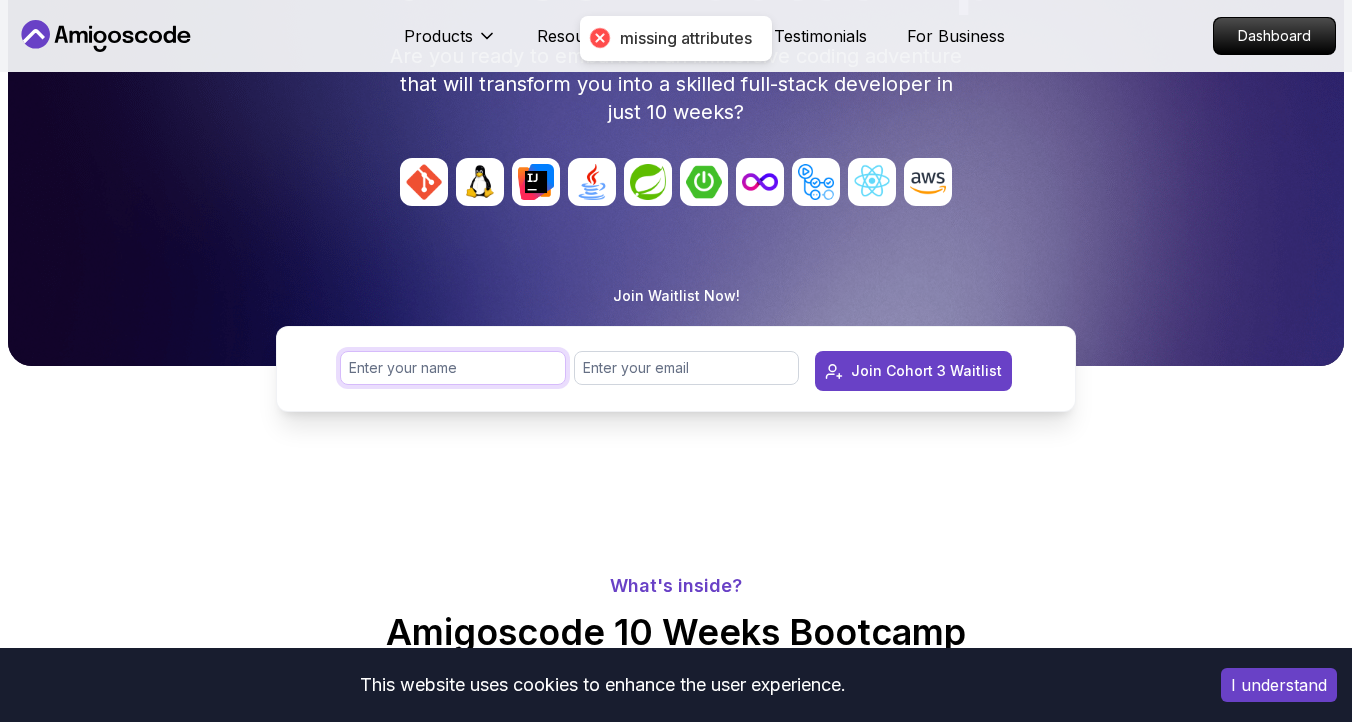 click at bounding box center [453, 368] 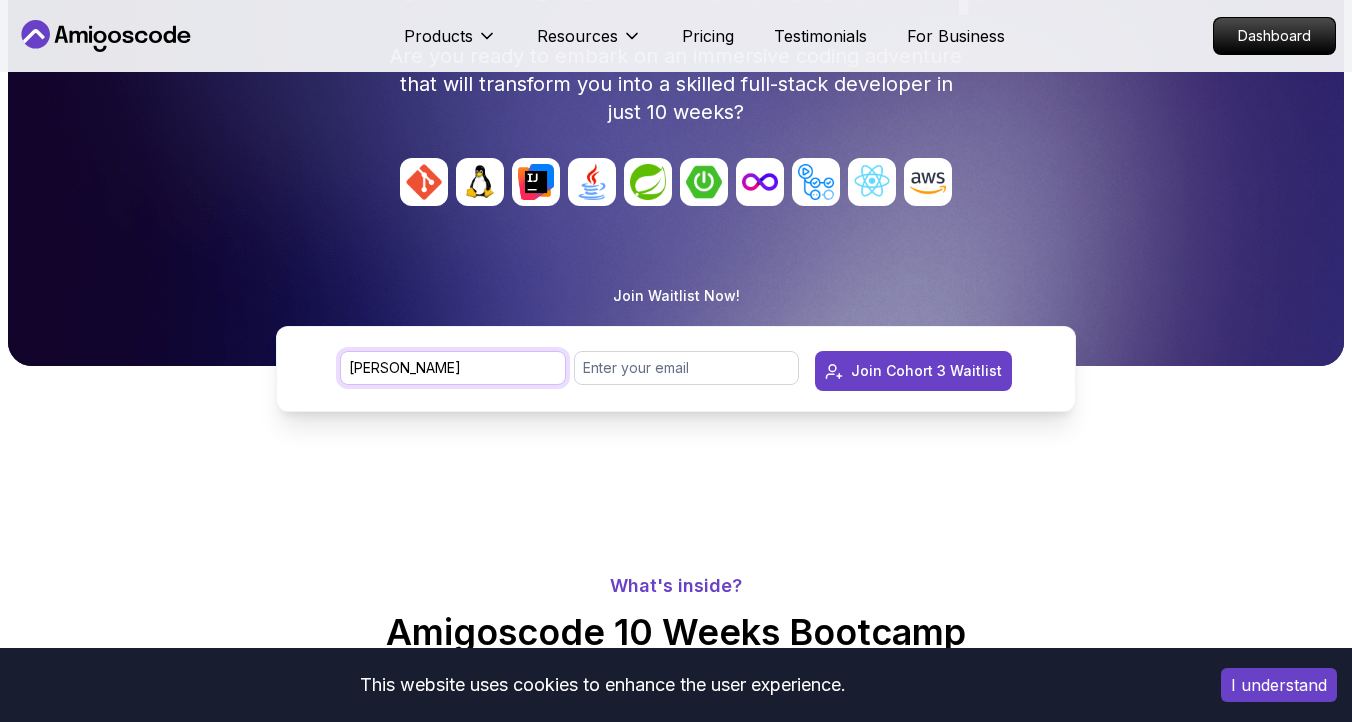 type on "Ala Abushomer" 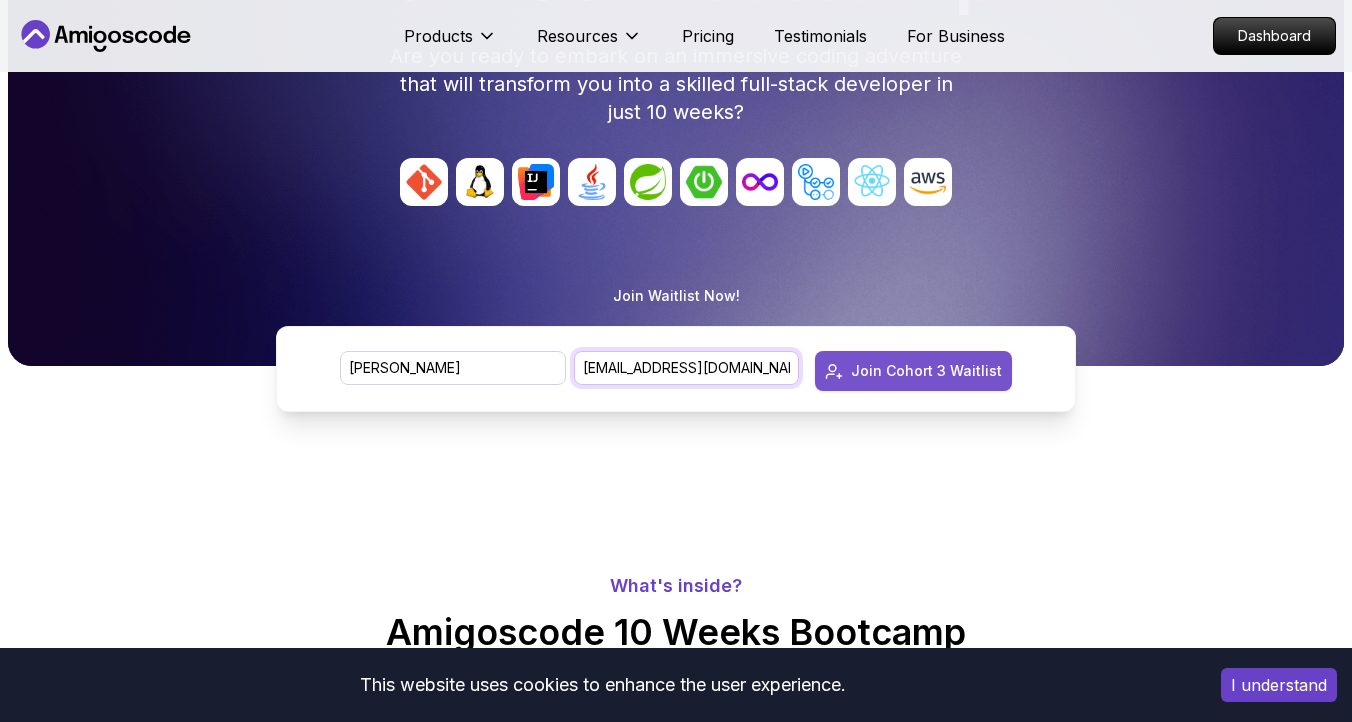 type on "ala_elska@yahoo.com" 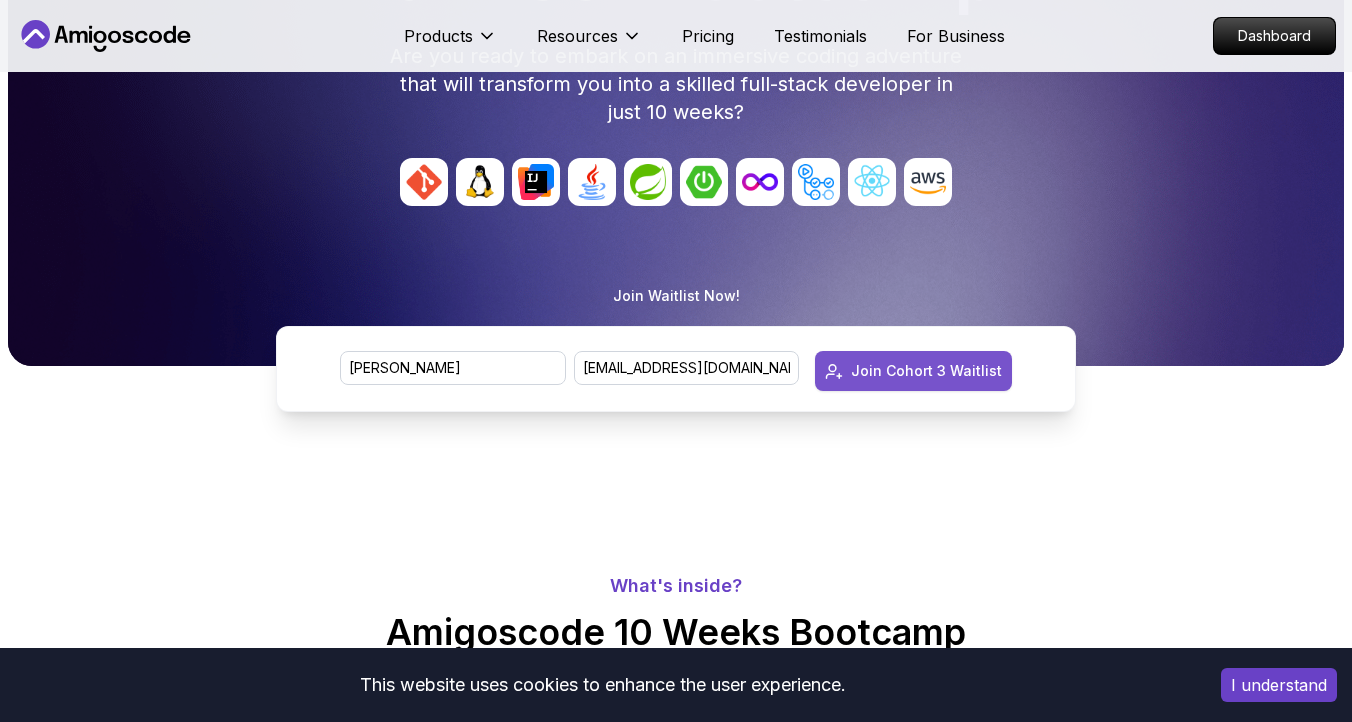 click on "Join Cohort 3 Waitlist" at bounding box center [926, 371] 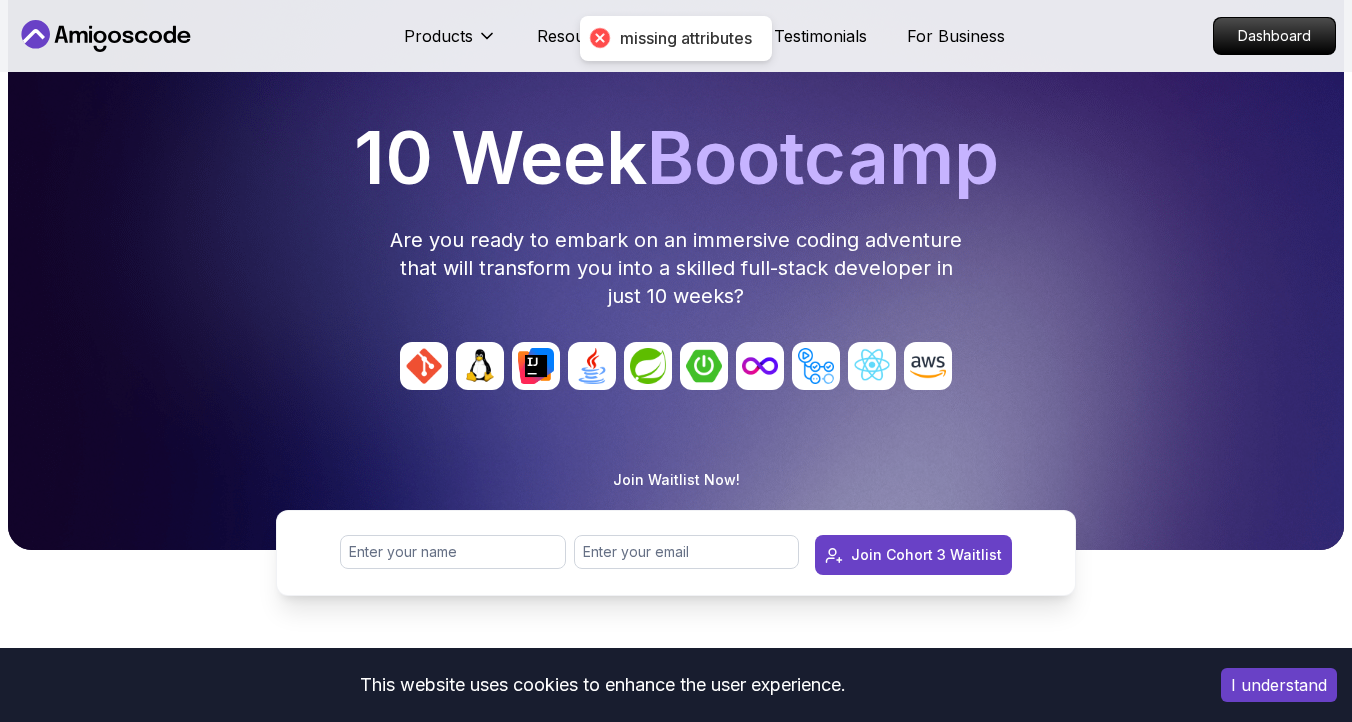 scroll, scrollTop: 0, scrollLeft: 0, axis: both 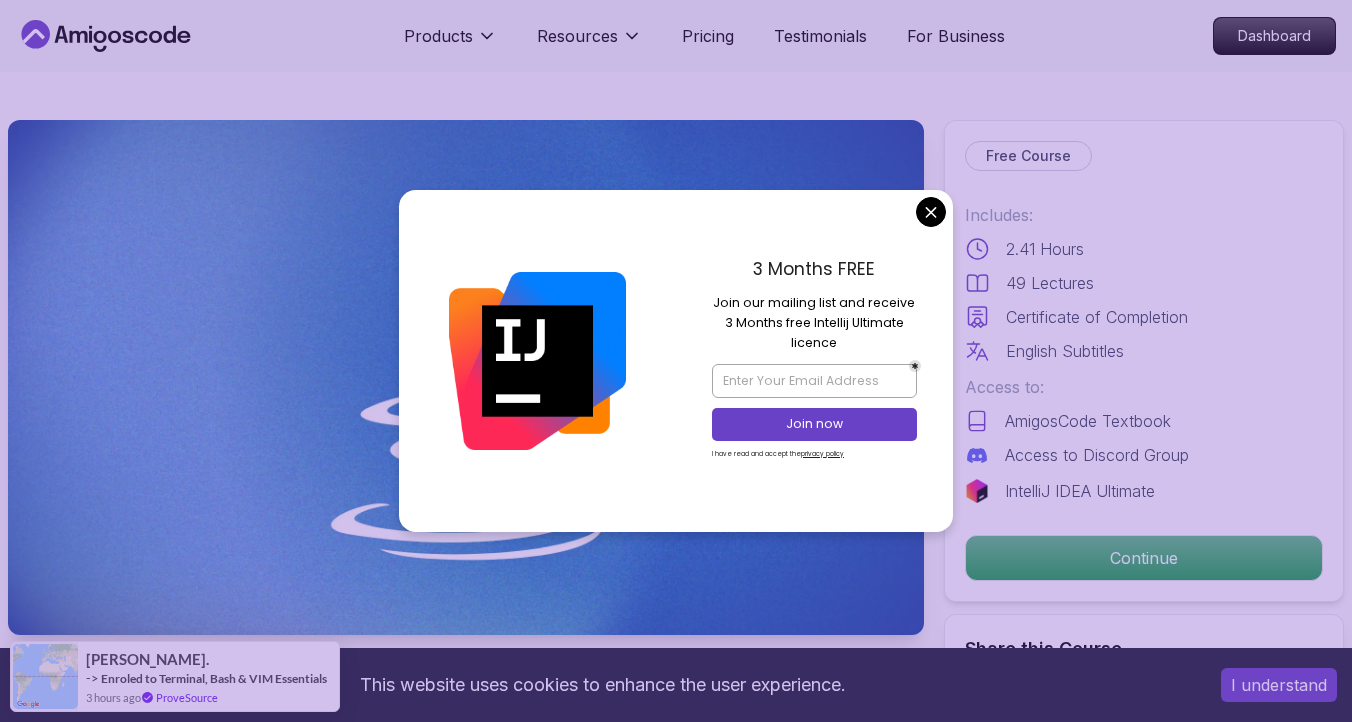 click on "This website uses cookies to enhance the user experience. I understand Products Resources Pricing Testimonials For Business Dashboard Products Resources Pricing Testimonials For Business Dashboard Java for Beginners Beginner-friendly Java course for essential programming skills and application development Mama Samba Braima Djalo  /   Instructor Free Course Includes: 2.41 Hours 49 Lectures Certificate of Completion English Subtitles Access to: AmigosCode Textbook Access to Discord Group IntelliJ IDEA Ultimate Continue Share this Course or Copy link Got a Team of 5 or More? With one subscription, give your entire team access to all courses and features. Check our Business Plan Mama Samba Braima Djalo  /   Instructor What you will learn java intellij terminal bash Java Usages - Learn the various applications and use cases of Java in the real world. Compiled vs Interpreted, Static vs Dynamic Typing - Understand the differences between compiled and interpreted languages, and static vs dynamic typing." at bounding box center [676, 4082] 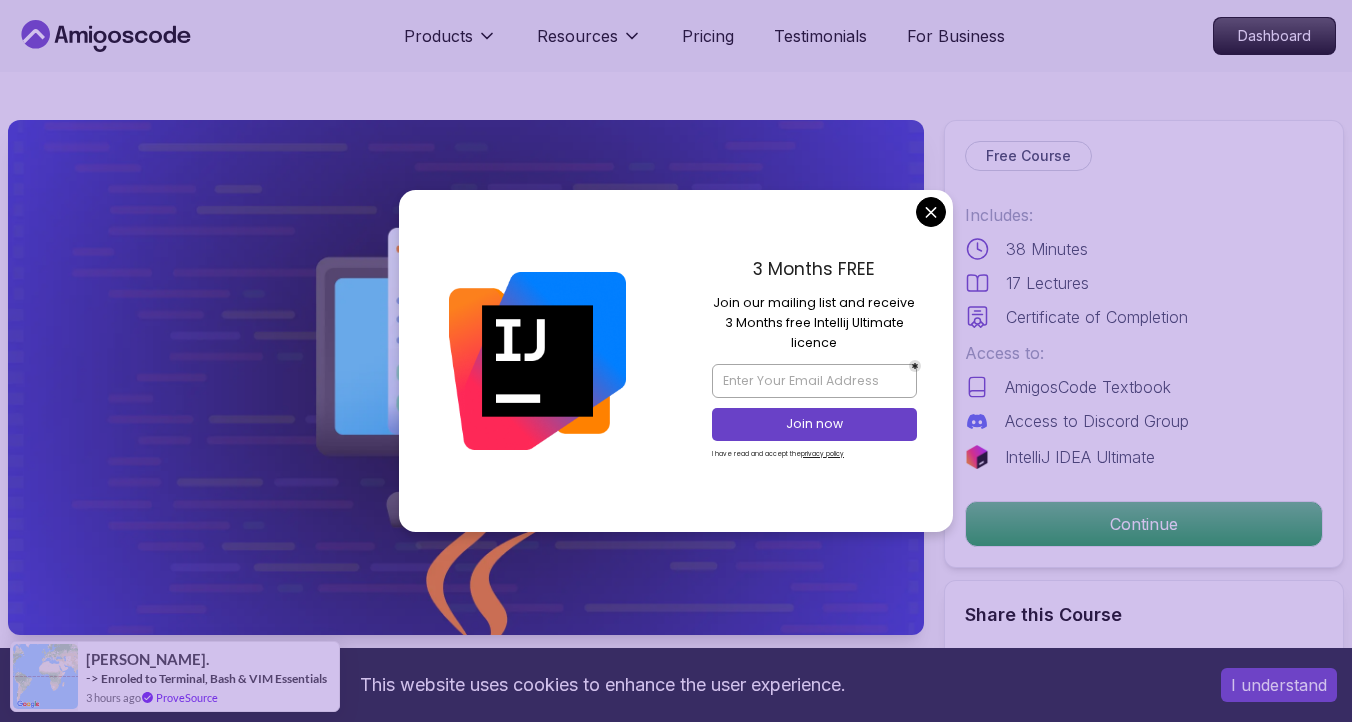 scroll, scrollTop: 0, scrollLeft: 0, axis: both 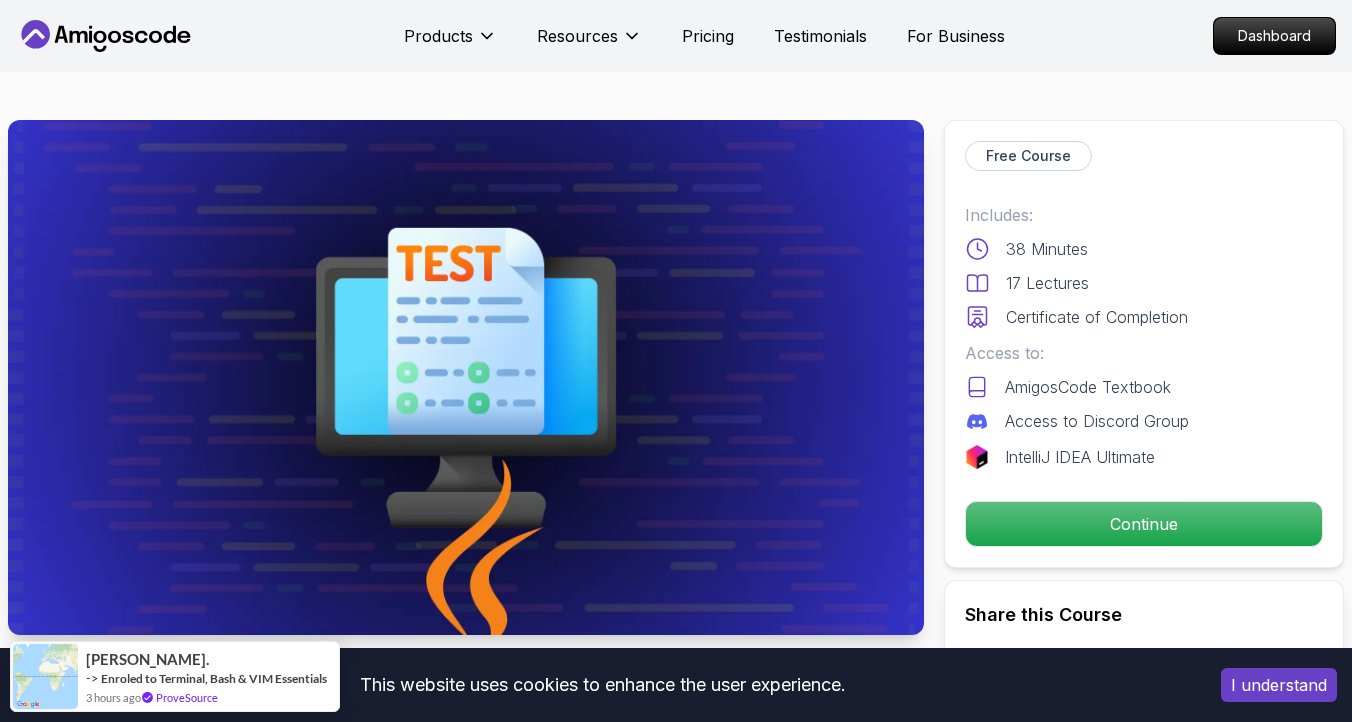 click on "This website uses cookies to enhance the user experience. I understand Products Resources Pricing Testimonials For Business Dashboard Products Resources Pricing Testimonials For Business Dashboard Java Unit Testing Essentials Learn the basics of unit testing in [GEOGRAPHIC_DATA]. Mama Samba Braima Djalo  /   Instructor Free Course Includes: 38 Minutes 17 Lectures Certificate of Completion Access to: AmigosCode Textbook Access to Discord Group IntelliJ IDEA Ultimate Continue Share this Course or Copy link Got a Team of 5 or More? With one subscription, give your entire team access to all courses and features. Check our Business Plan Mama Samba Braima Djalo  /   Instructor What you will learn java intellij Introduction to Unit Testing Understand what unit testing is and why it’s critical for software quality. Getting Started with JUnit Learn about JUnit, set it up, and launch your first test. Writing Unit Tests Create test cases for a calculator, explore assertions, and handle various test scenarios." at bounding box center (676, 2917) 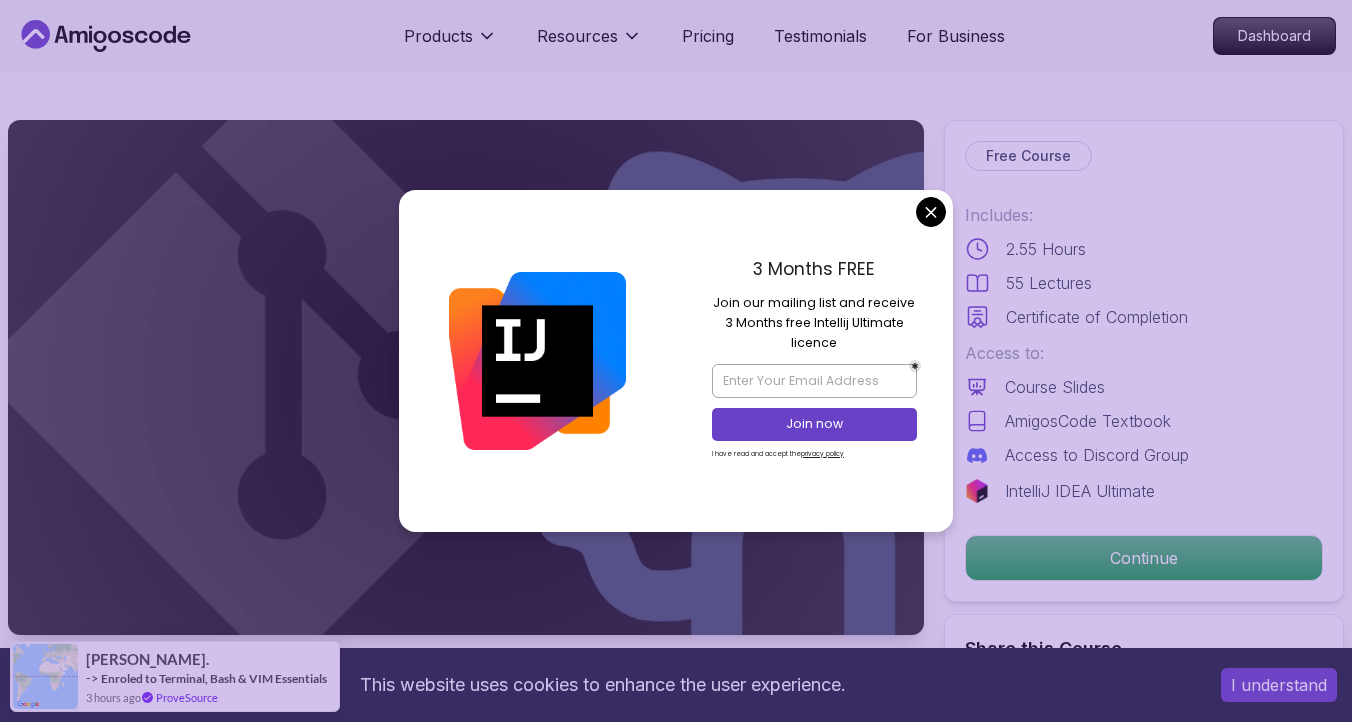 scroll, scrollTop: 0, scrollLeft: 0, axis: both 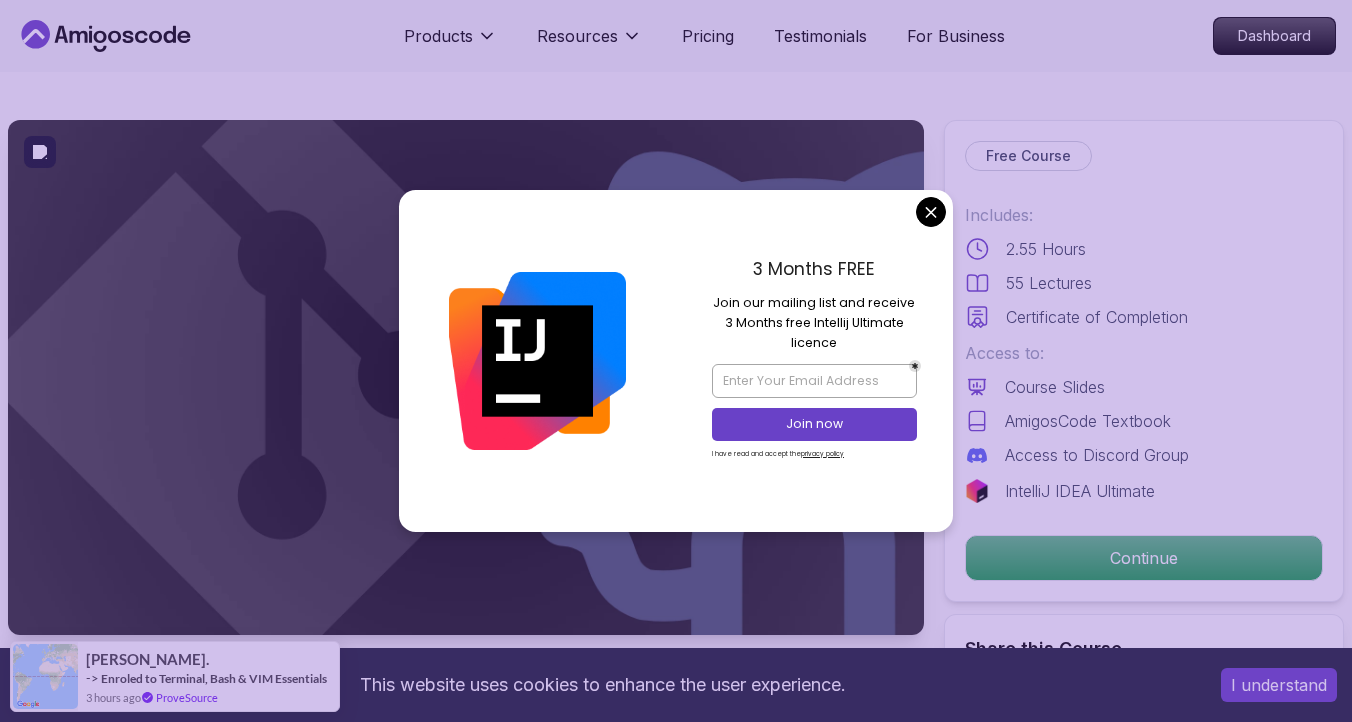 click on "This website uses cookies to enhance the user experience. I understand Products Resources Pricing Testimonials For Business Dashboard Products Resources Pricing Testimonials For Business Dashboard Git & GitHub Fundamentals Learn the fundamentals of Git and GitHub. Mama Samba Braima Djalo  /   Instructor Free Course Includes: 2.55 Hours 55 Lectures Certificate of Completion Access to: Course Slides AmigosCode Textbook Access to Discord Group IntelliJ IDEA Ultimate Continue Share this Course or Copy link Got a Team of 5 or More? With one subscription, give your entire team access to all courses and features. Check our Business Plan Mama Samba Braima Djalo  /   Instructor What you will learn git github terminal codespaces Introduction to Git - Understand what Git is, how it works, and explore alternatives. Git Installation - Step-by-step instructions for installing Git on macOS, Windows, and Linux. Your First Repository - Create and initialize Git repositories and manage configurations." at bounding box center (676, 3341) 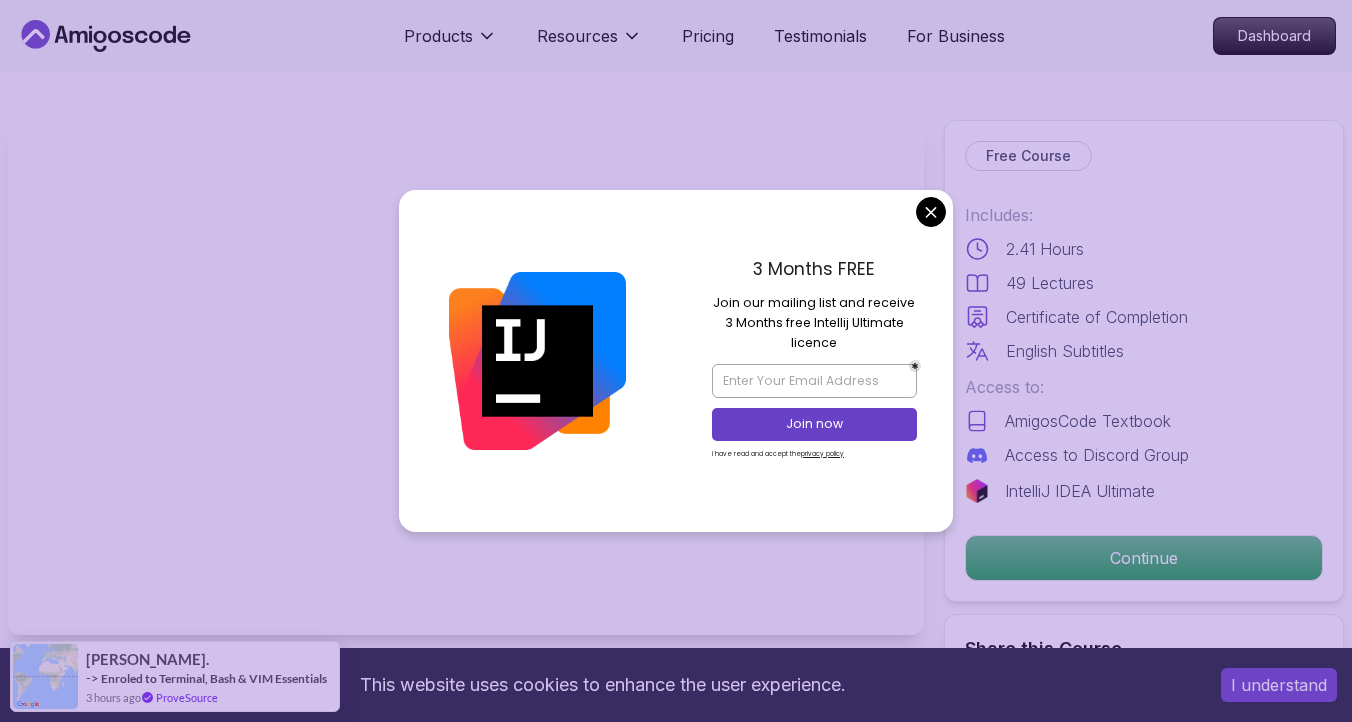 scroll, scrollTop: 0, scrollLeft: 0, axis: both 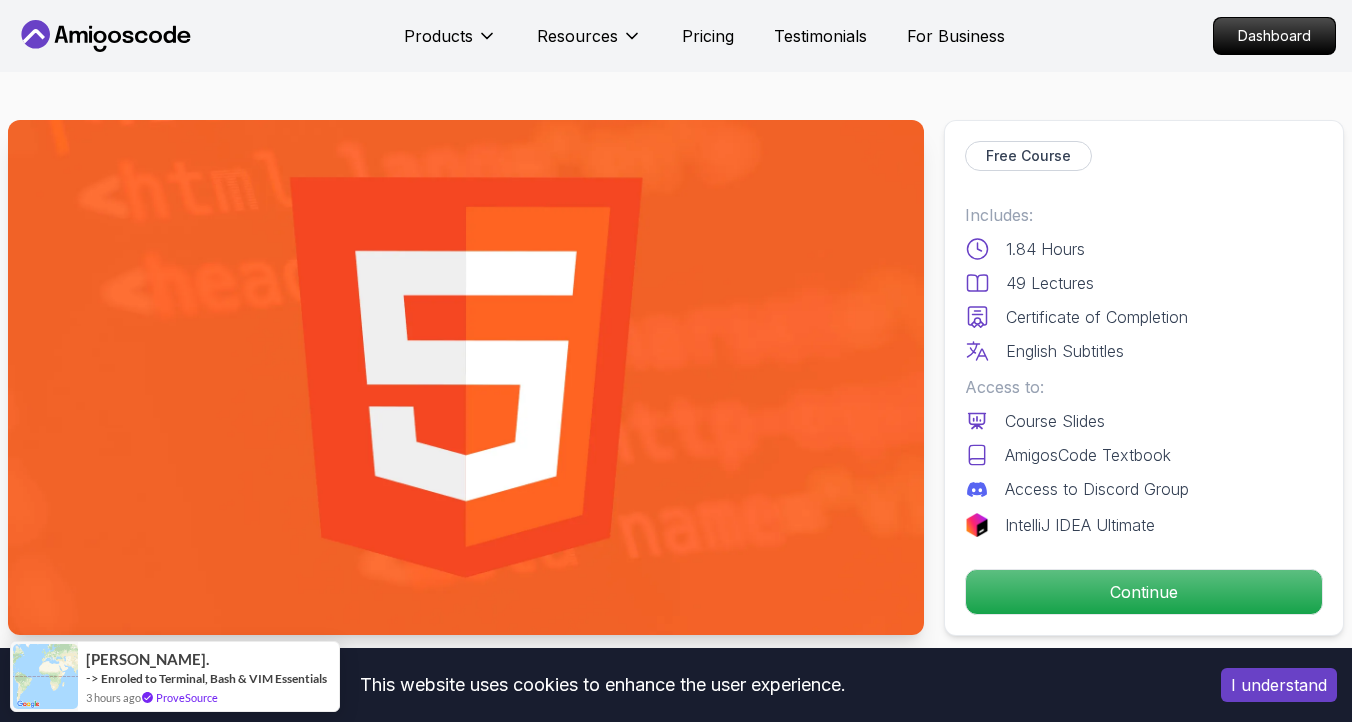 click on "This website uses cookies to enhance the user experience. I understand Products Resources Pricing Testimonials For Business Dashboard Products Resources Pricing Testimonials For Business Dashboard HTML Essentials Master the Fundamentals of HTML for Web Development! Mama Samba Braima Djalo  /   Instructor Free Course Includes: 1.84 Hours 49 Lectures Certificate of Completion English Subtitles Access to: Course Slides AmigosCode Textbook Access to Discord Group IntelliJ IDEA Ultimate Continue Share this Course or Copy link Got a Team of 5 or More? With one subscription, give your entire team access to all courses and features. Check our Business Plan Mama Samba Braima Djalo  /   Instructor What you will learn html vscode chrome Getting Started with HTML - Understand the basics of HTML, its structure, and how to use tools like VS Code and Chrome Developer Tools. HTML Fundamentals - Learn to work with essential elements like headings, paragraphs, lists, tables, buttons, links, and images. Build Your Own Portfolio" at bounding box center [676, 3393] 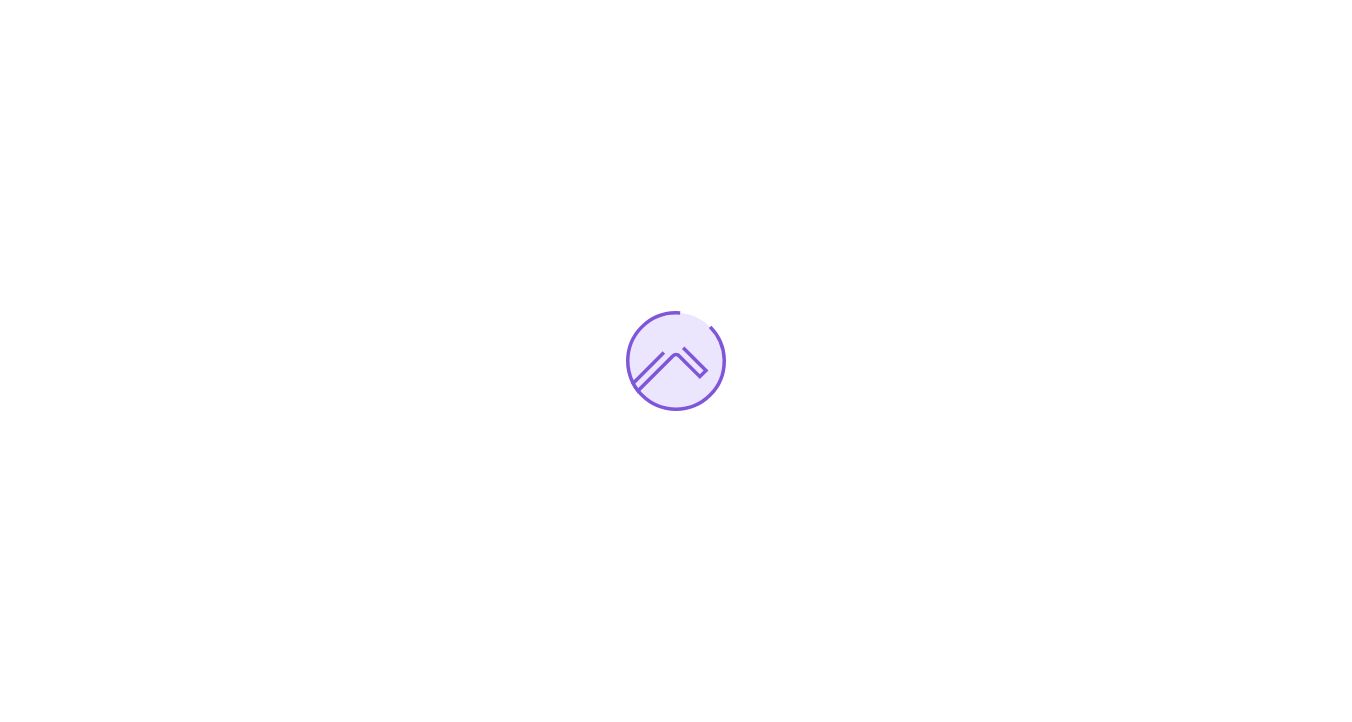 scroll, scrollTop: 0, scrollLeft: 0, axis: both 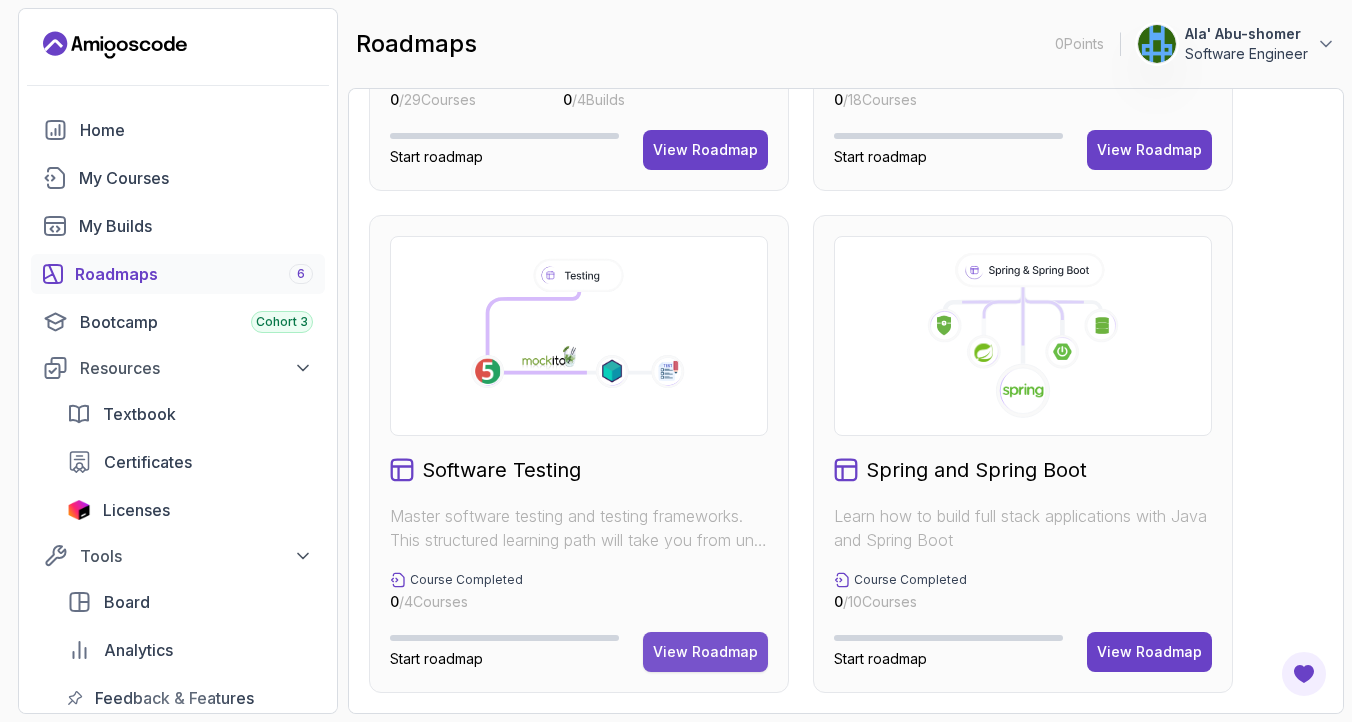click on "View Roadmap" at bounding box center [705, 652] 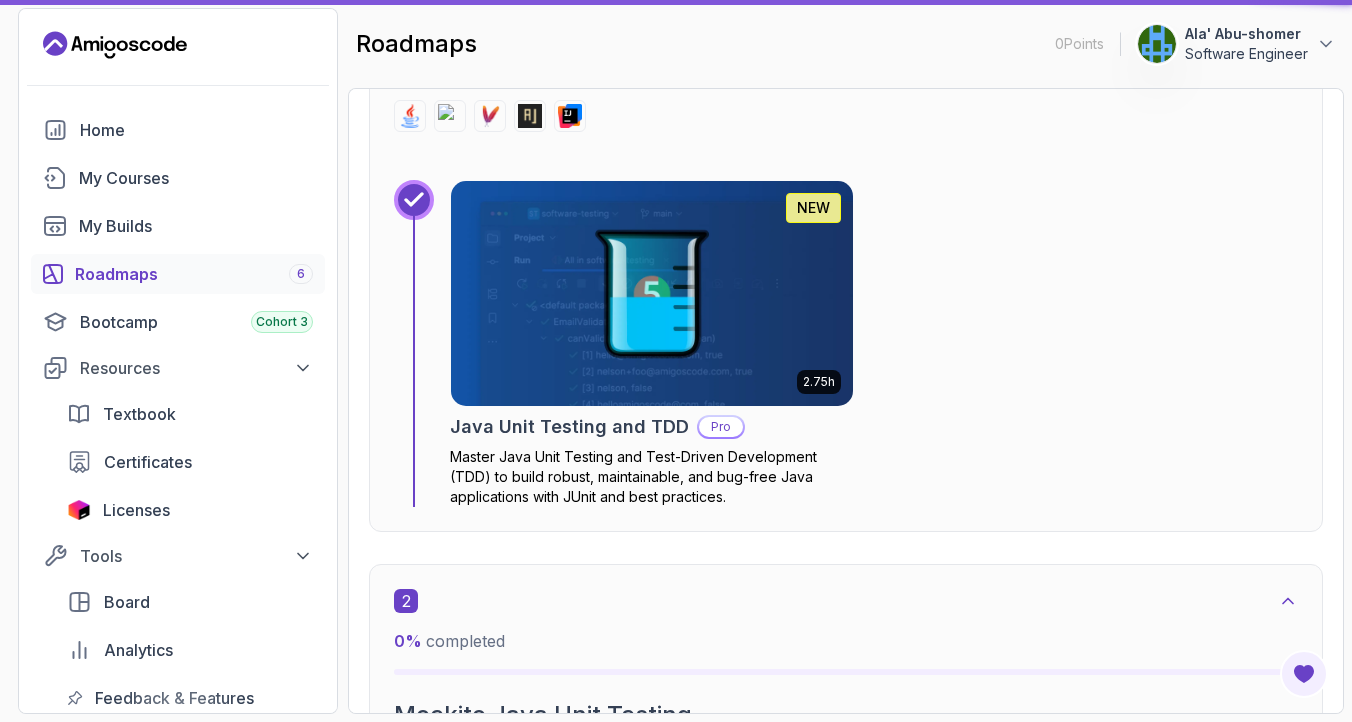 scroll, scrollTop: 20, scrollLeft: 0, axis: vertical 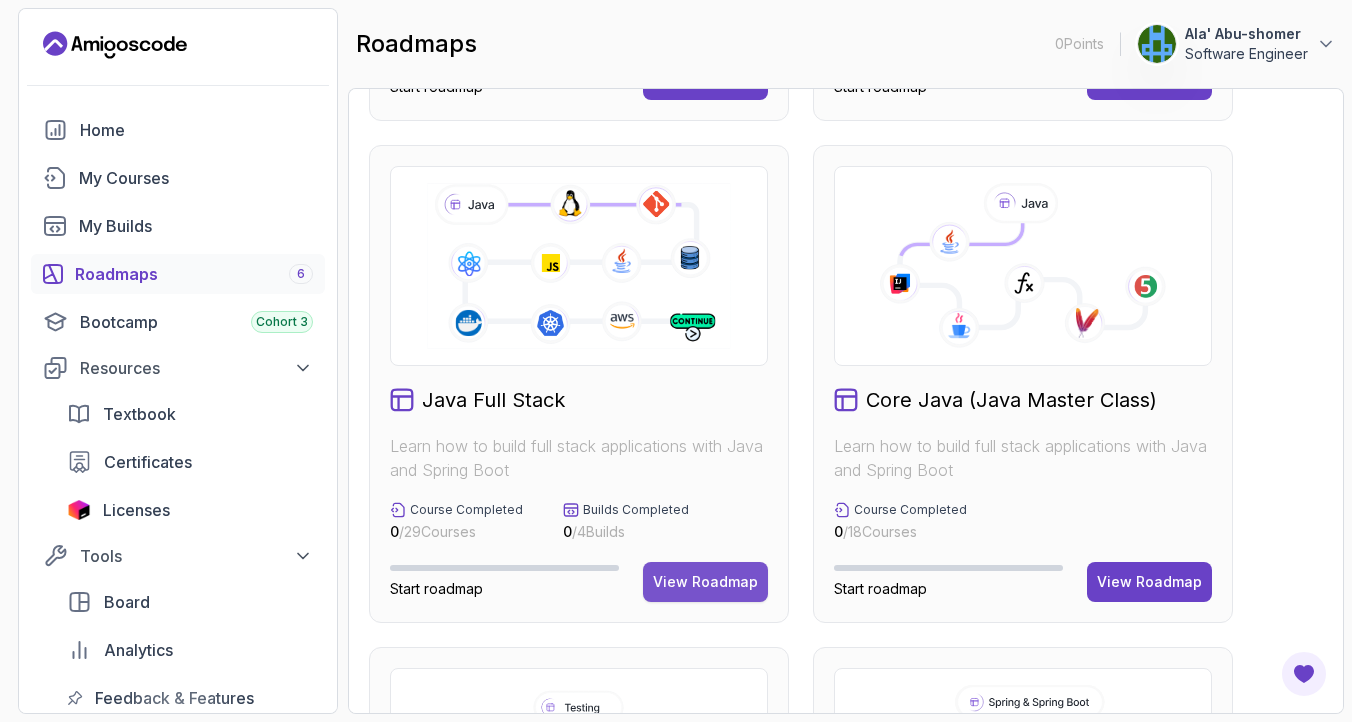 click on "View Roadmap" at bounding box center (705, 582) 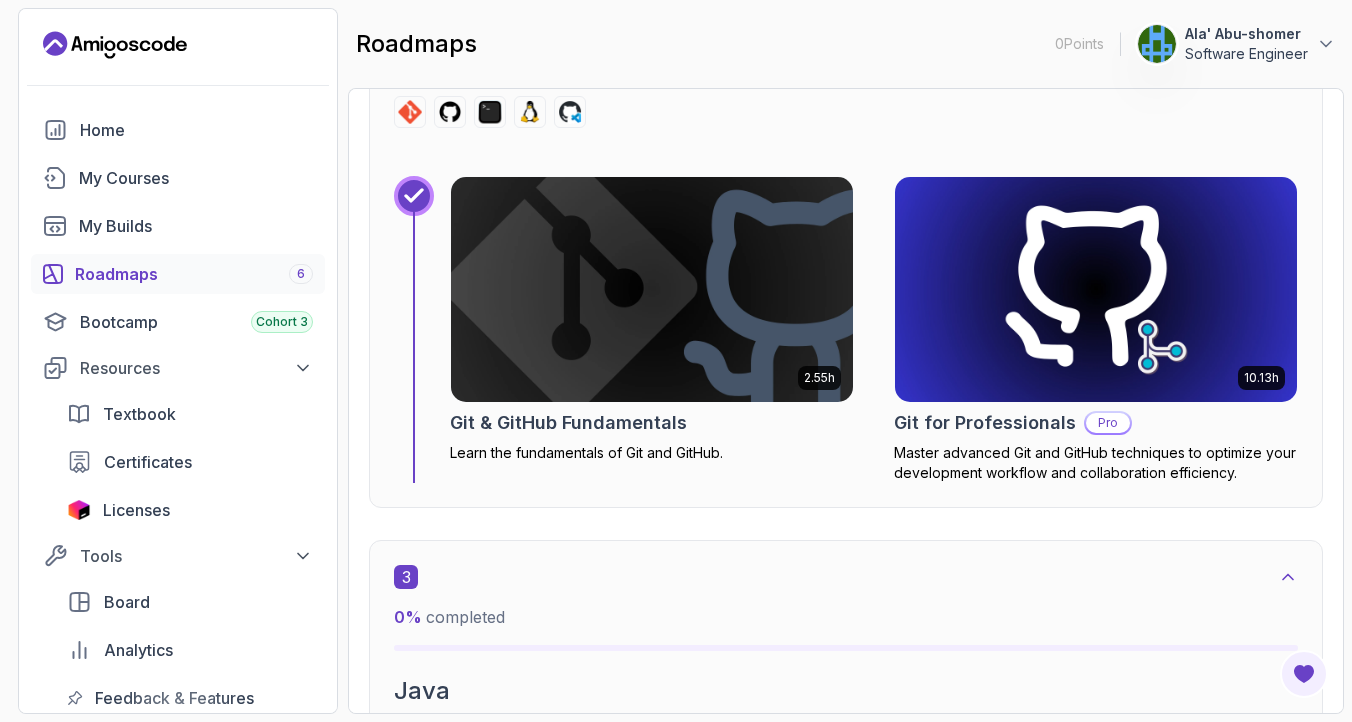 scroll, scrollTop: 2036, scrollLeft: 0, axis: vertical 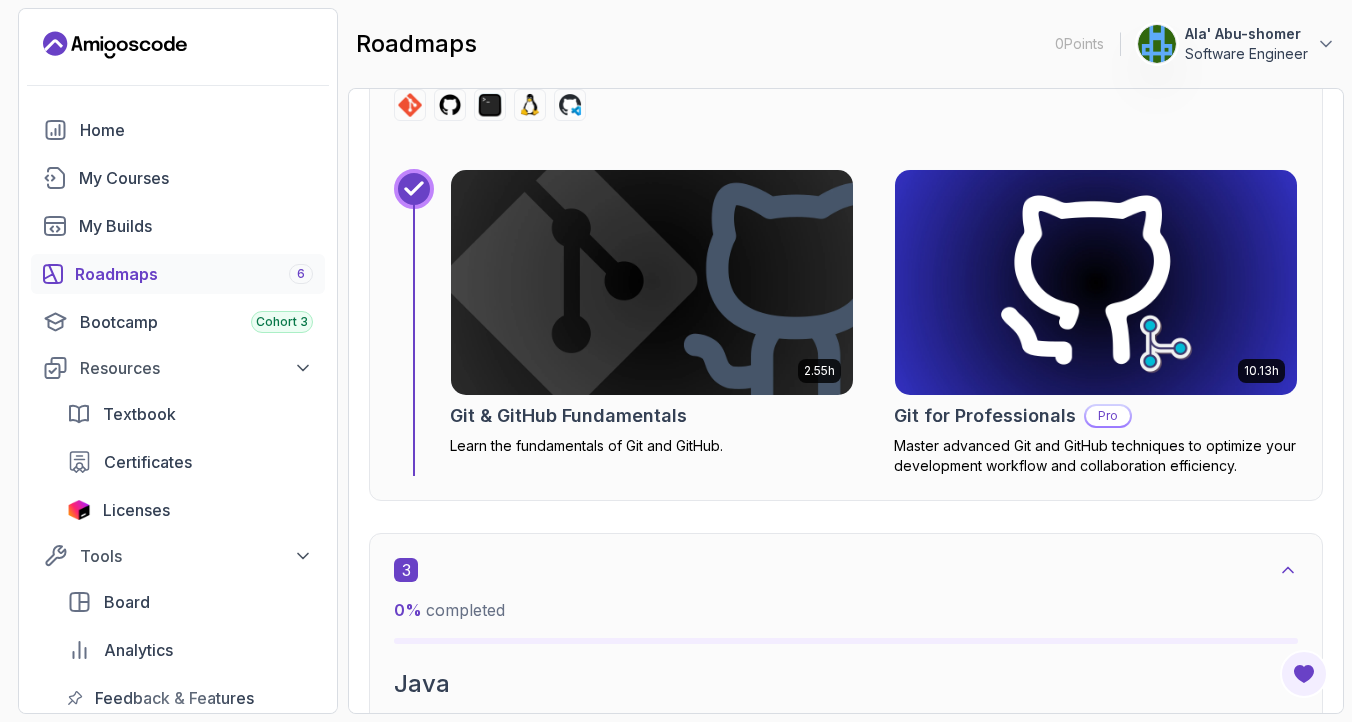 click on "Pro" at bounding box center (1108, 416) 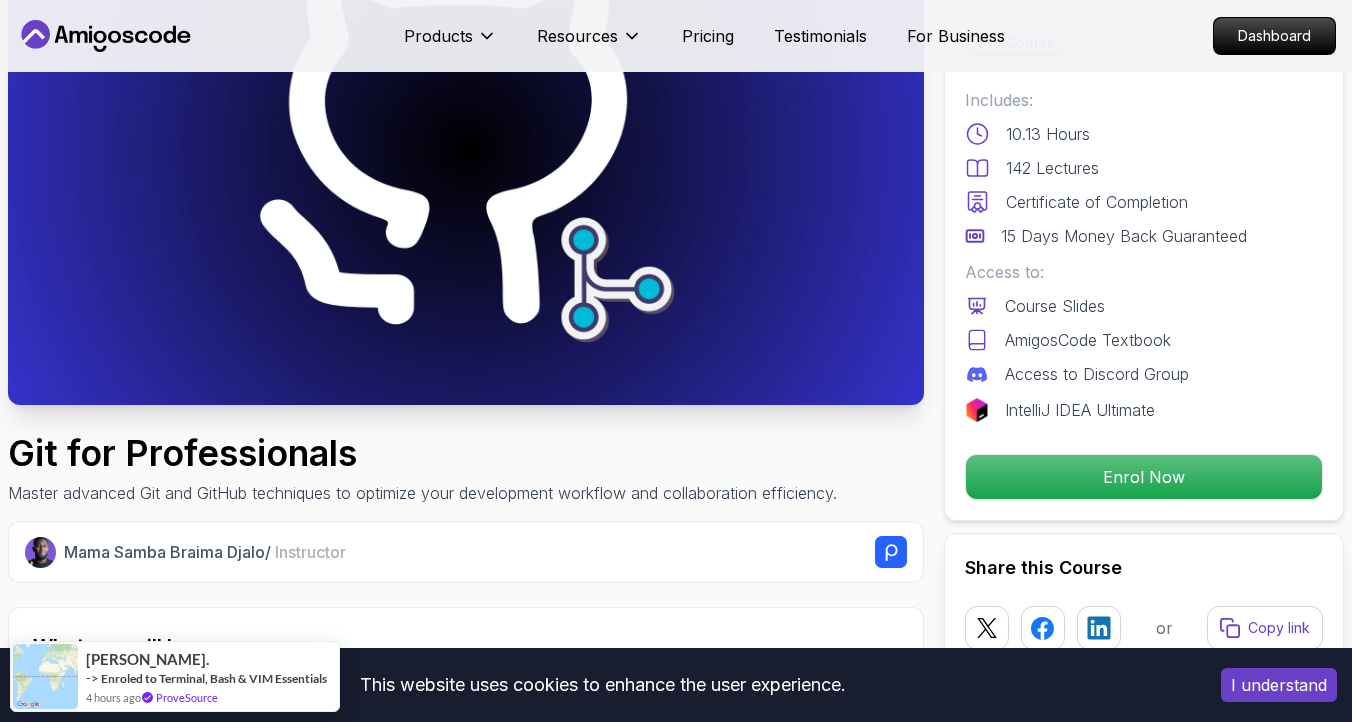 scroll, scrollTop: 0, scrollLeft: 0, axis: both 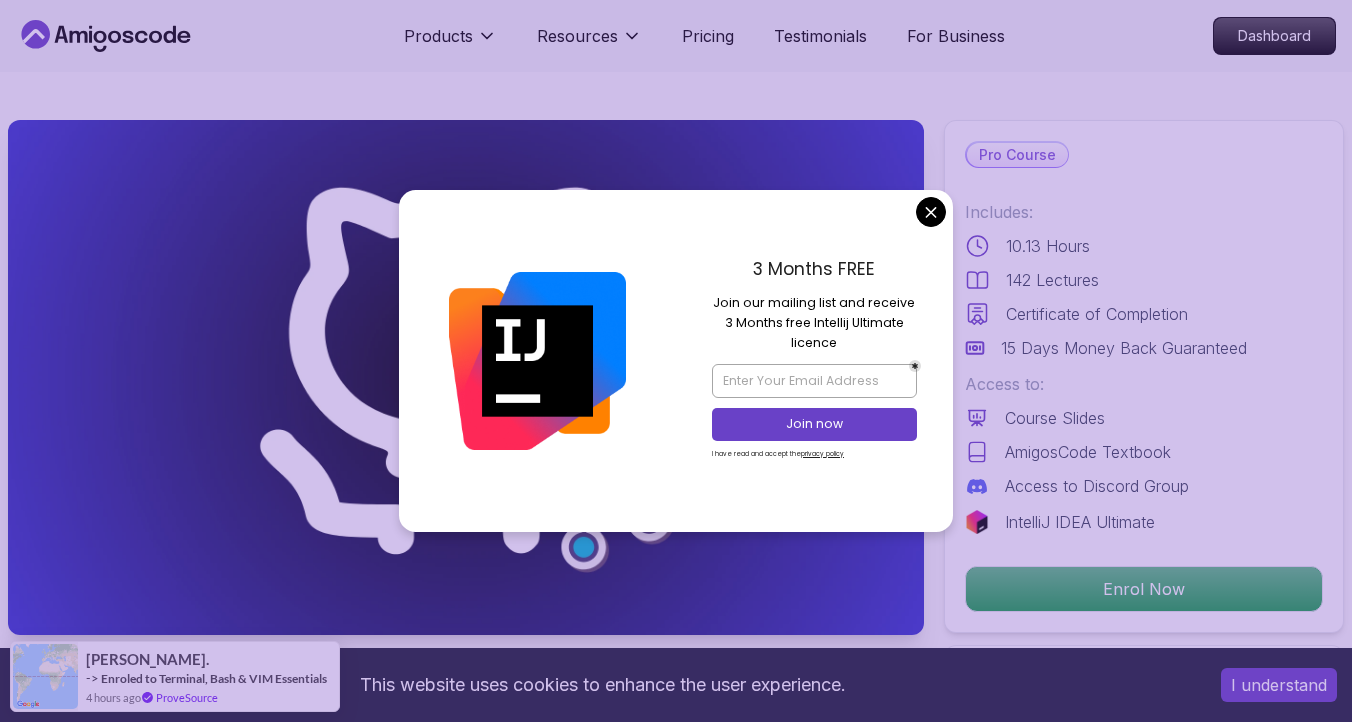 click on "This website uses cookies to enhance the user experience. I understand Products Resources Pricing Testimonials For Business Dashboard Products Resources Pricing Testimonials For Business Dashboard Git for Professionals Master advanced Git and GitHub techniques to optimize your development workflow and collaboration efficiency. Mama Samba Braima Djalo  /   Instructor Pro Course Includes: 10.13 Hours 142 Lectures Certificate of Completion 15 Days Money Back Guaranteed Access to: Course Slides AmigosCode Textbook Access to Discord Group IntelliJ IDEA Ultimate Enrol Now Share this Course or Copy link Got a Team of 5 or More? With one subscription, give your entire team access to all courses and features. Check our Business Plan Mama Samba Braima Djalo  /   Instructor What you will learn git github terminal linux Working With Remote Repositories Practical Exercises Excluding Files And Folders In Git Taking A Closer Look At Commits Undoing Changes In Git Force Pushing In Git Working With Branches Rebasing In Git" at bounding box center (676, 4575) 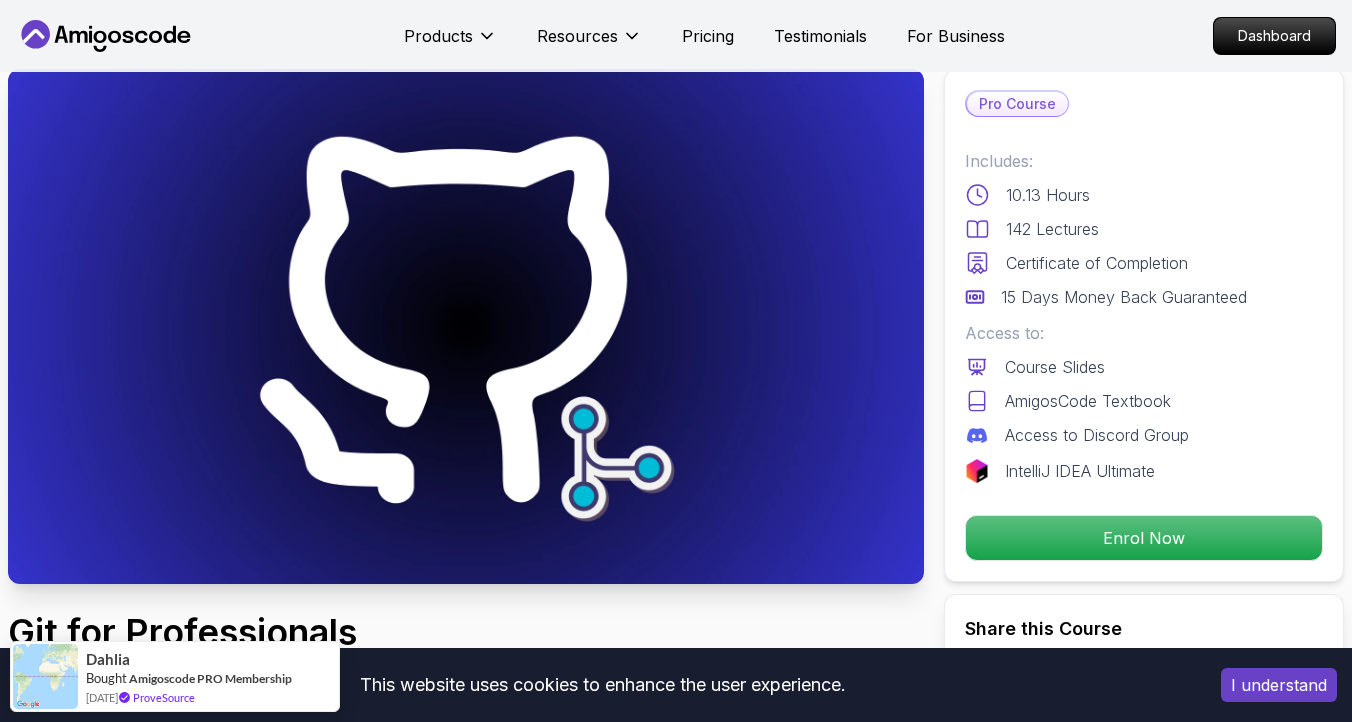 scroll, scrollTop: 0, scrollLeft: 0, axis: both 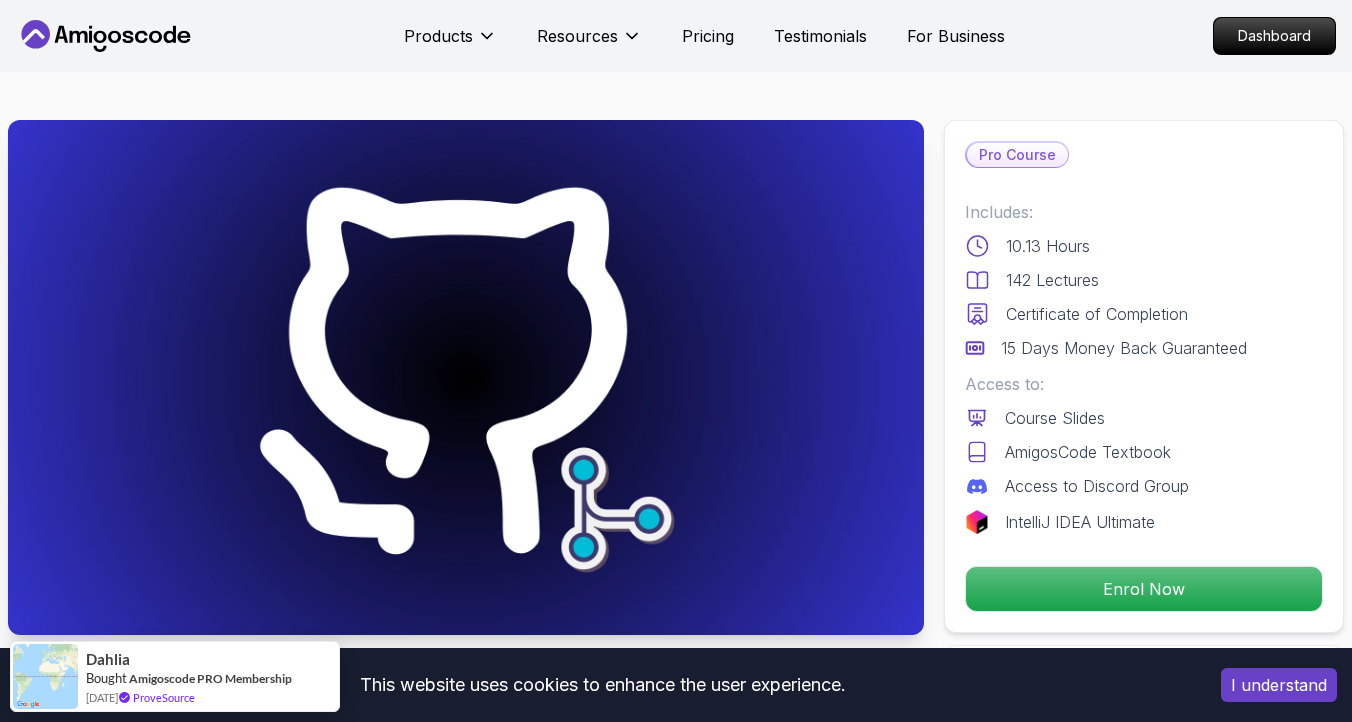 click on "Git for Professionals Master advanced Git and GitHub techniques to optimize your development workflow and collaboration efficiency. Mama Samba Braima Djalo  /   Instructor Pro Course Includes: 10.13 Hours 142 Lectures Certificate of Completion 15 Days Money Back Guaranteed Access to: Course Slides AmigosCode Textbook Access to Discord Group IntelliJ IDEA Ultimate Enrol Now Share this Course or Copy link Got a Team of 5 or More? With one subscription, give your entire team access to all courses and features. Check our Business Plan Mama Samba Braima Djalo  /   Instructor What you will learn git github terminal linux Working With Remote Repositories Practical Exercises Excluding Files And Folders In Git Taking A Closer Look At Commits Undoing Changes In Git Force Pushing In Git Working With Branches Synchronizing Changes With Remote Repositories Working With Pull Requests Collaborating On Pull Requests Managing Merge Commits Rebasing In Git Squashing Commits In Git Resolving Merge Conflicts Using Git Stash" at bounding box center (676, 2545) 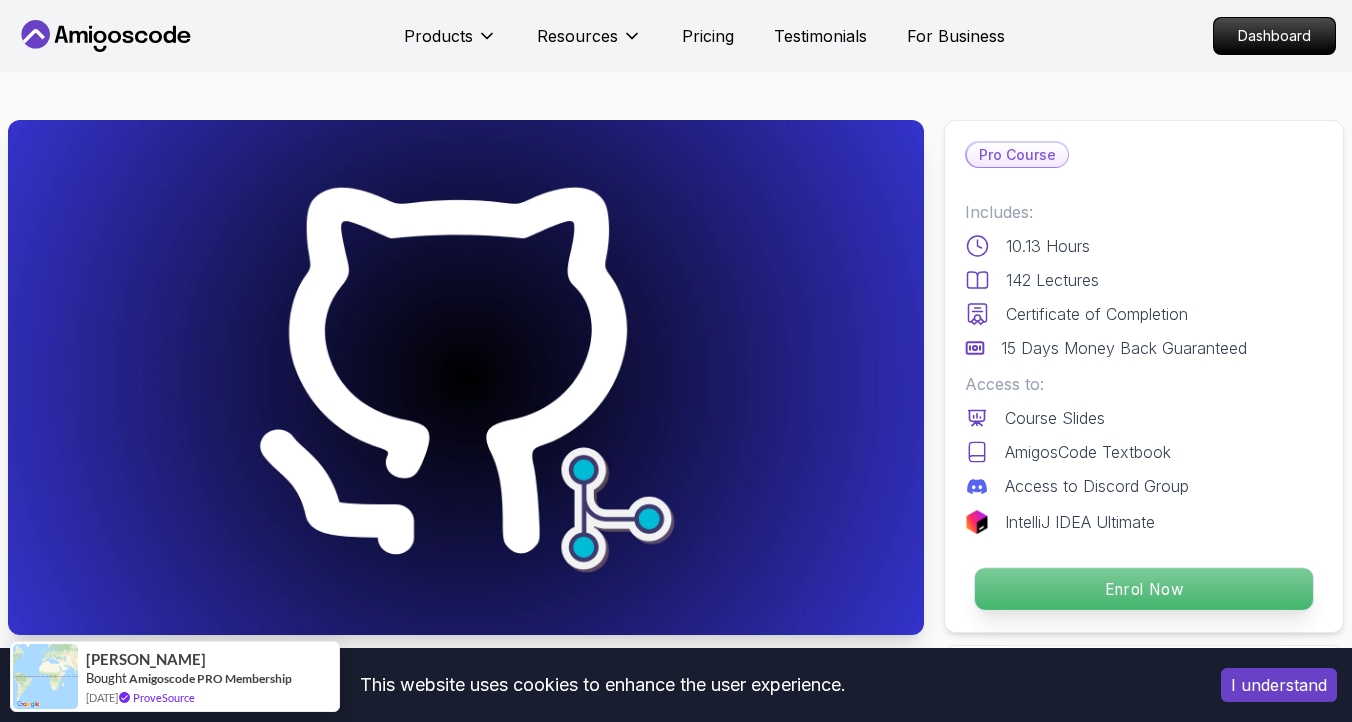 click on "Enrol Now" at bounding box center [1144, 589] 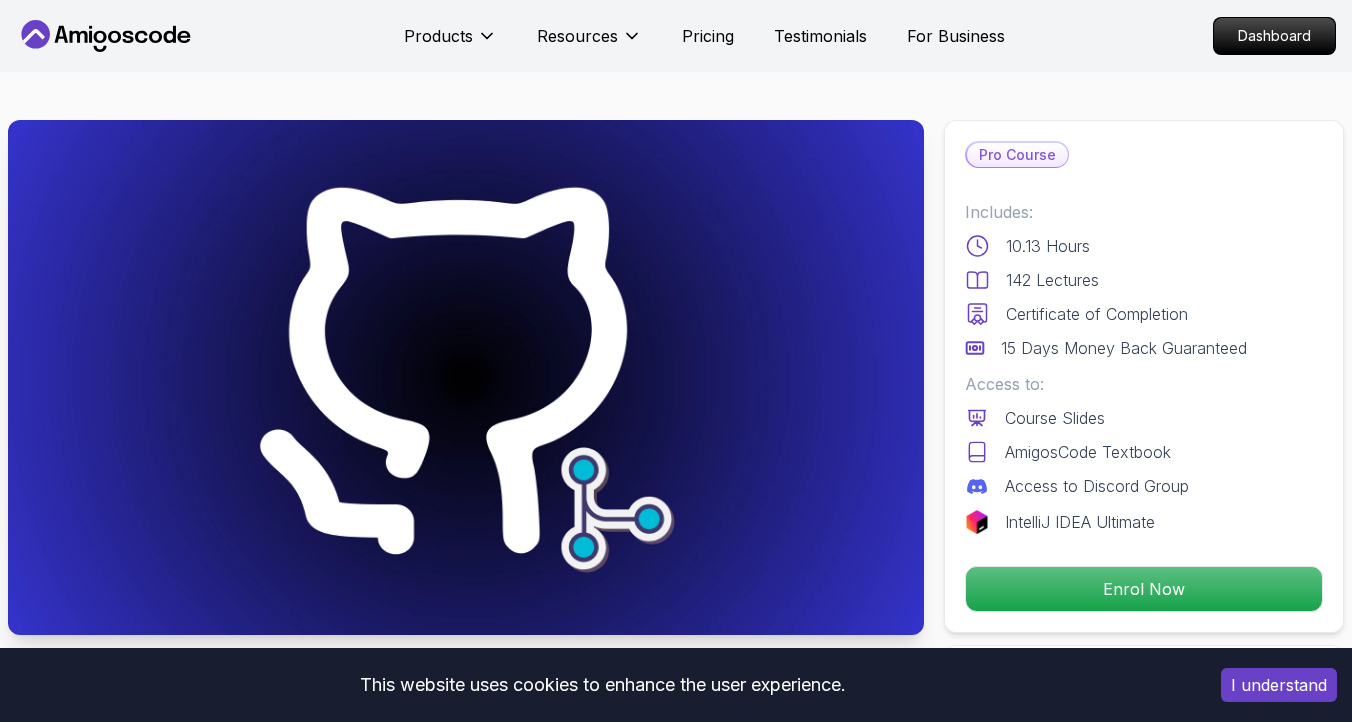 scroll, scrollTop: 5019, scrollLeft: 0, axis: vertical 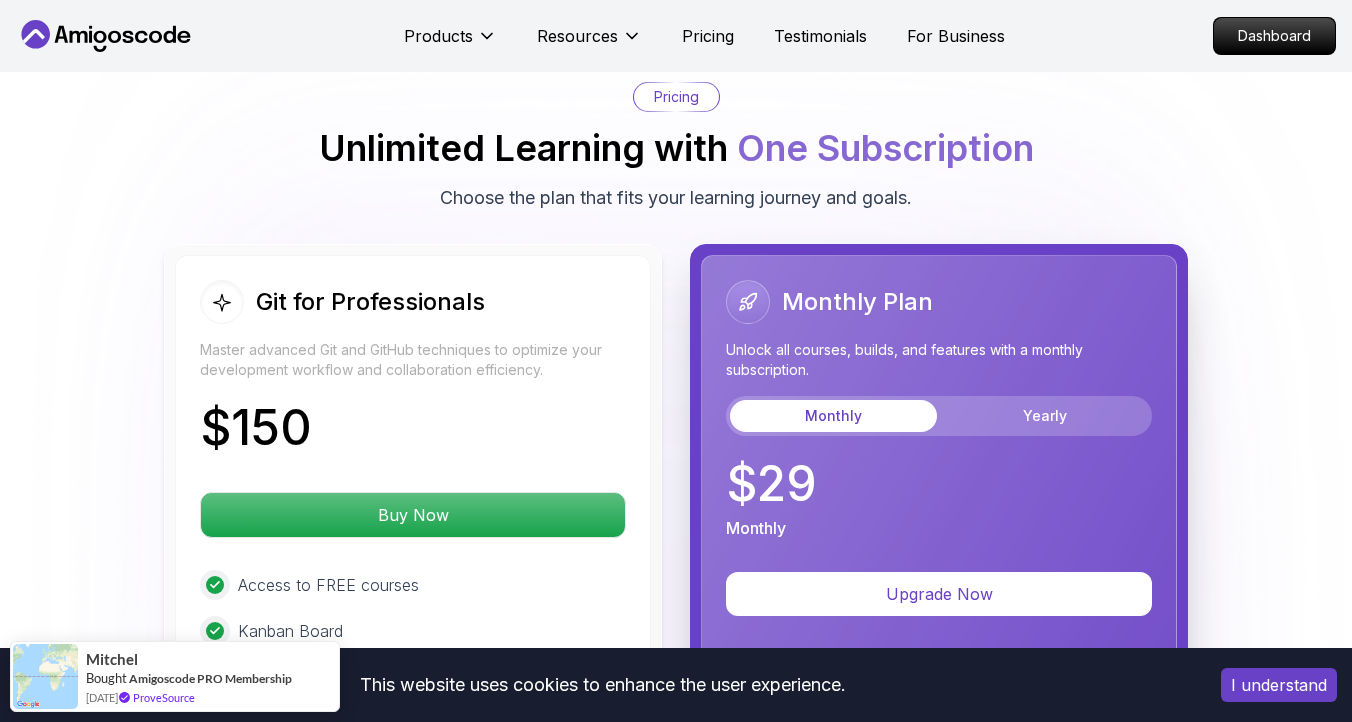 click on "Pricing Unlimited Learning with   One Subscription Choose the plan that fits your learning journey and goals." at bounding box center (676, 147) 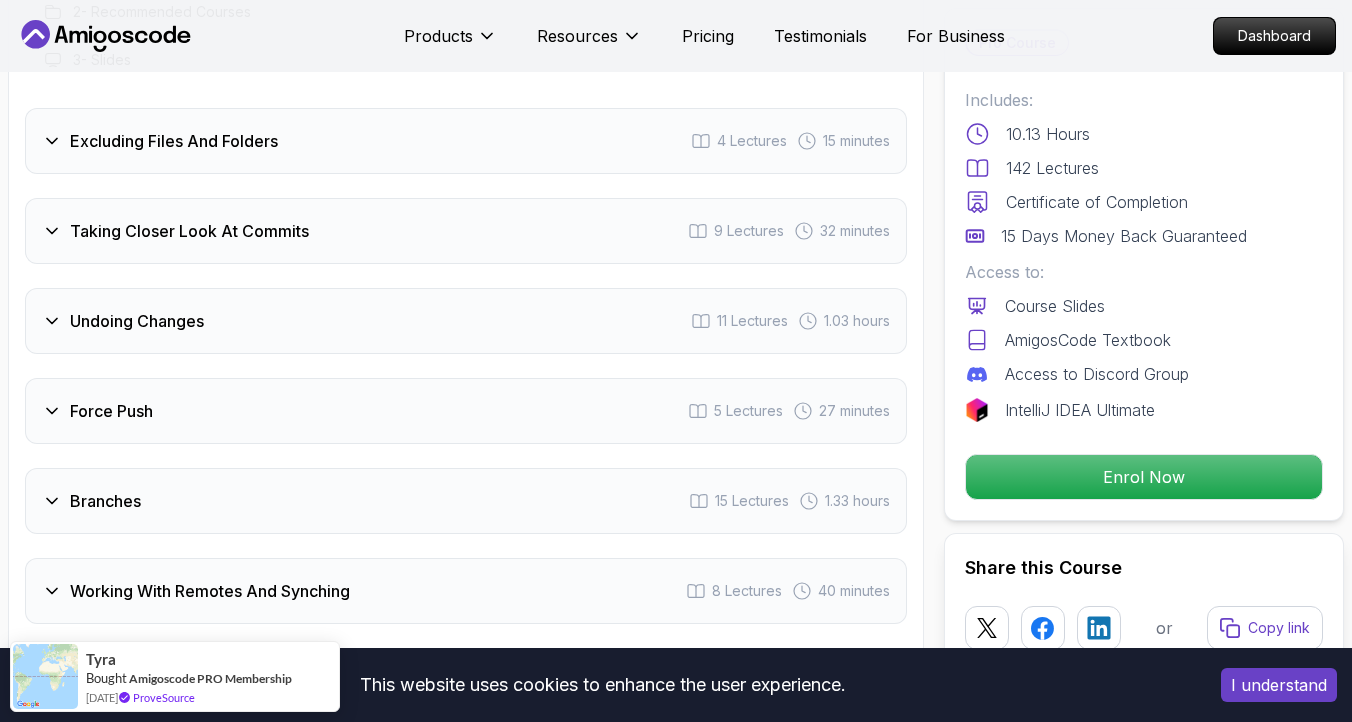 scroll, scrollTop: 2909, scrollLeft: 0, axis: vertical 